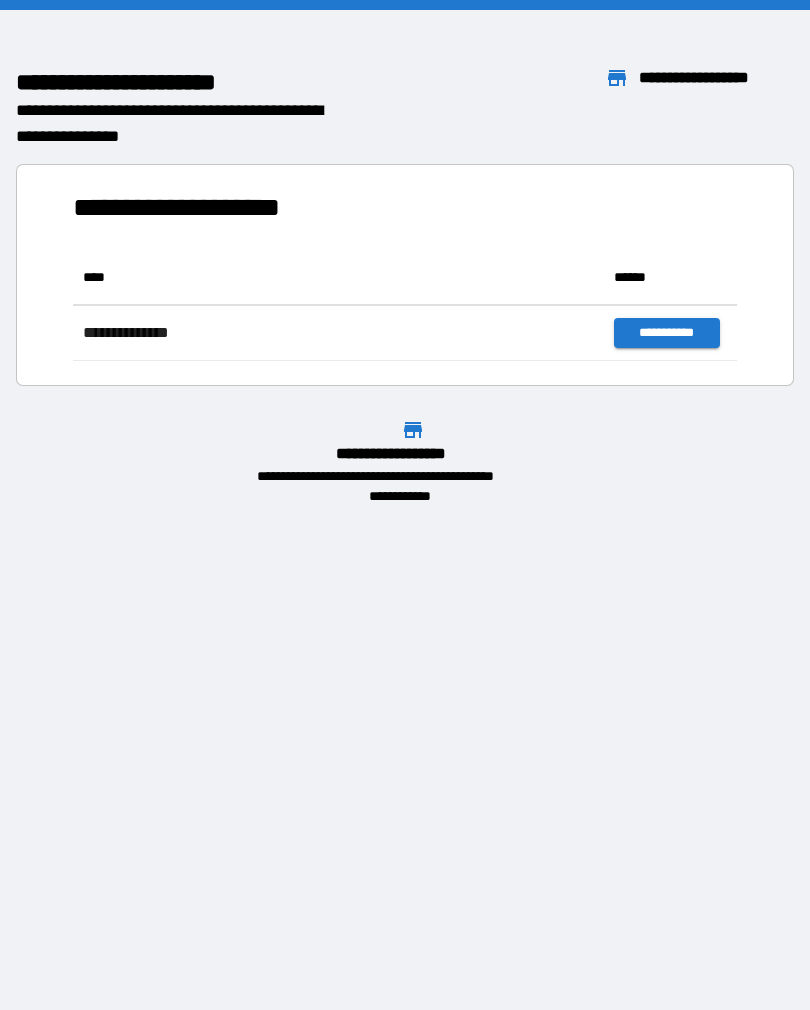 scroll, scrollTop: 0, scrollLeft: 0, axis: both 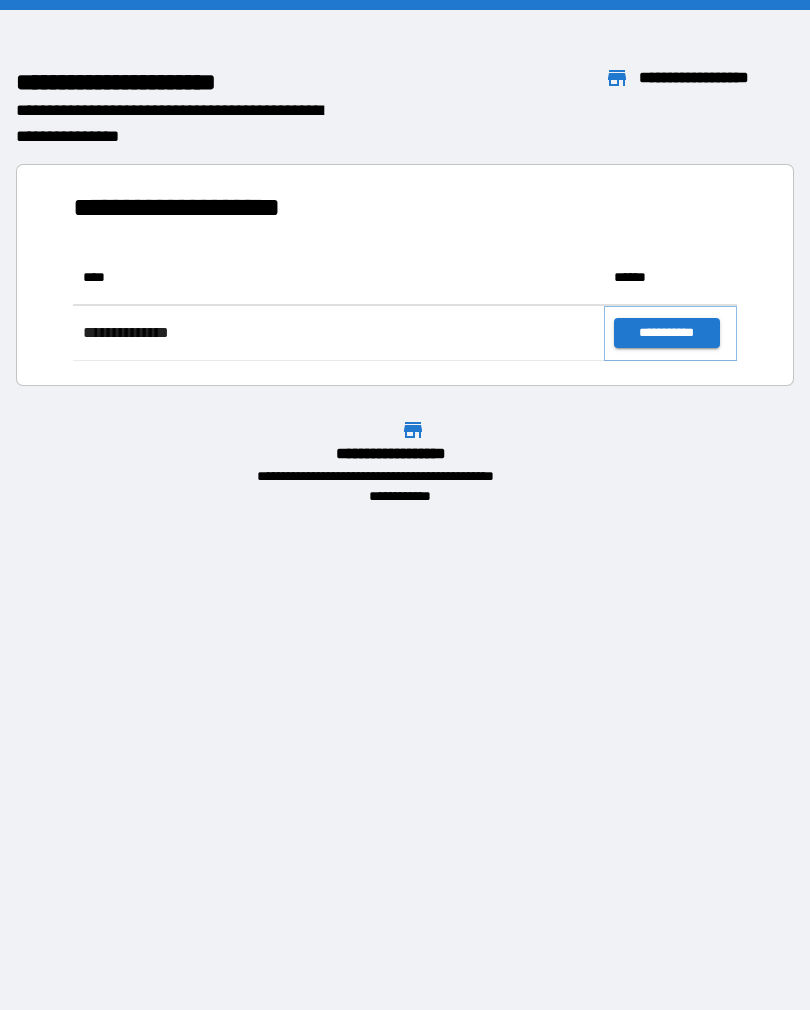 click on "**********" at bounding box center [666, 333] 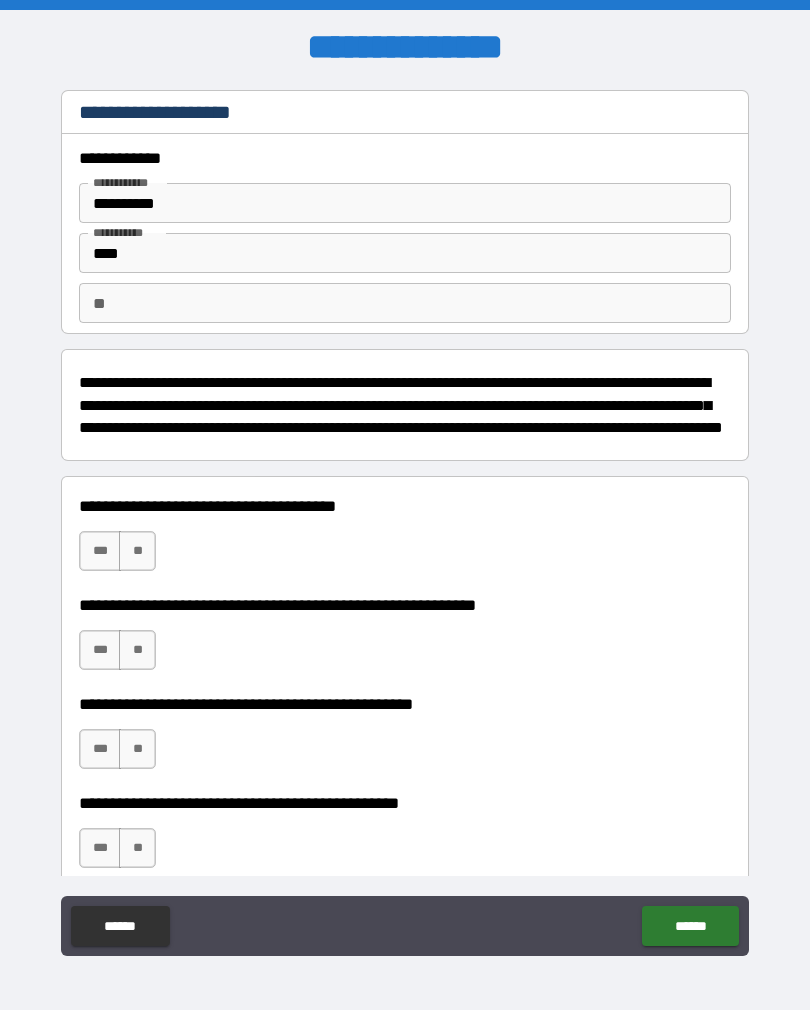 click on "**" at bounding box center (137, 551) 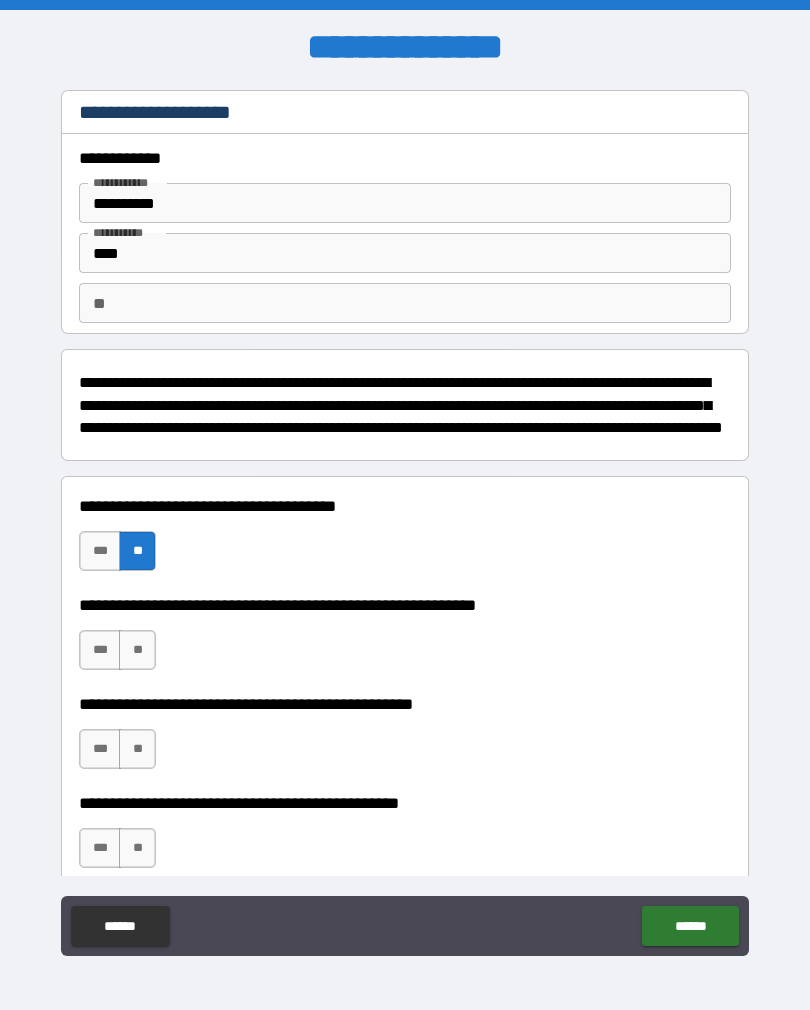 click on "***" at bounding box center [100, 650] 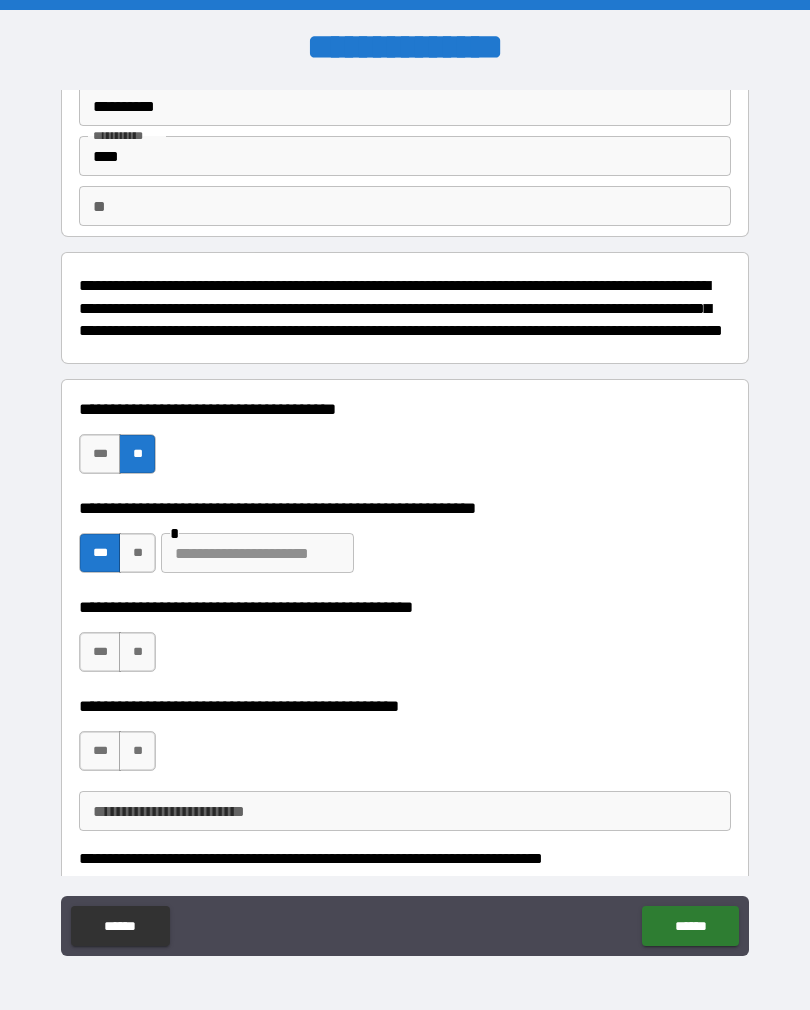 scroll, scrollTop: 105, scrollLeft: 0, axis: vertical 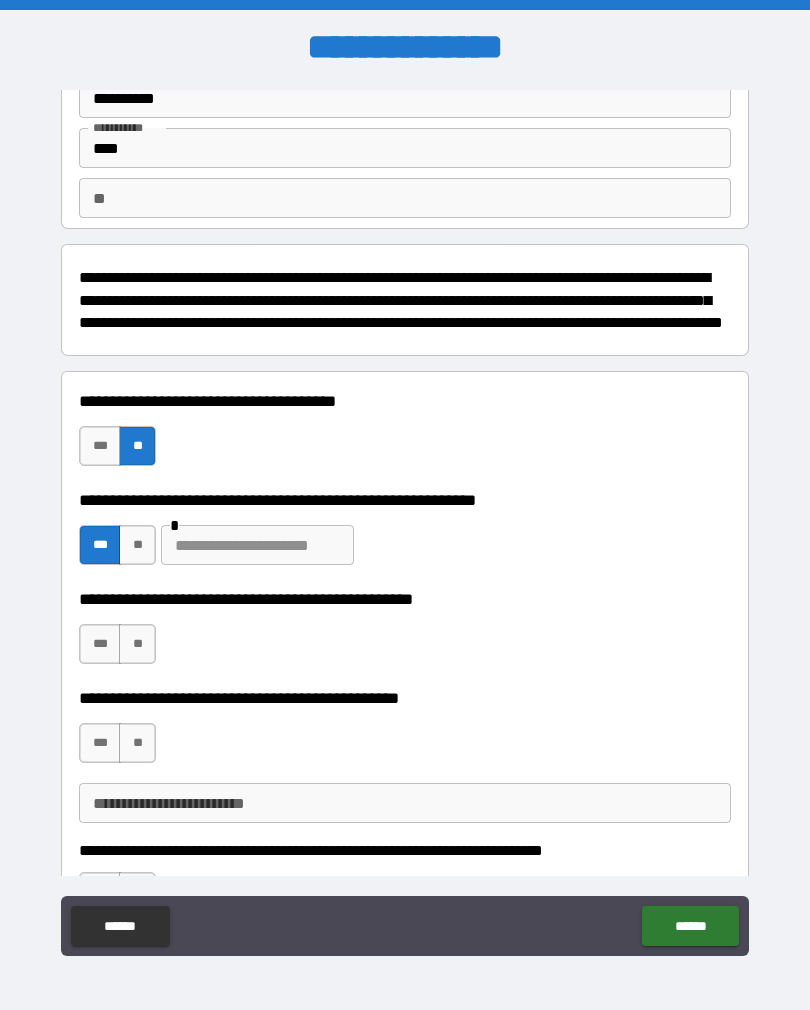 click on "**" at bounding box center [137, 644] 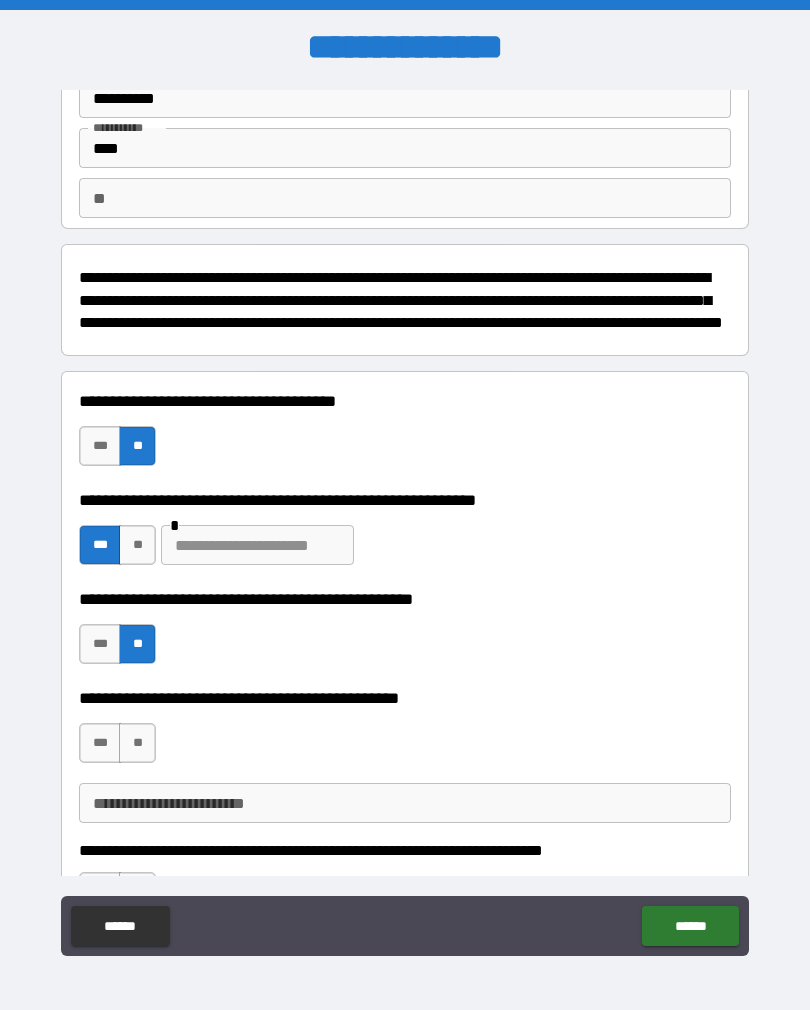 scroll, scrollTop: 151, scrollLeft: 0, axis: vertical 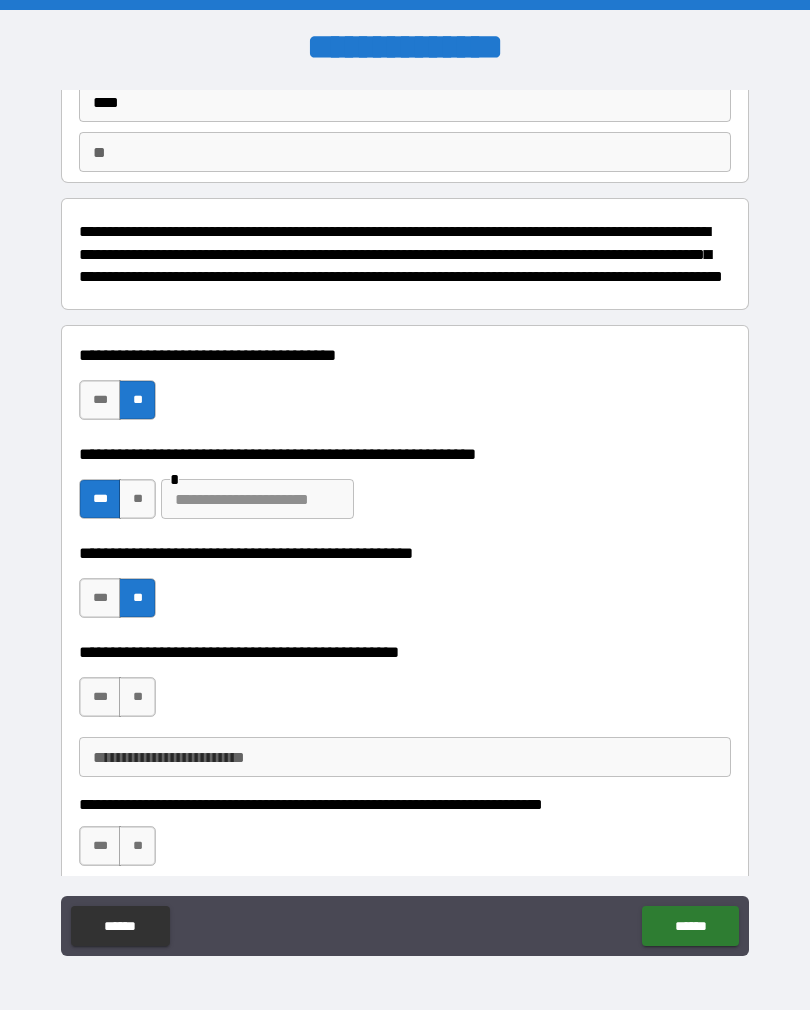 click on "***" at bounding box center (100, 697) 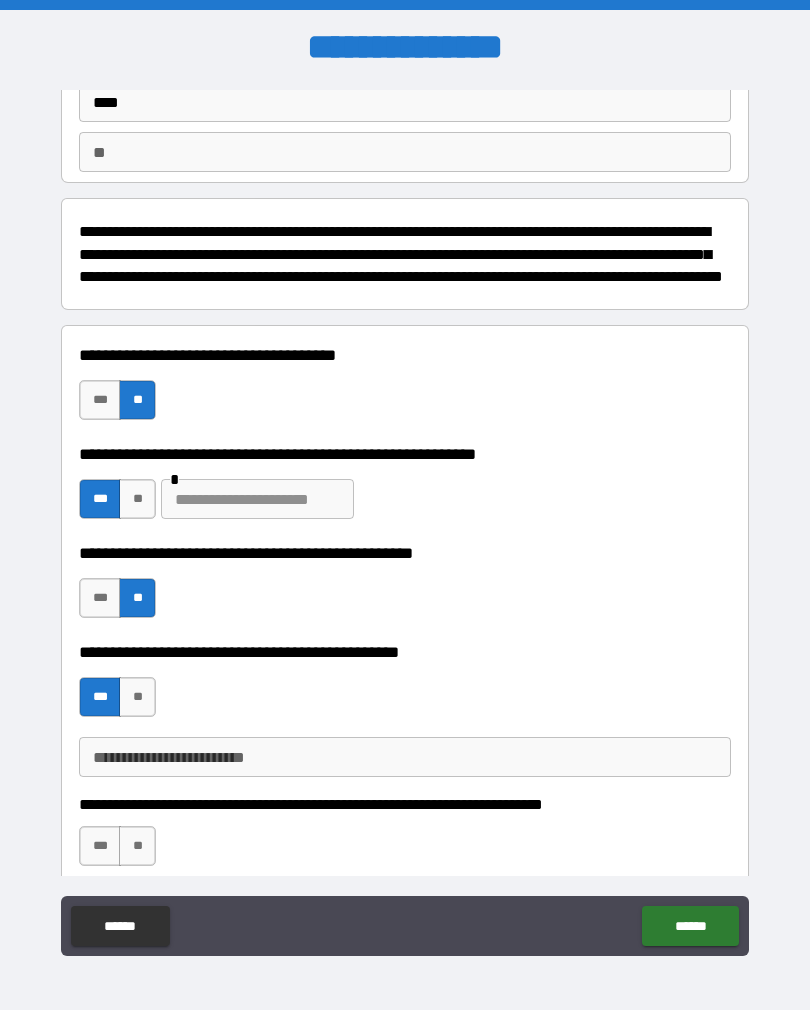 type on "*" 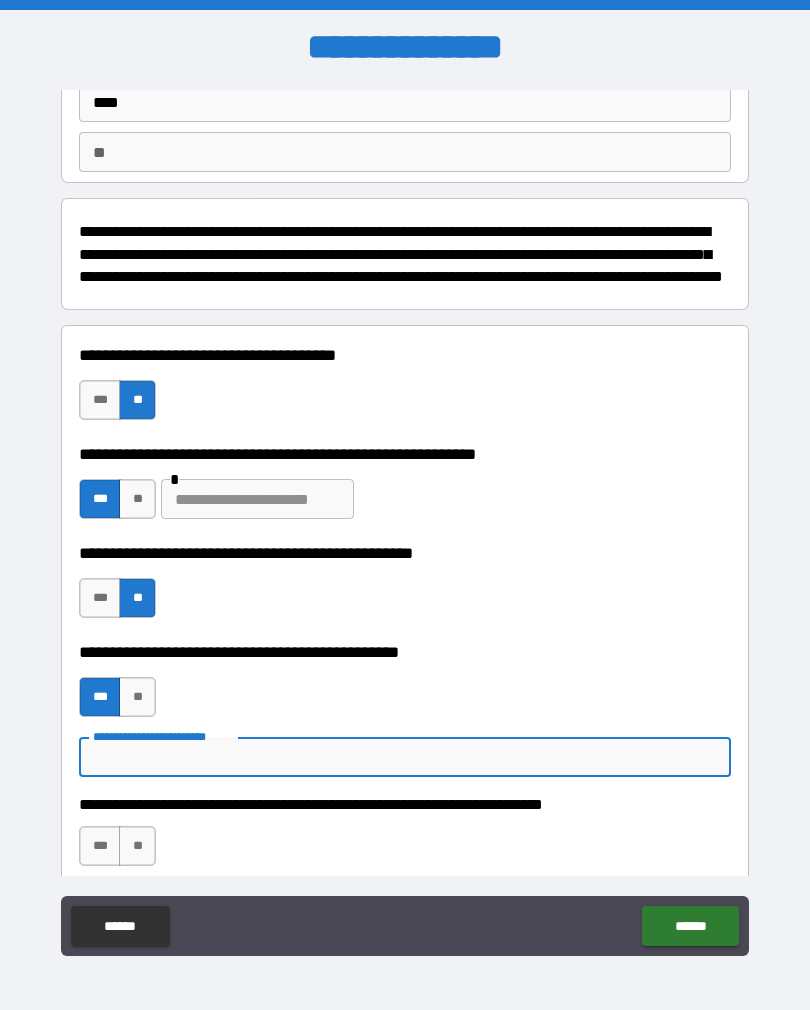 scroll, scrollTop: 31, scrollLeft: 0, axis: vertical 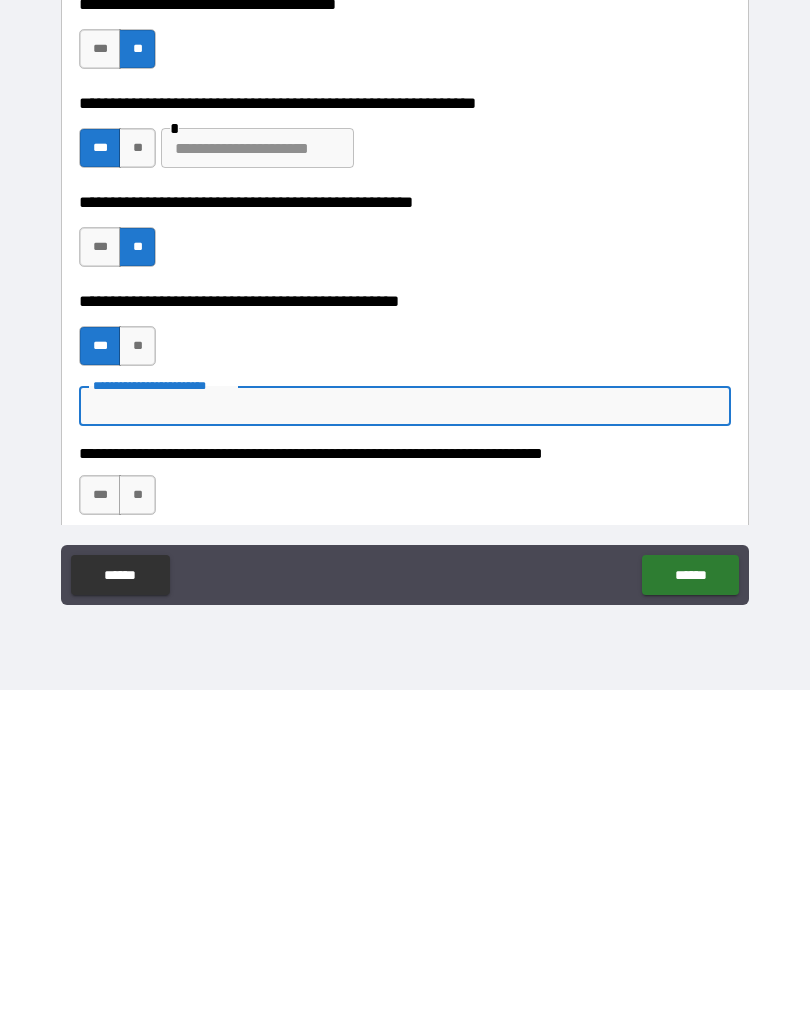 type on "*" 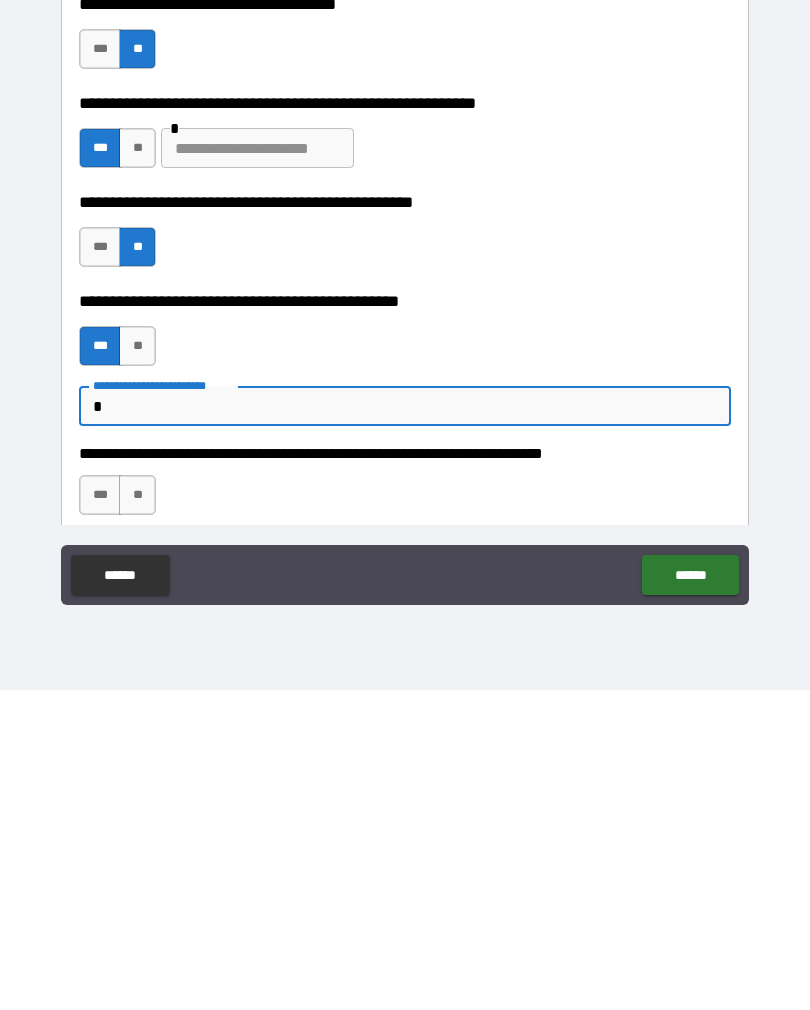 type on "*" 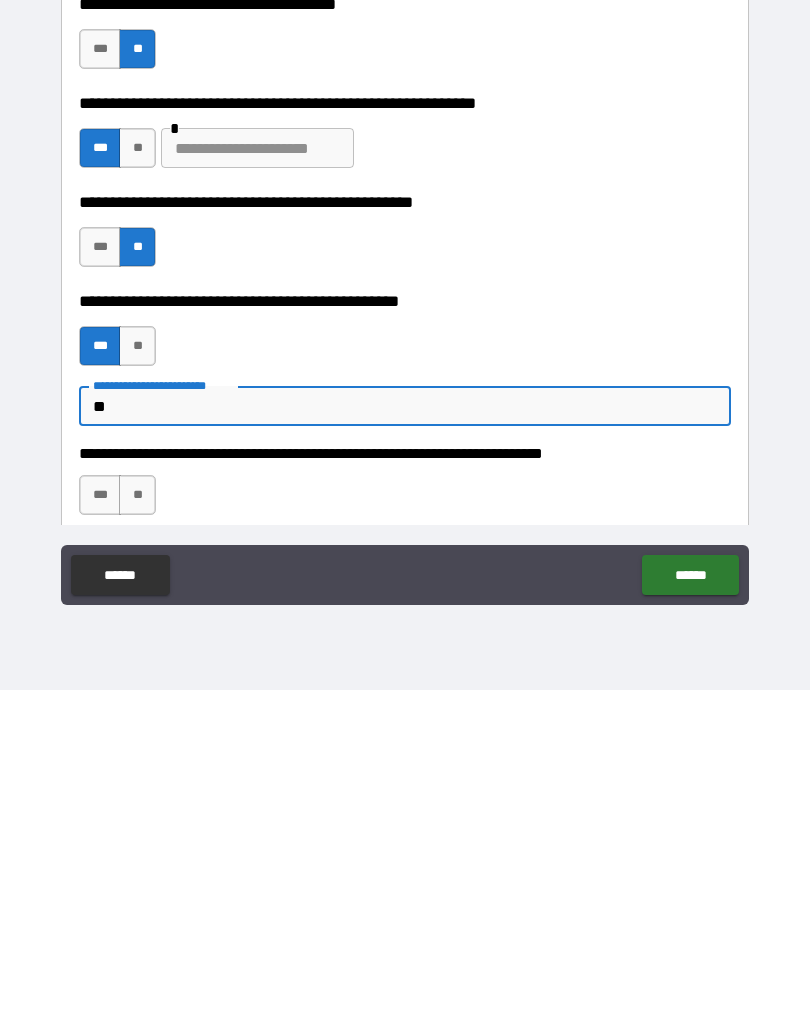 type on "*" 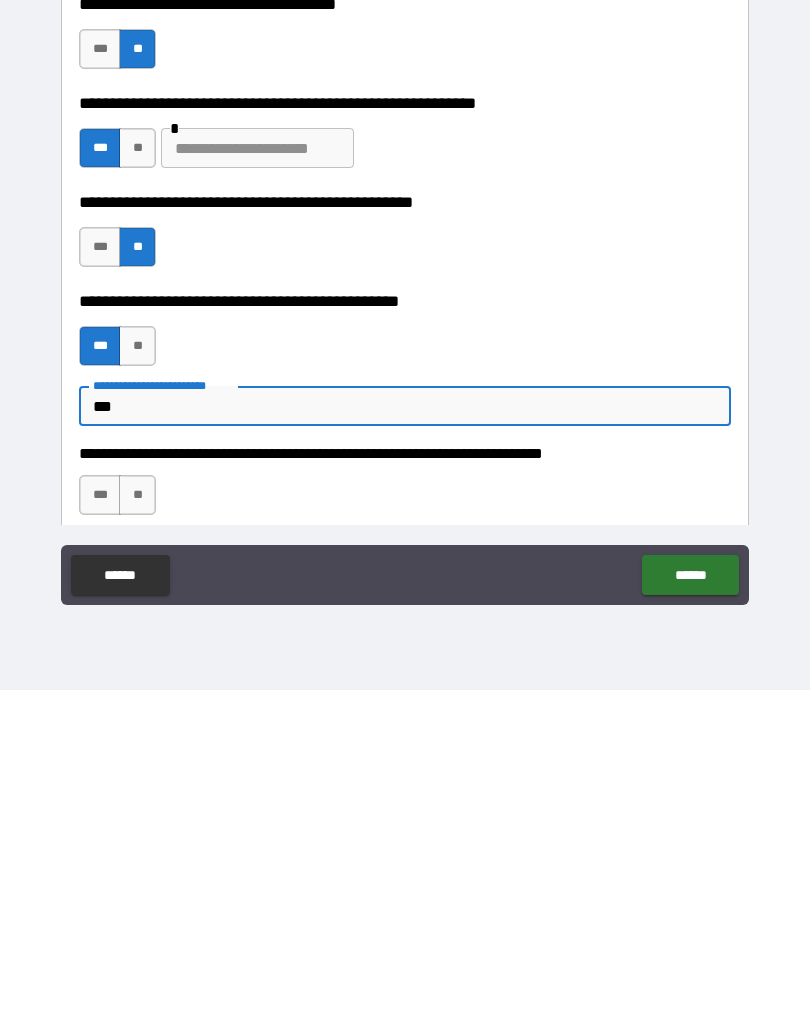 type on "*" 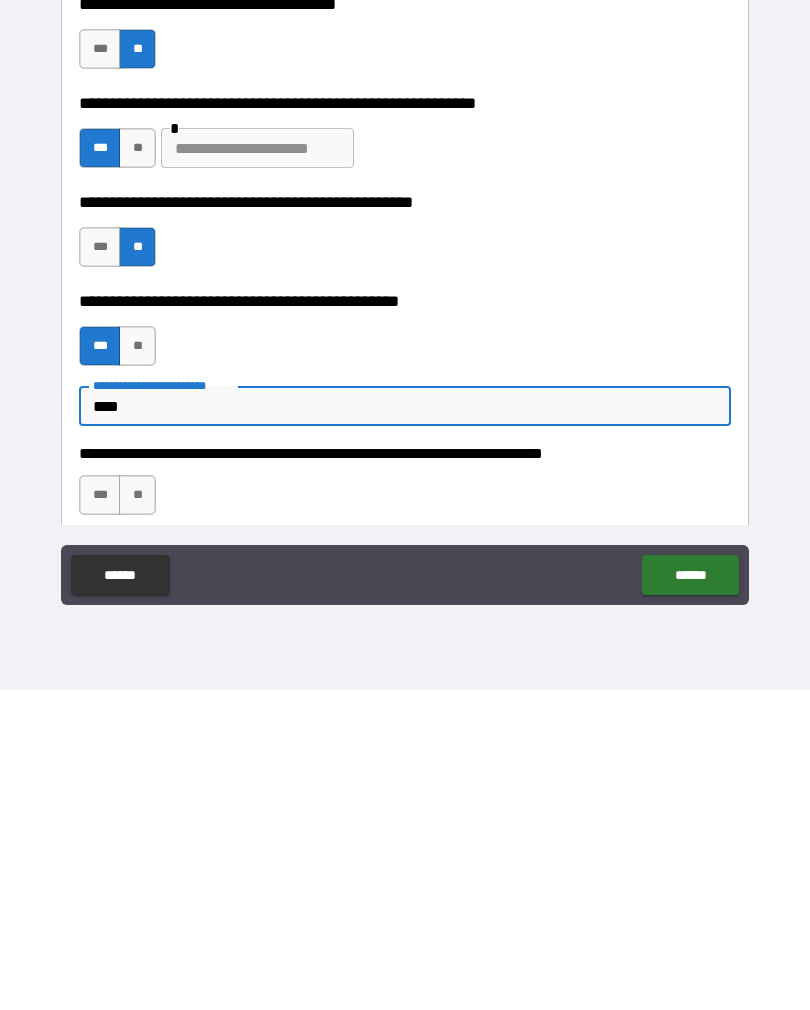 type on "*" 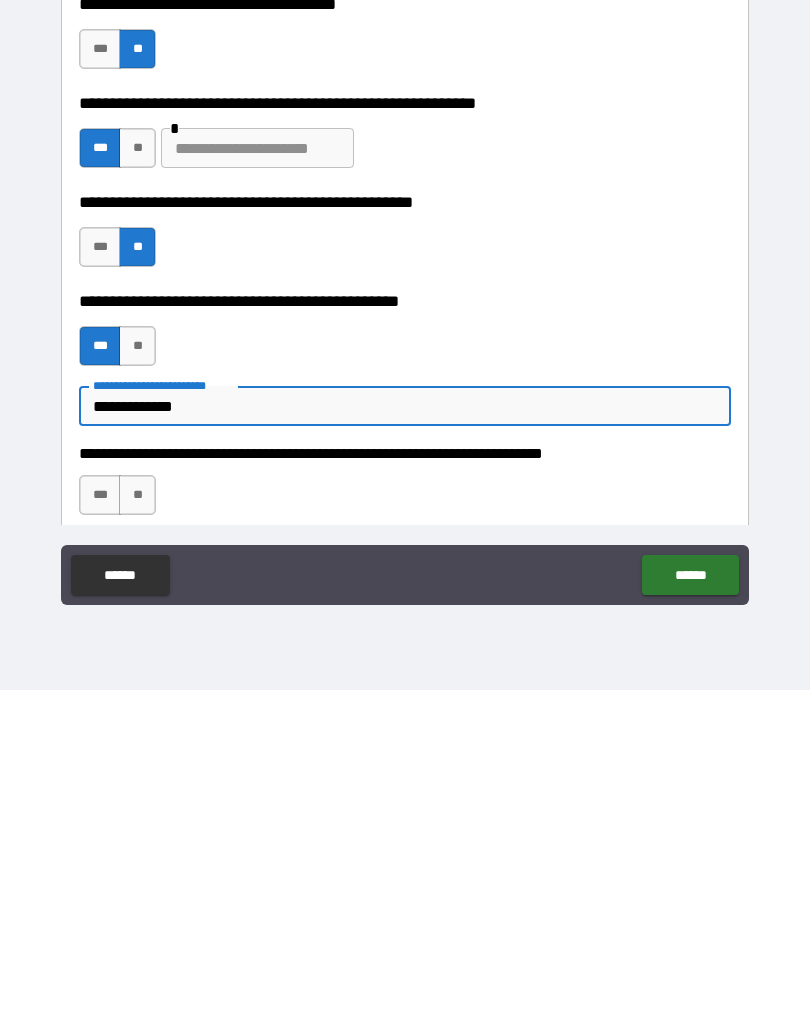 type on "**********" 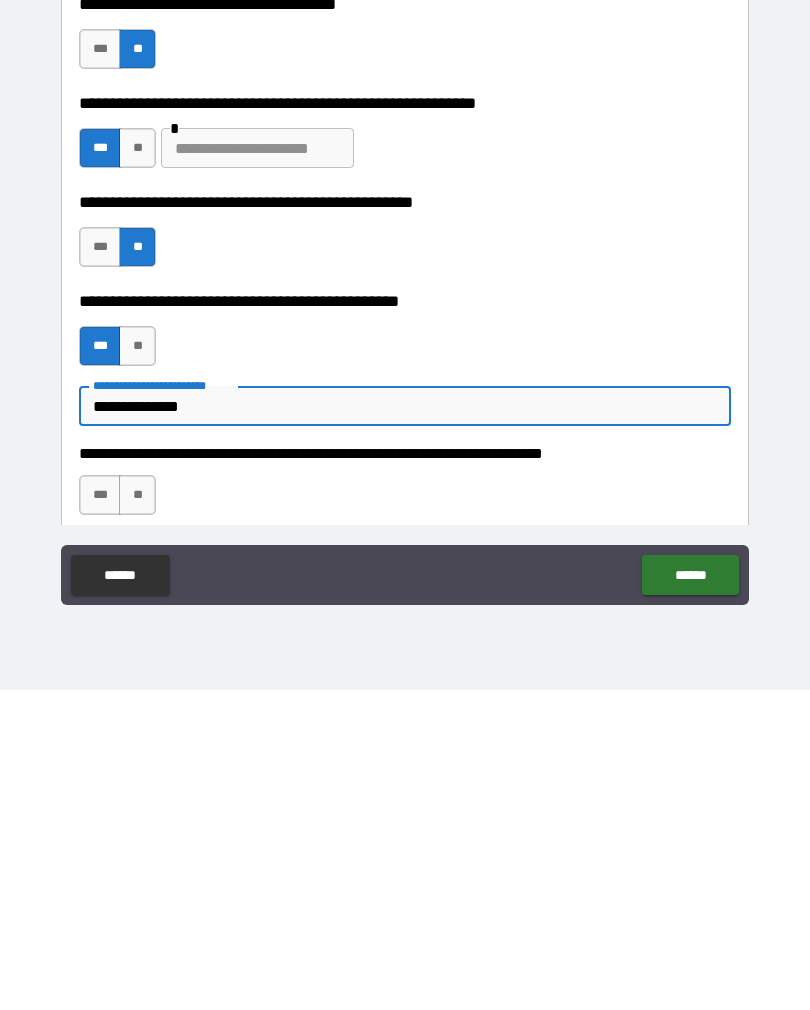 type on "*" 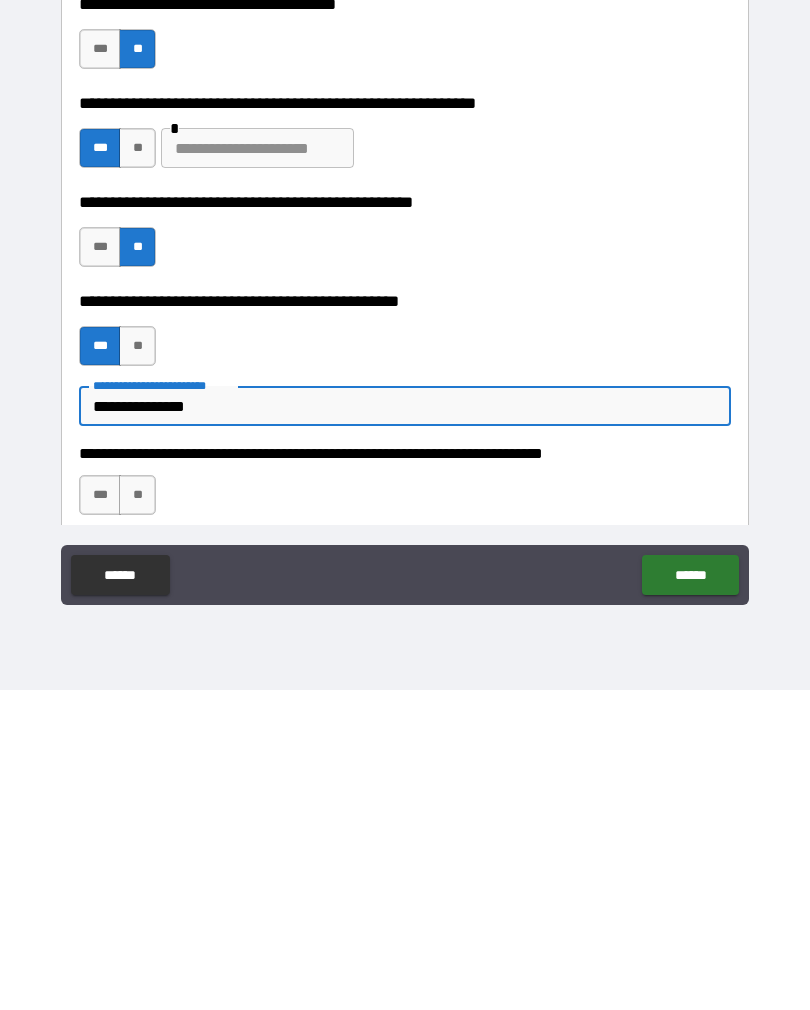 type on "*" 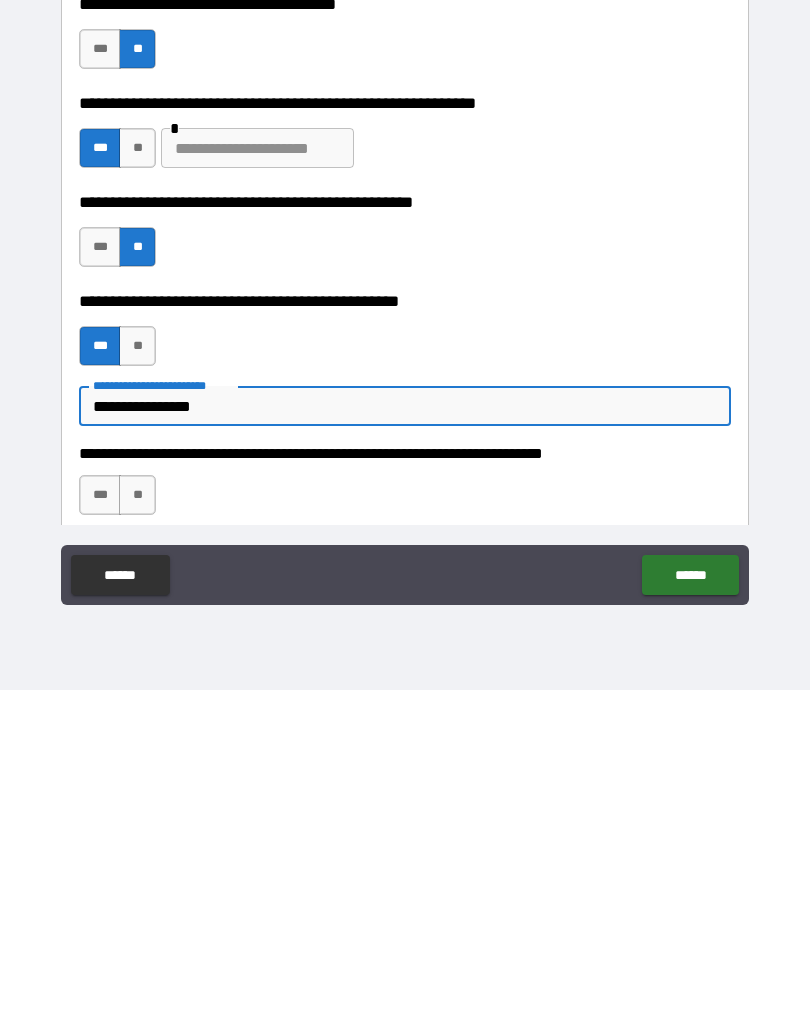 type on "*" 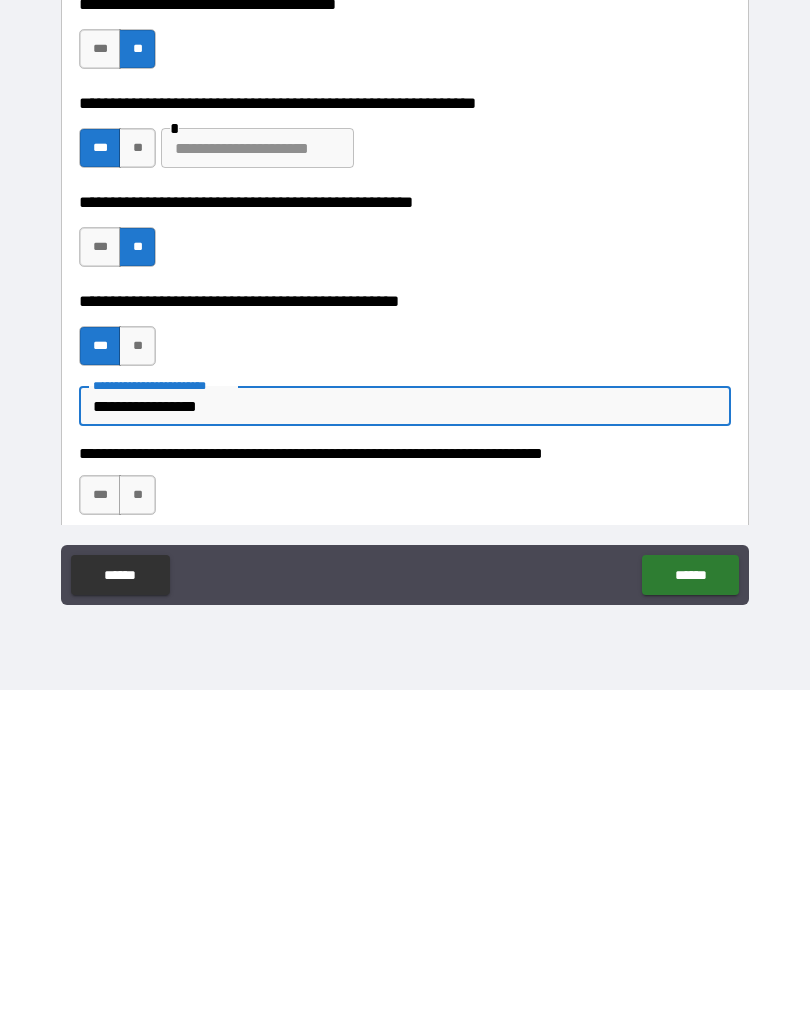 type on "*" 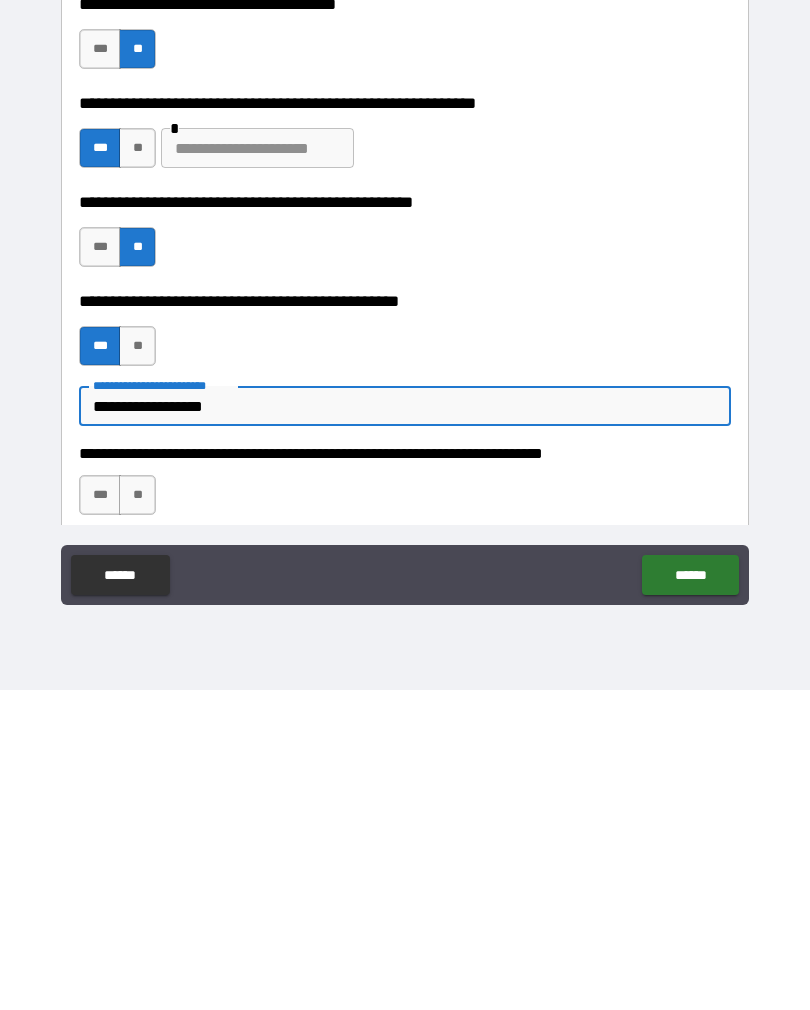 type on "*" 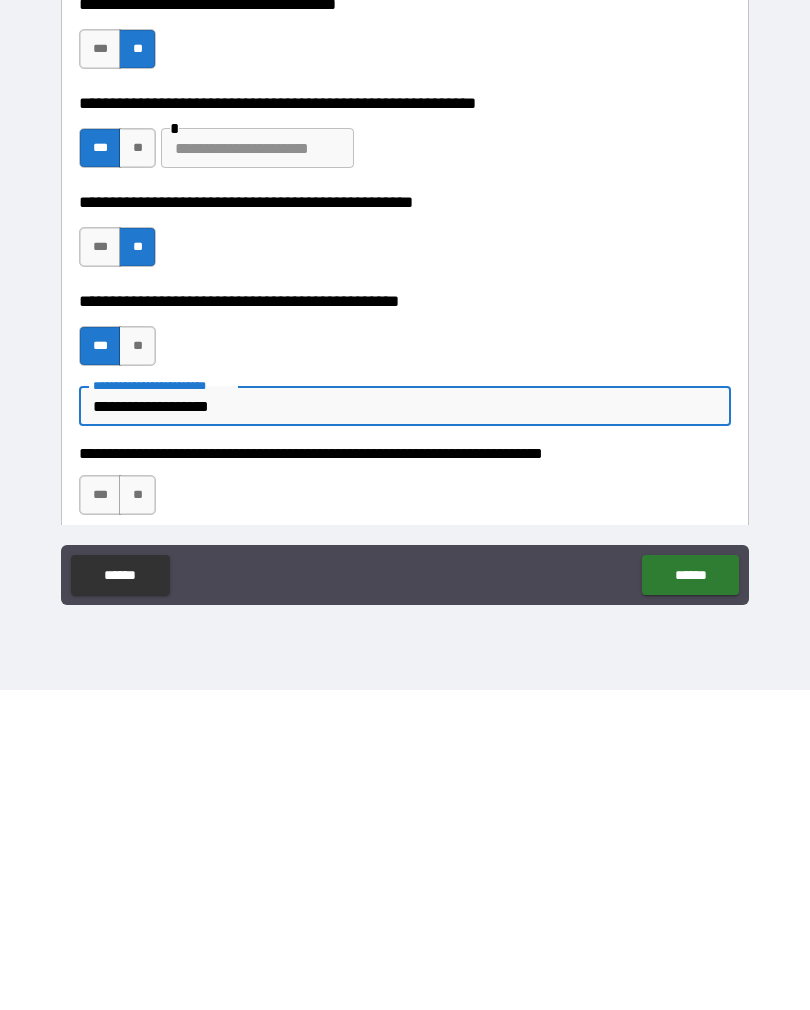 type on "*" 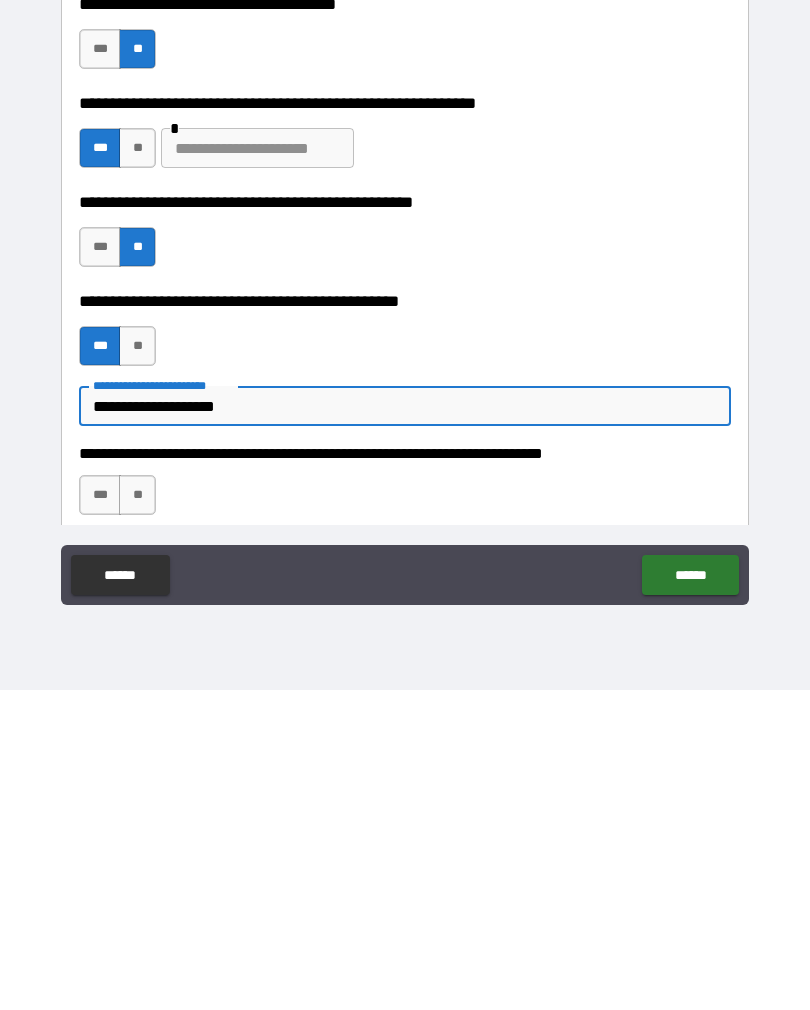 type on "*" 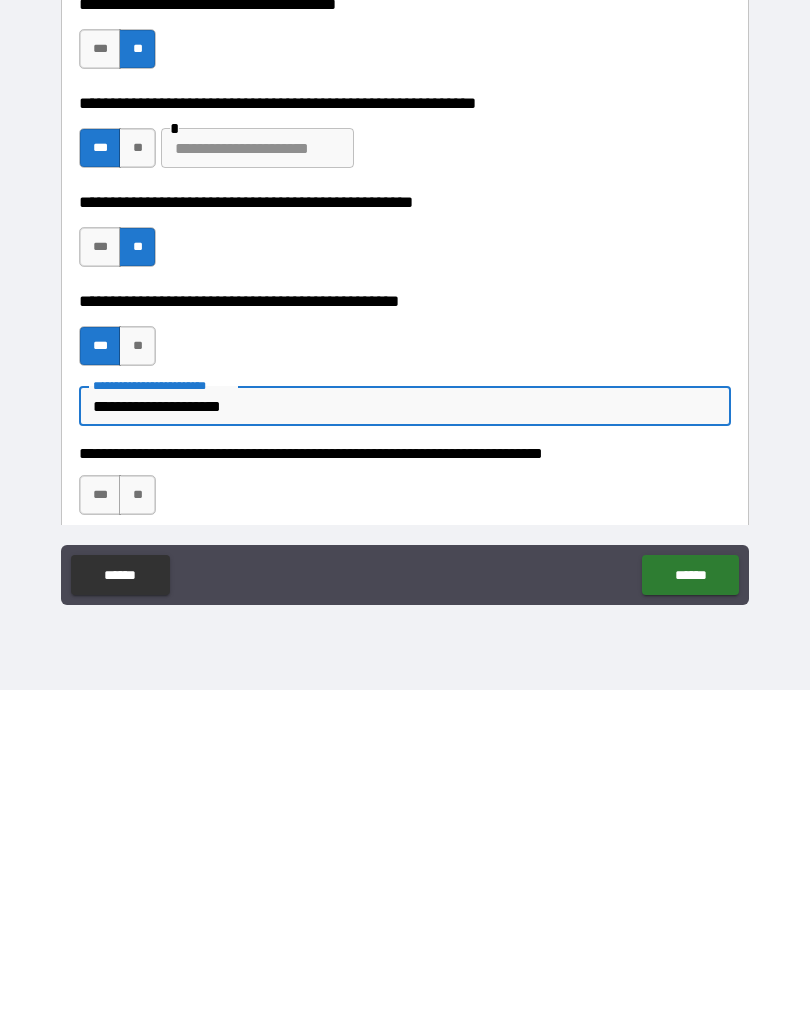 type on "*" 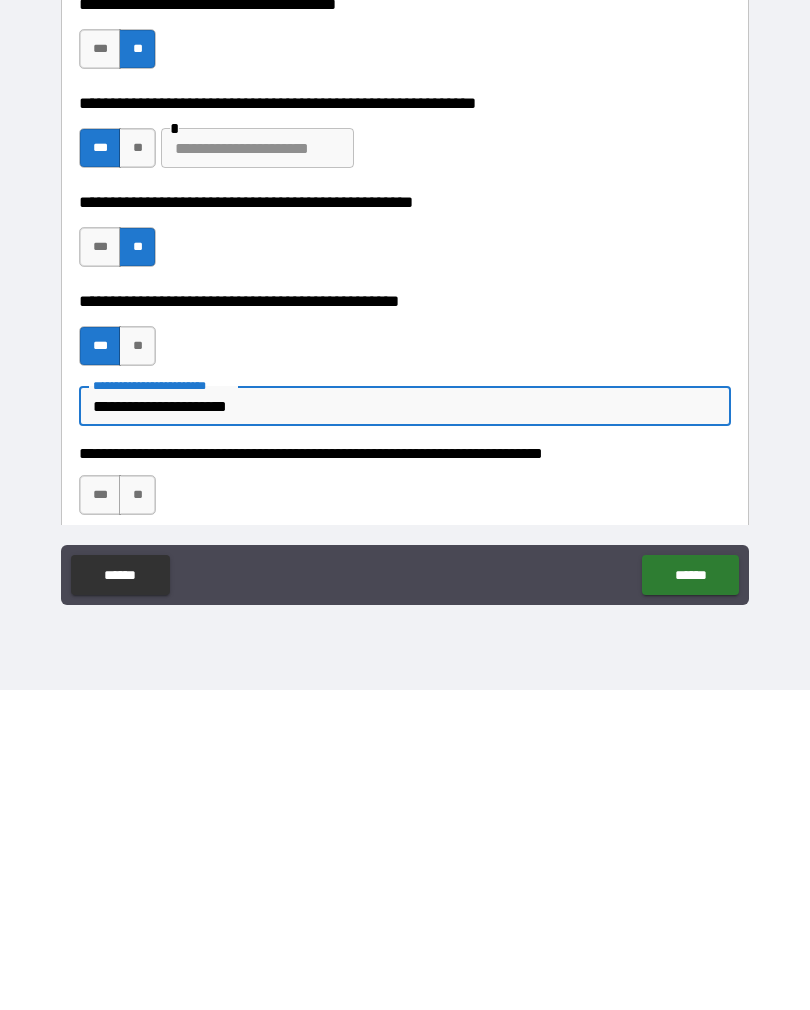 type on "*" 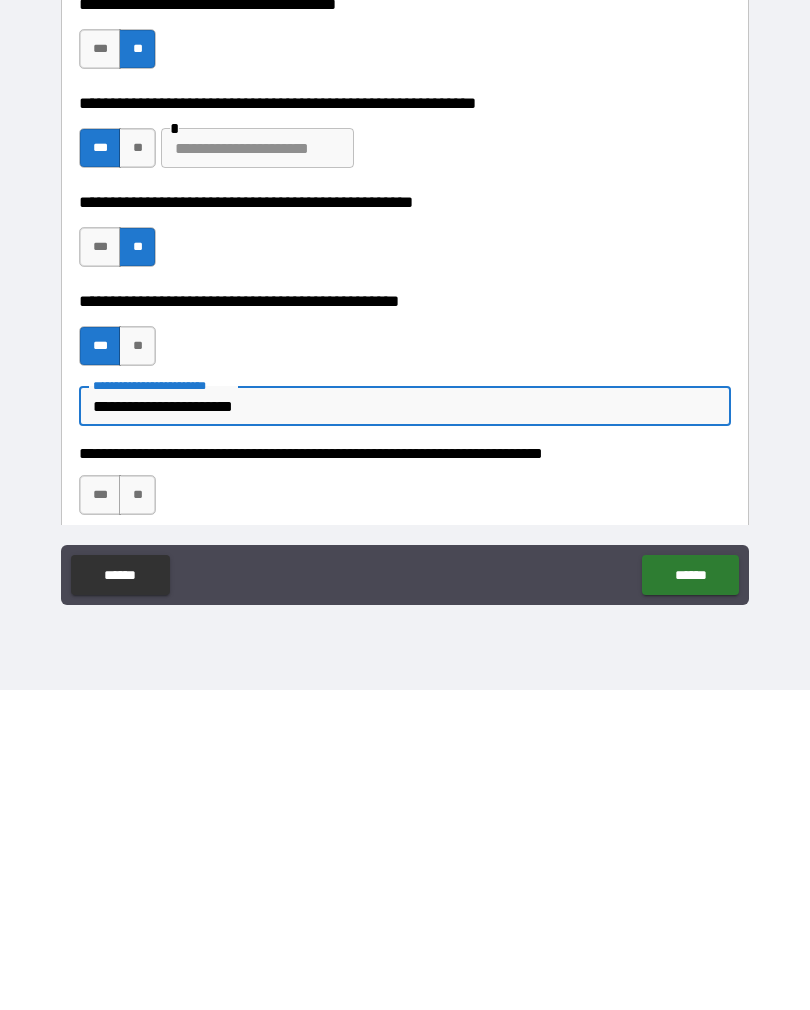 type on "*" 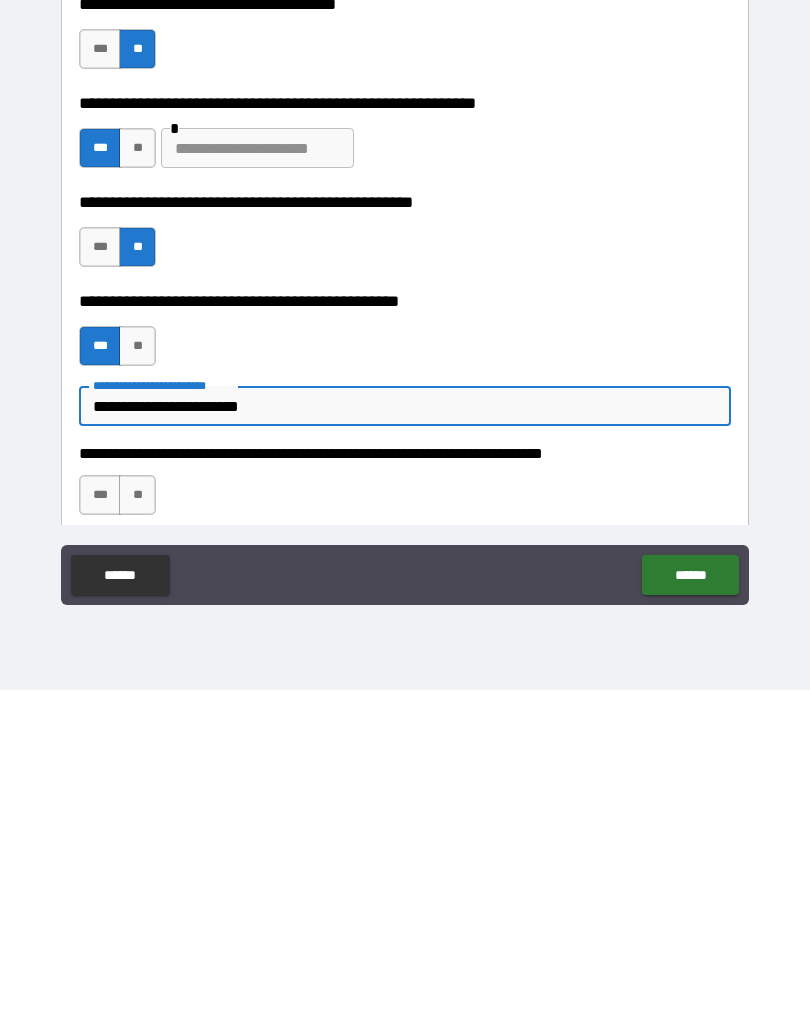 type on "*" 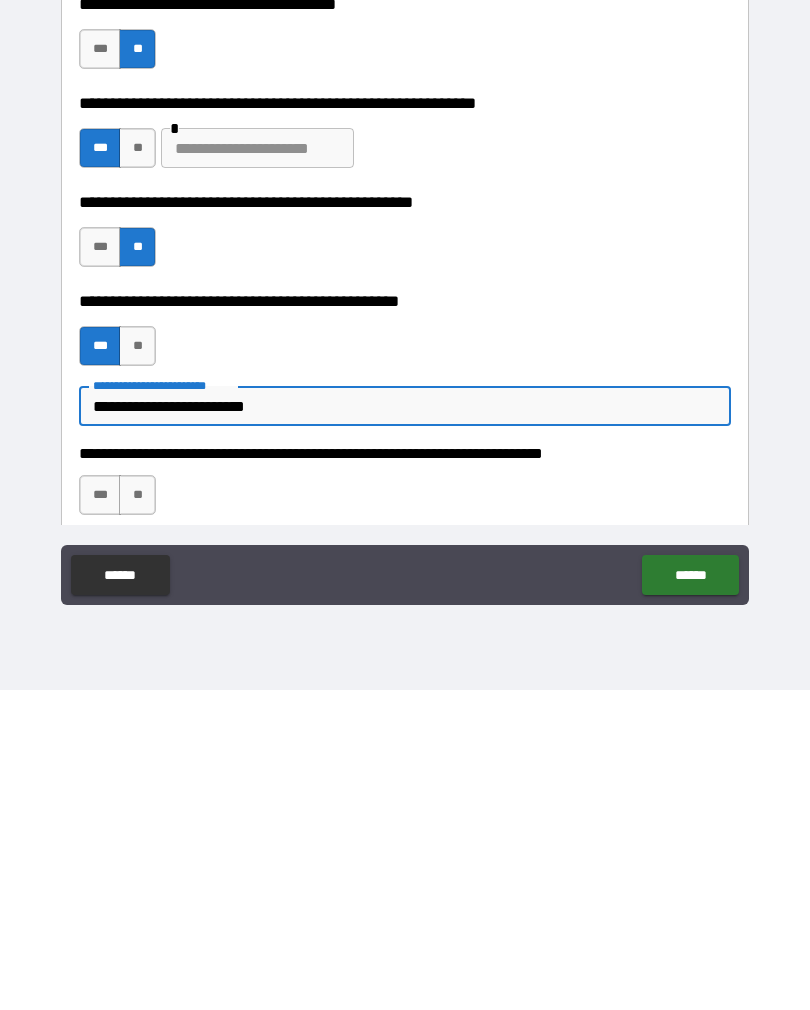 type on "*" 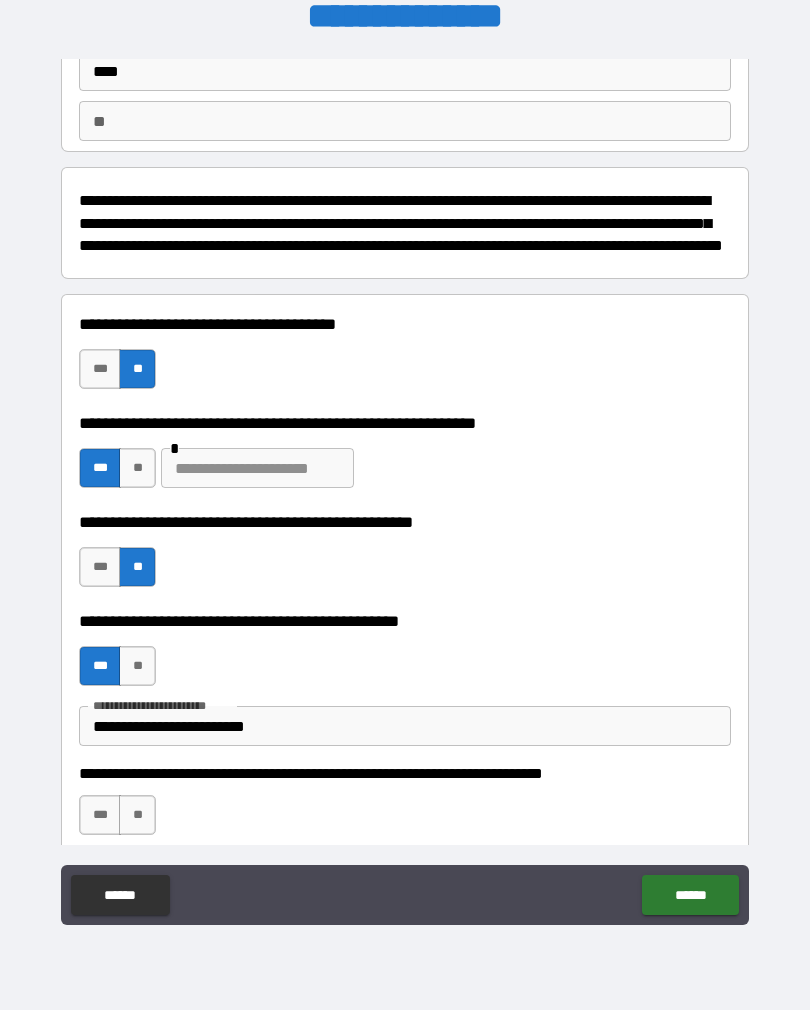 click on "**********" at bounding box center [405, 726] 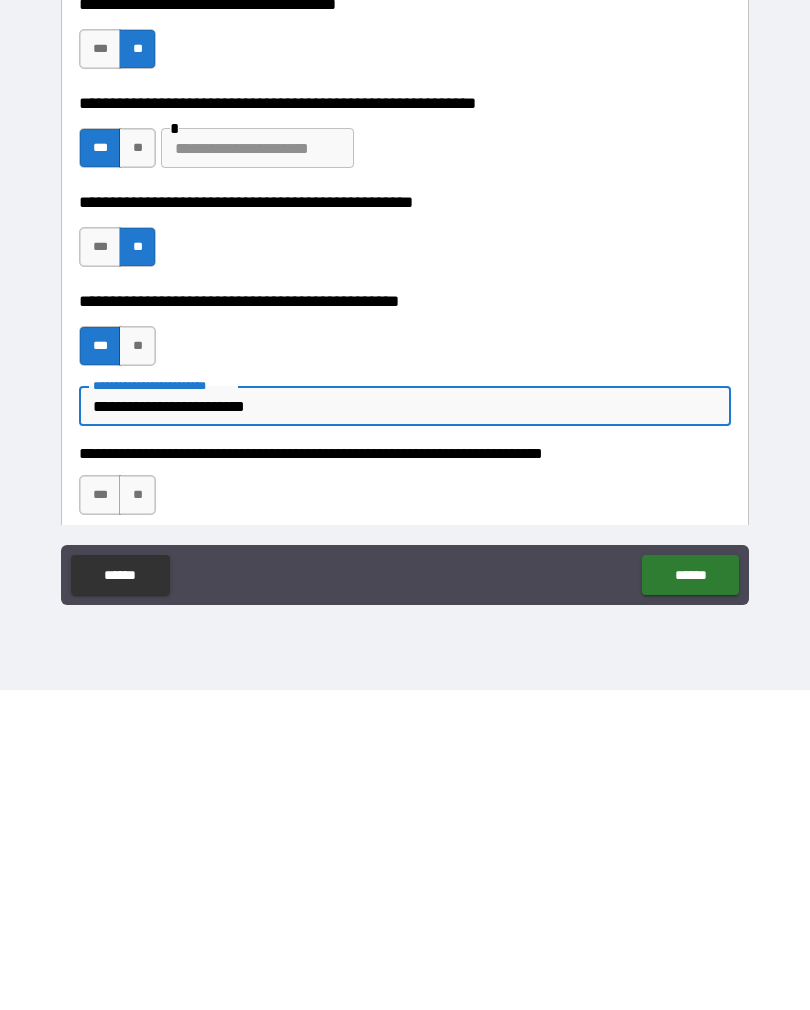 type on "**********" 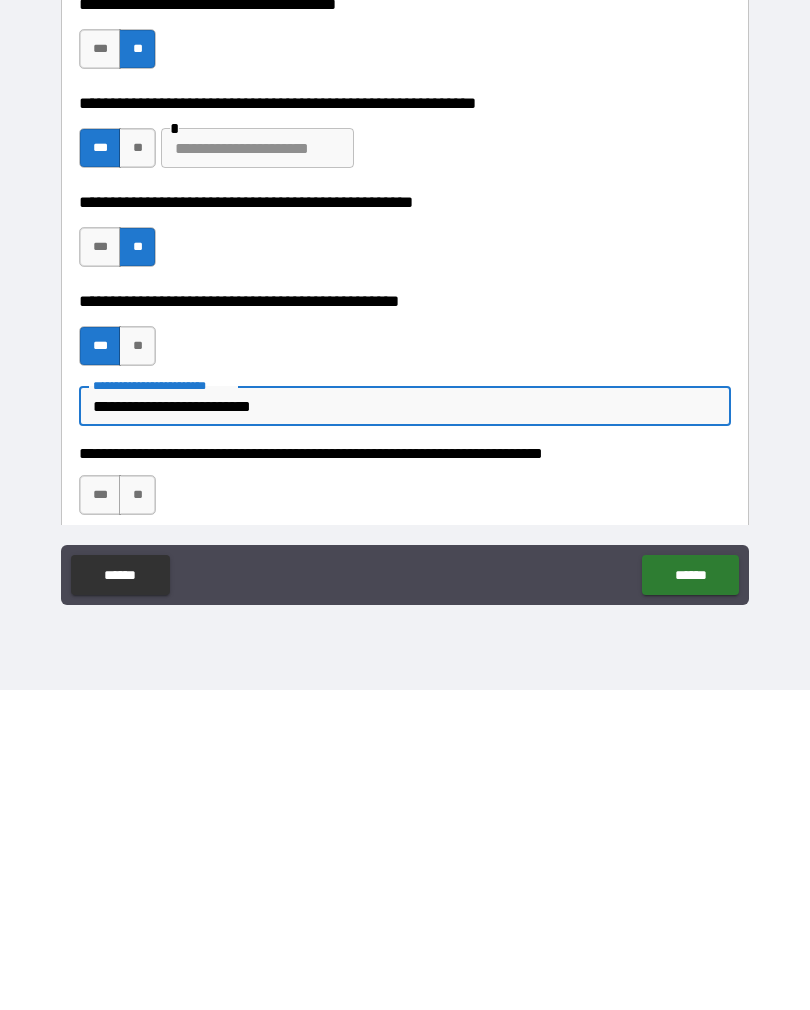 type on "*" 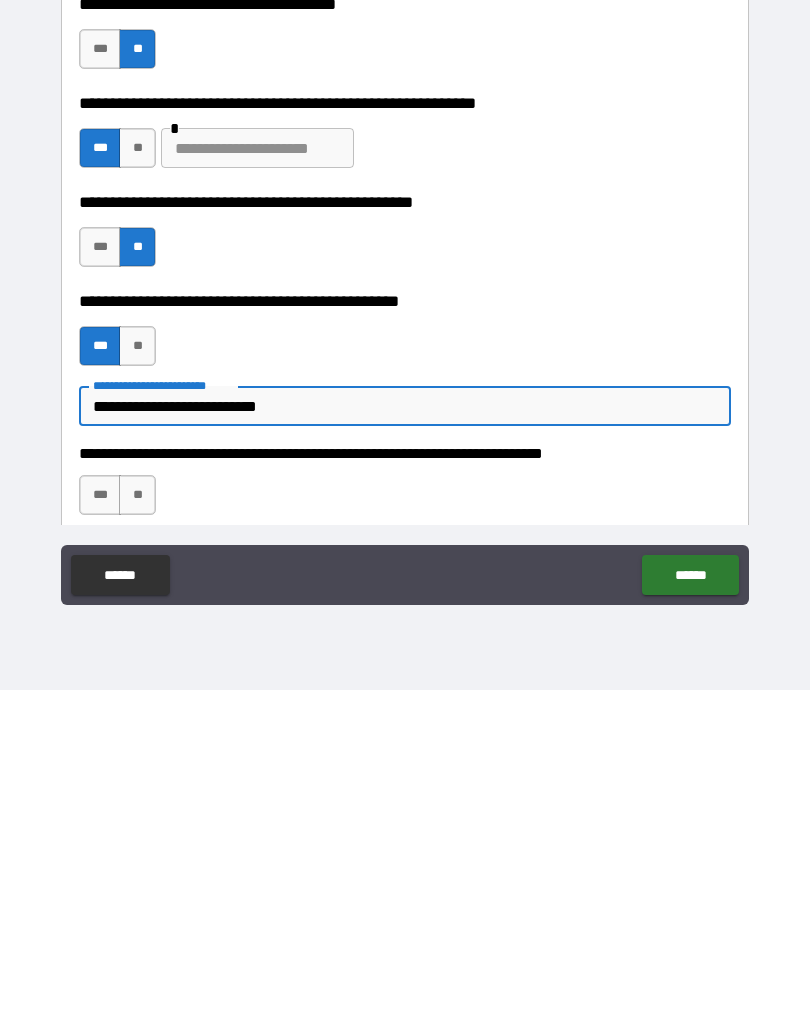 type on "*" 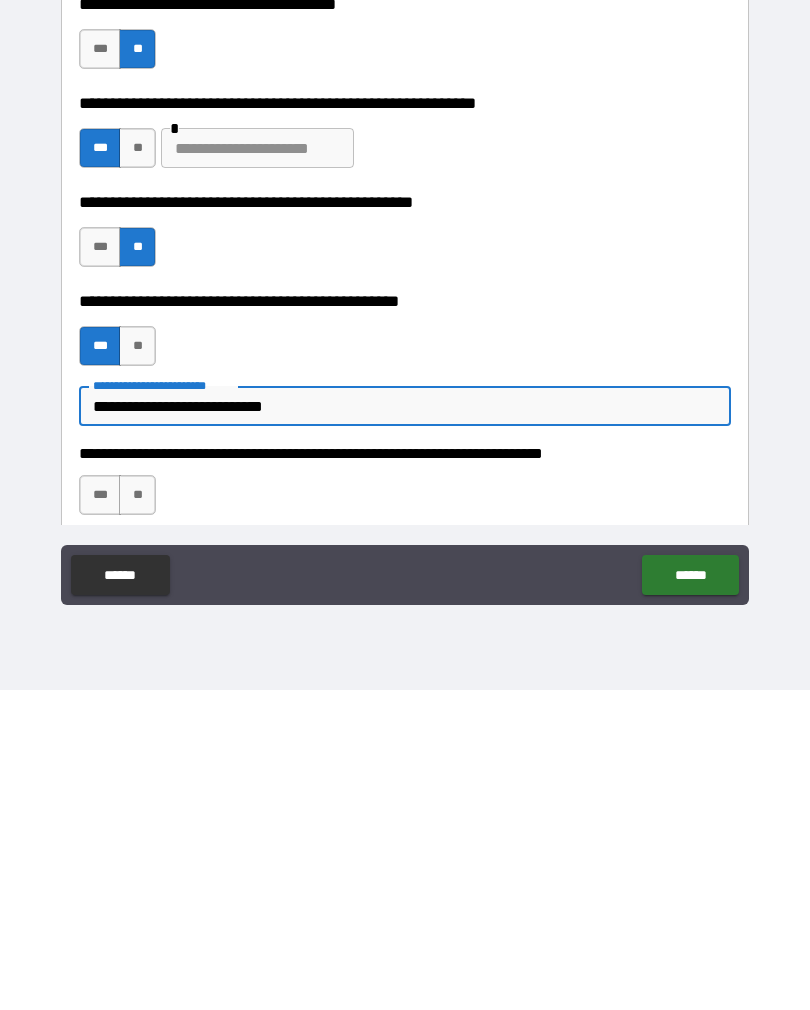 type on "*" 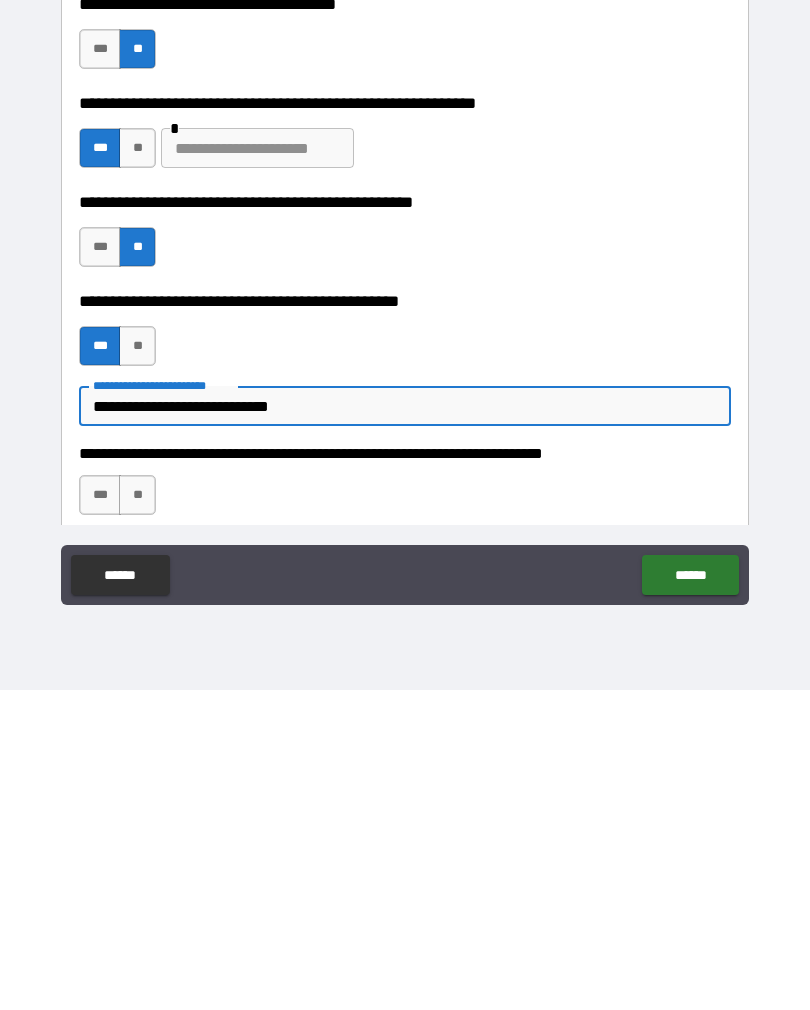 type on "*" 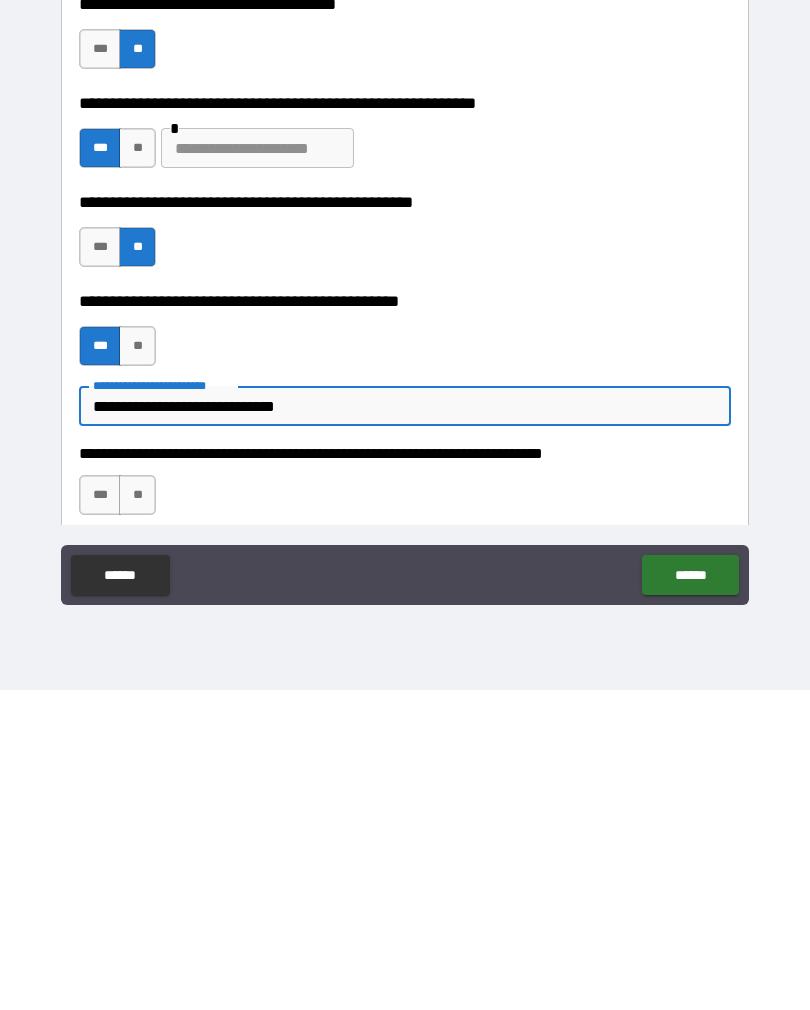 type on "*" 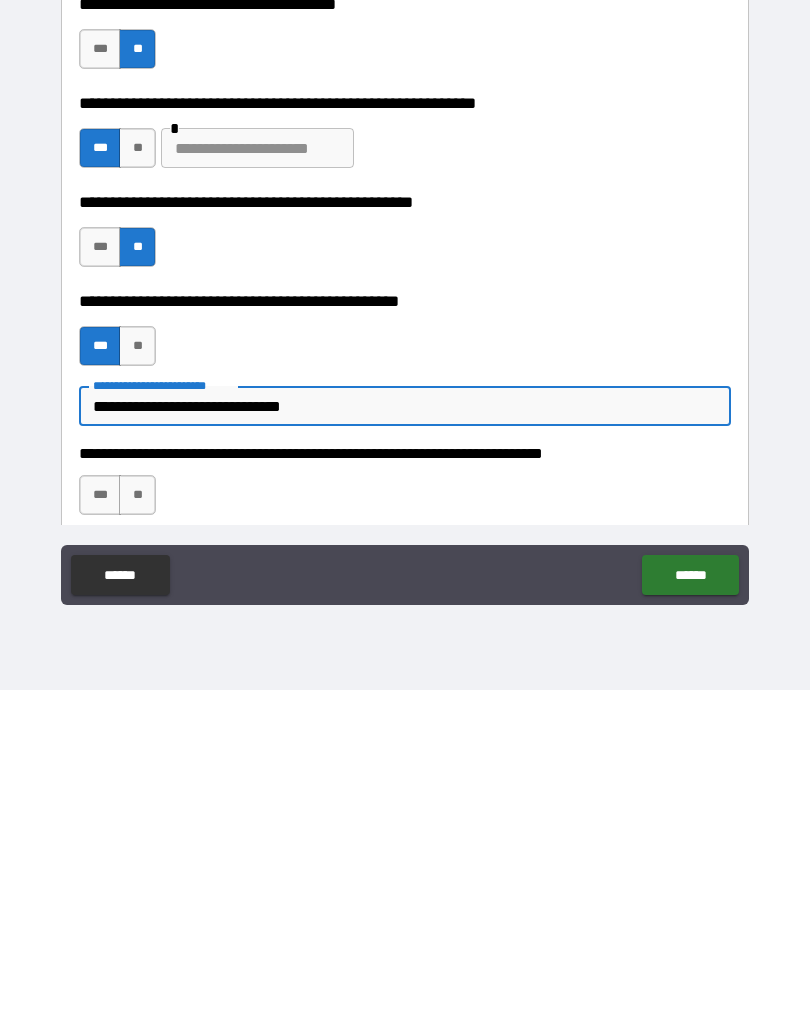 type on "*" 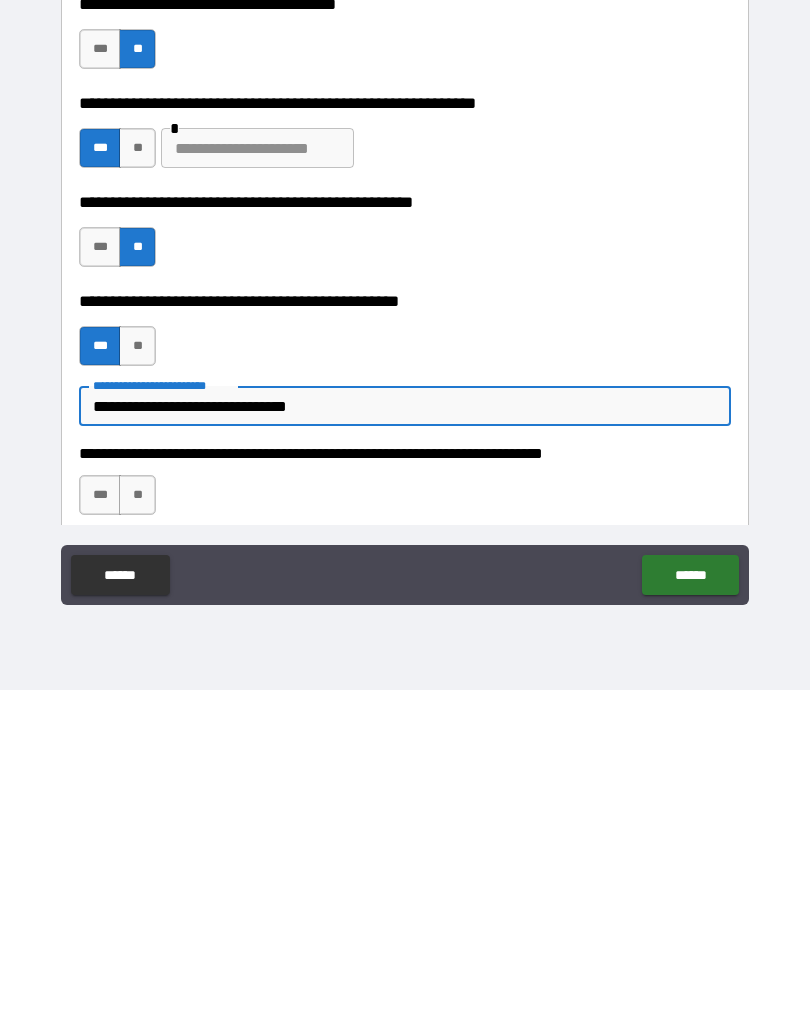 type on "*" 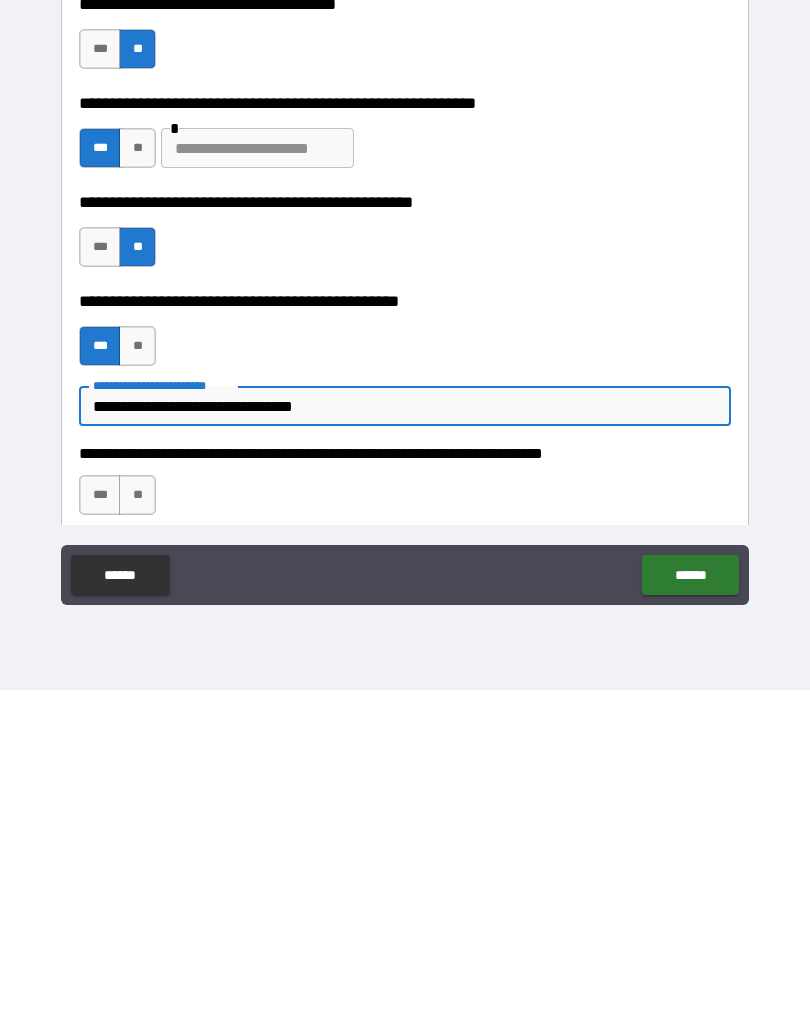 type on "*" 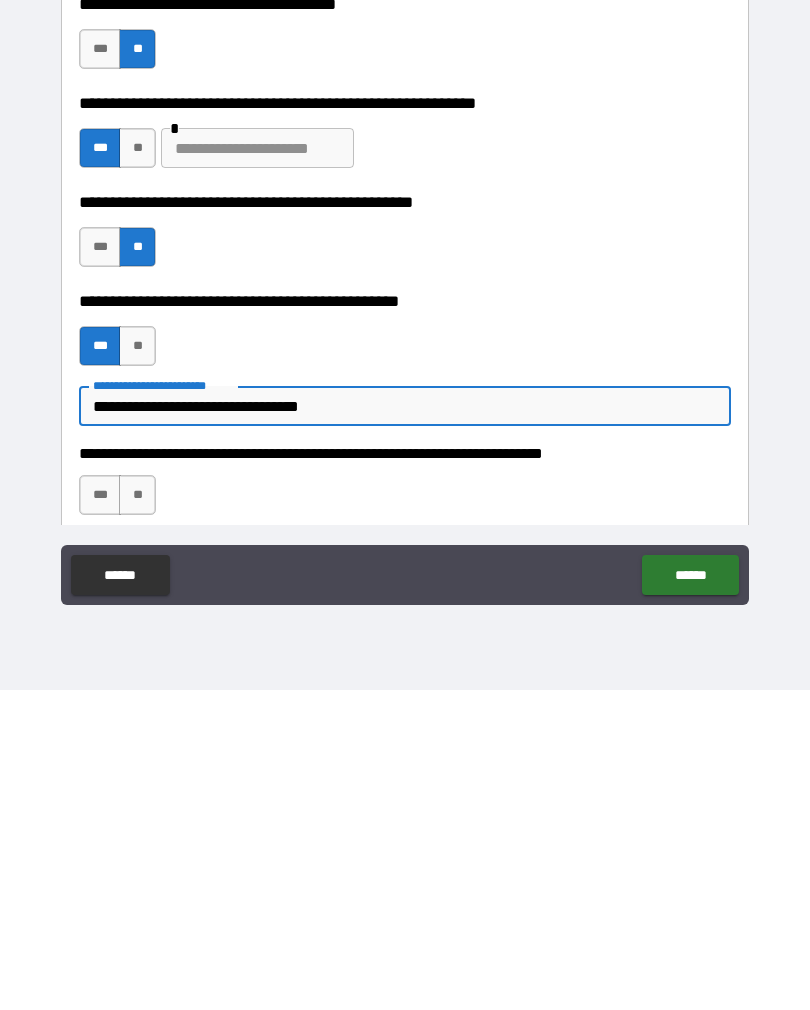 type on "*" 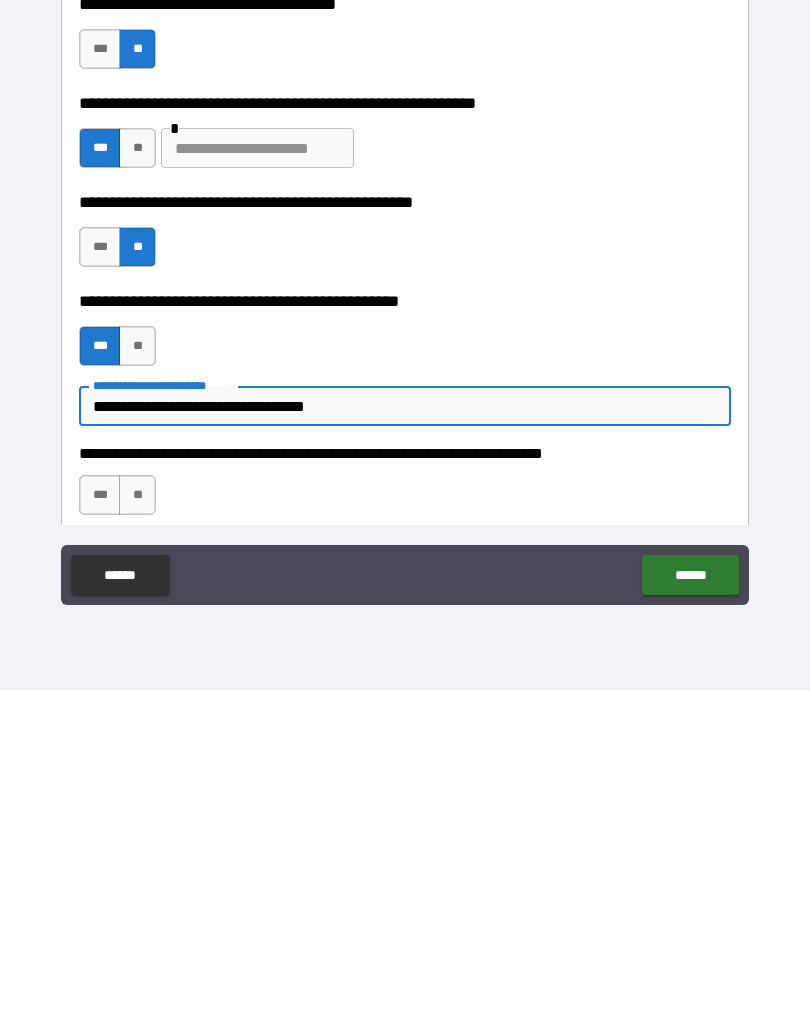 type on "*" 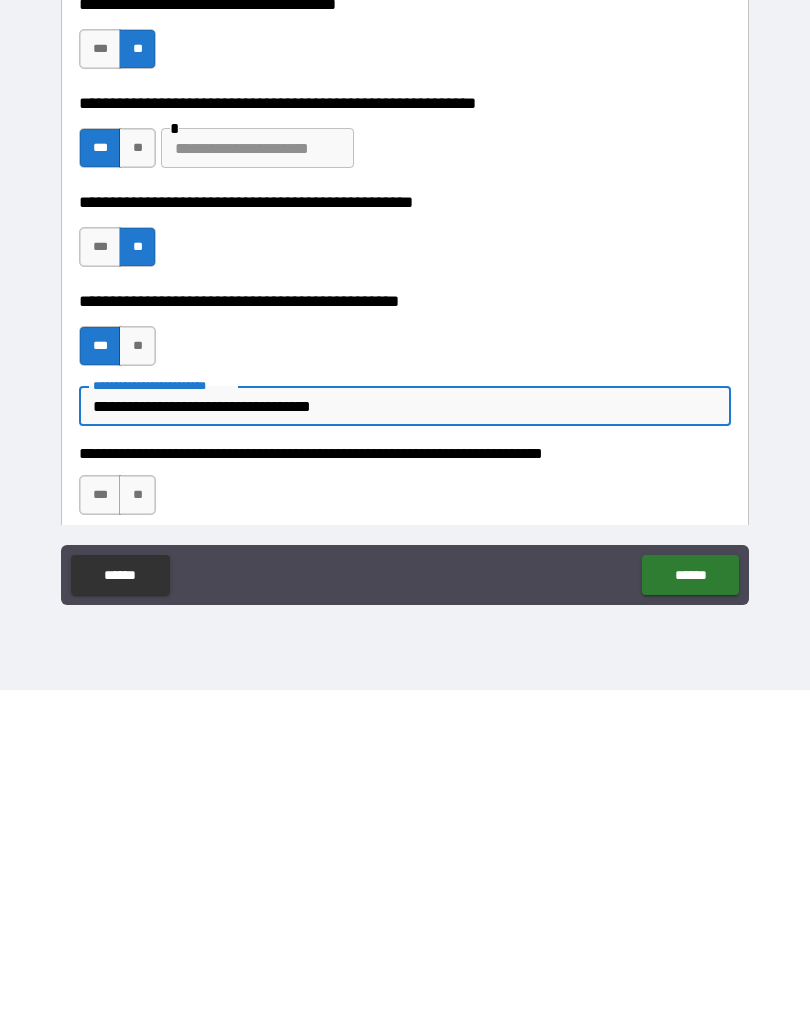 type on "*" 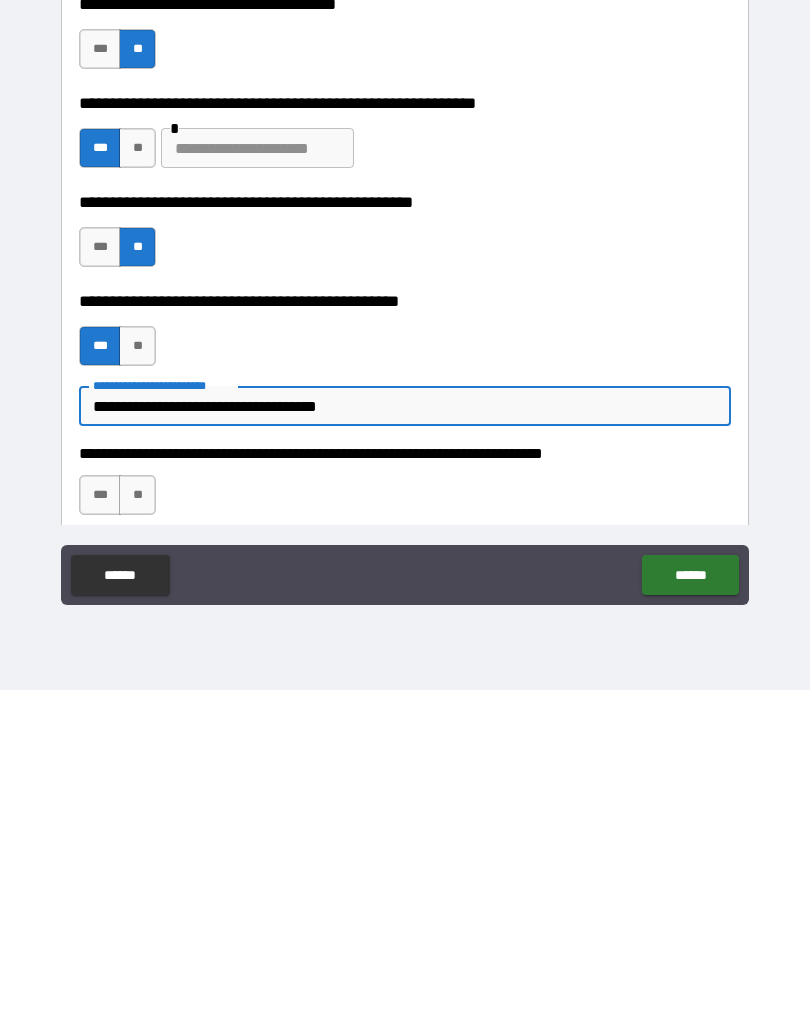 type on "*" 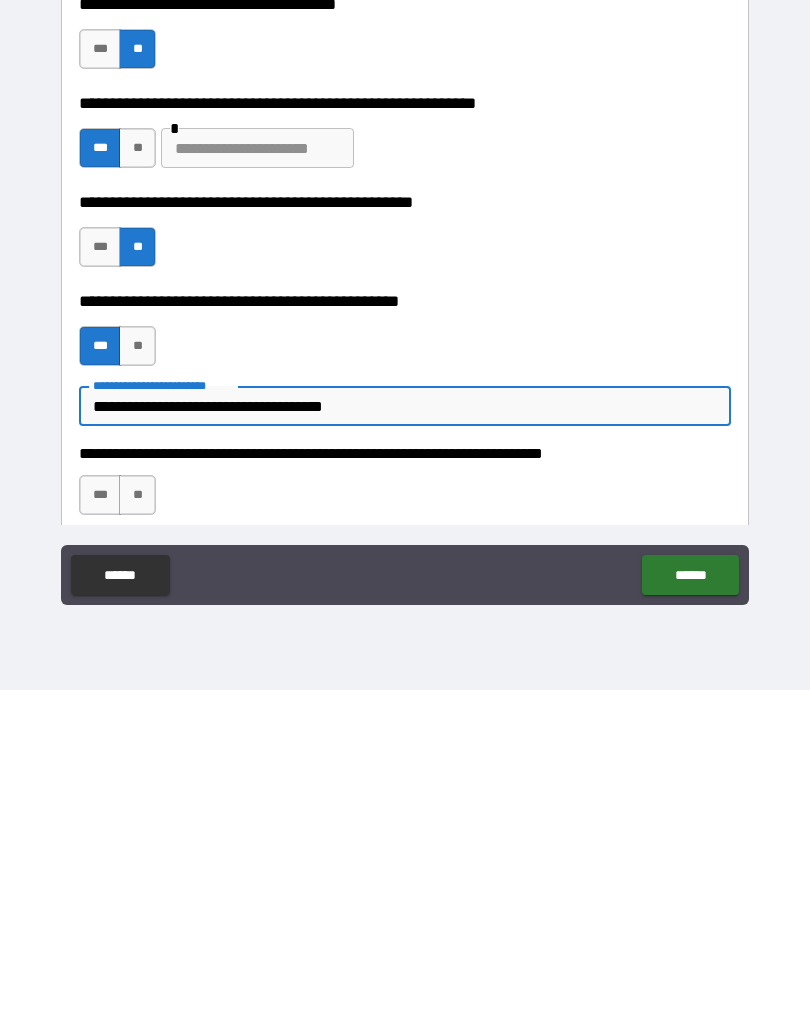 type on "*" 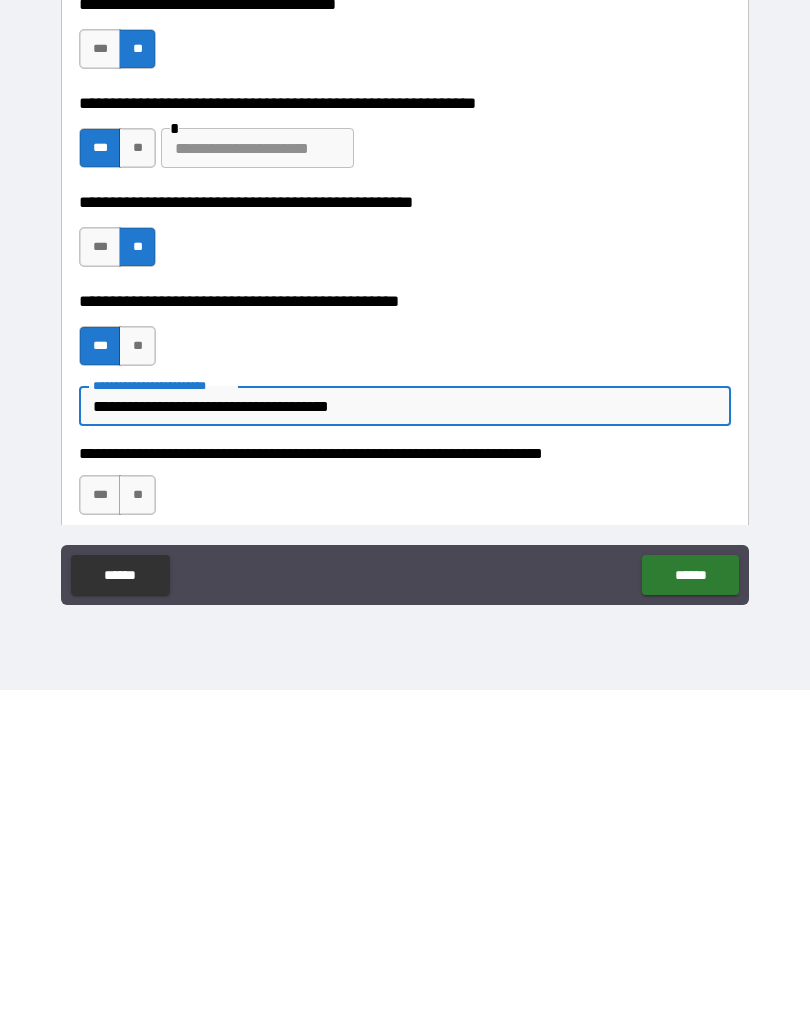 type on "*" 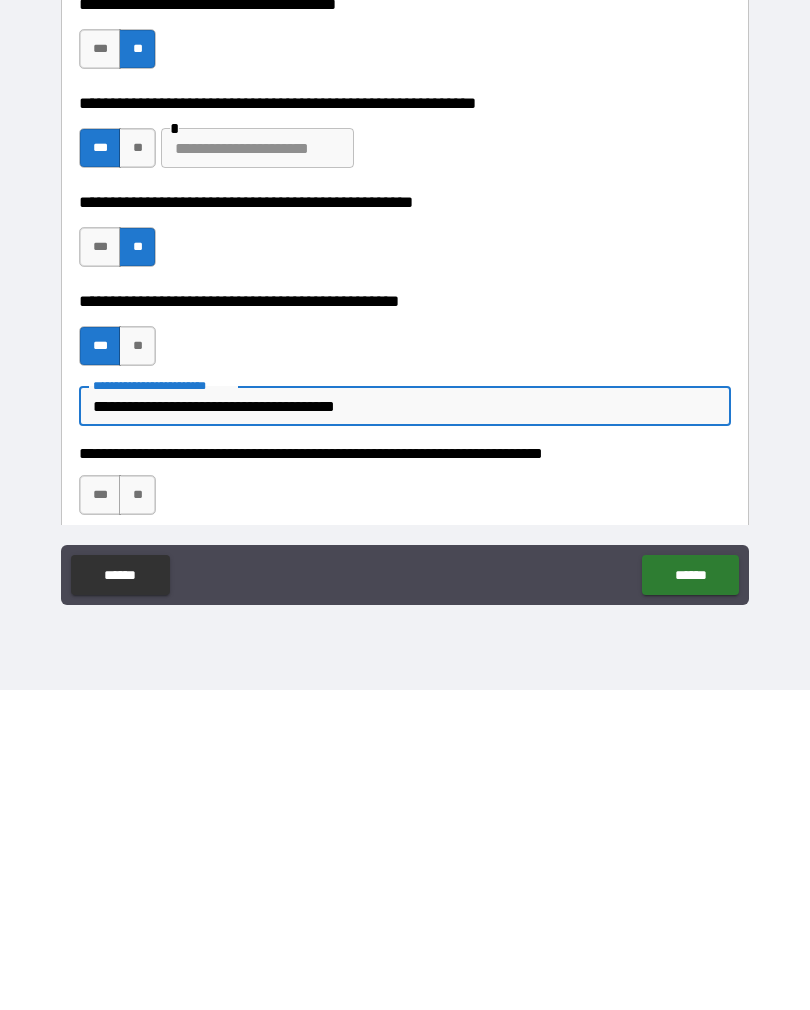 type on "*" 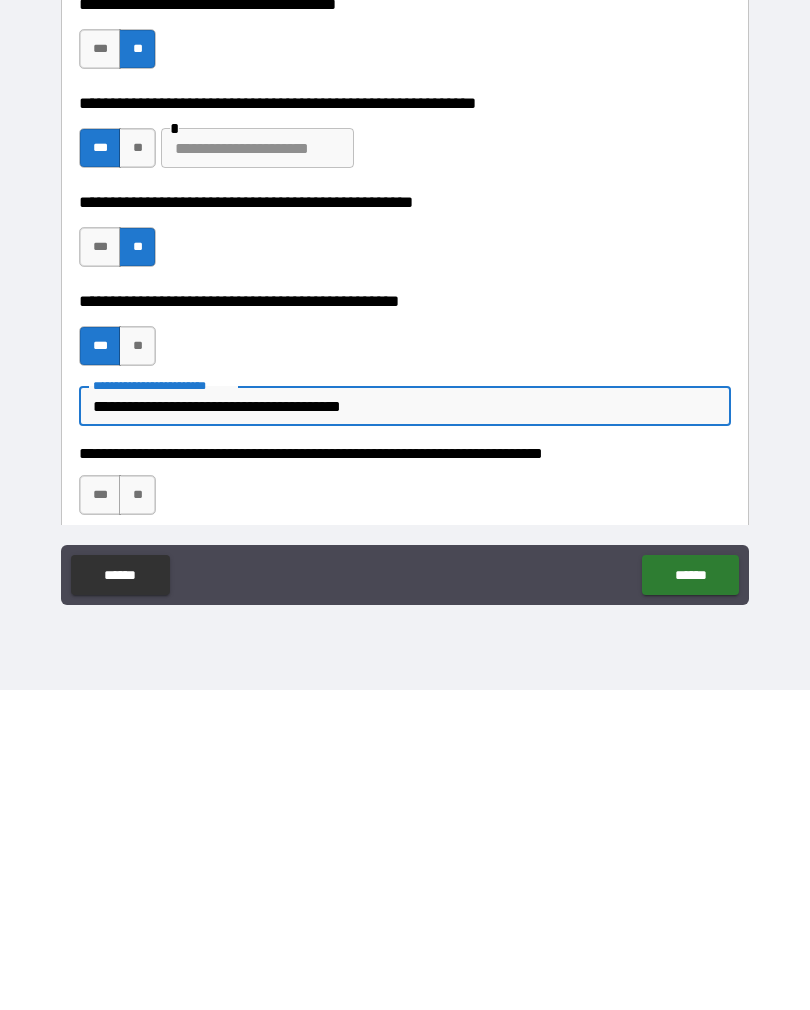type on "*" 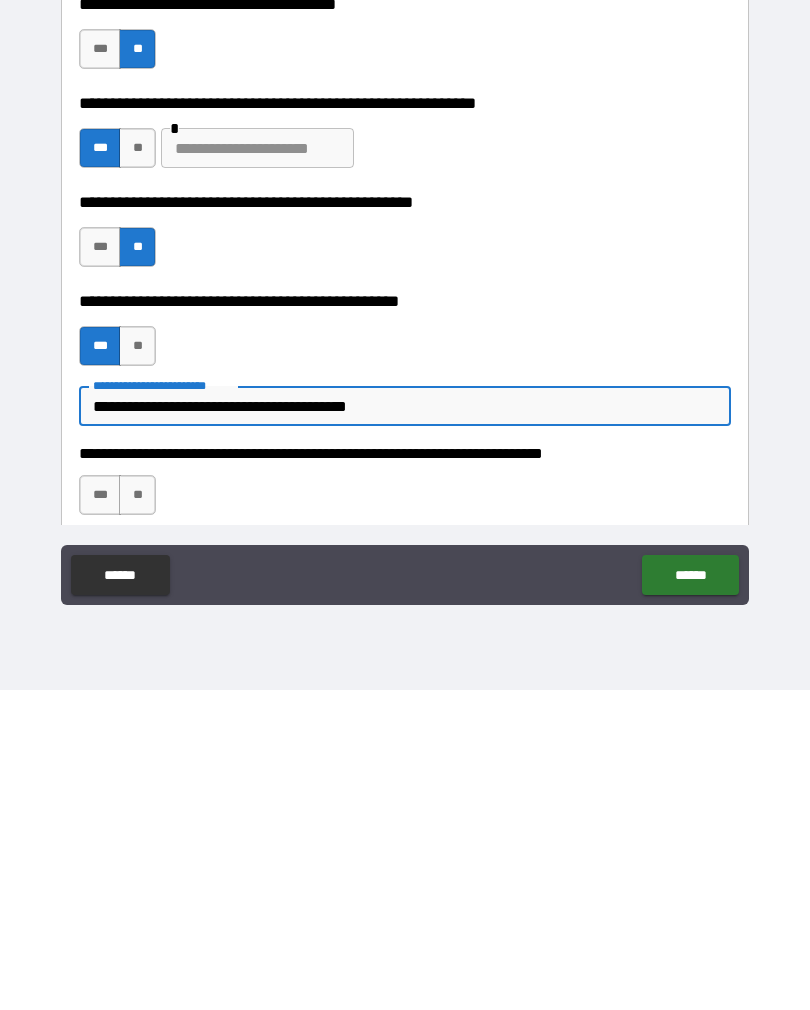 type on "*" 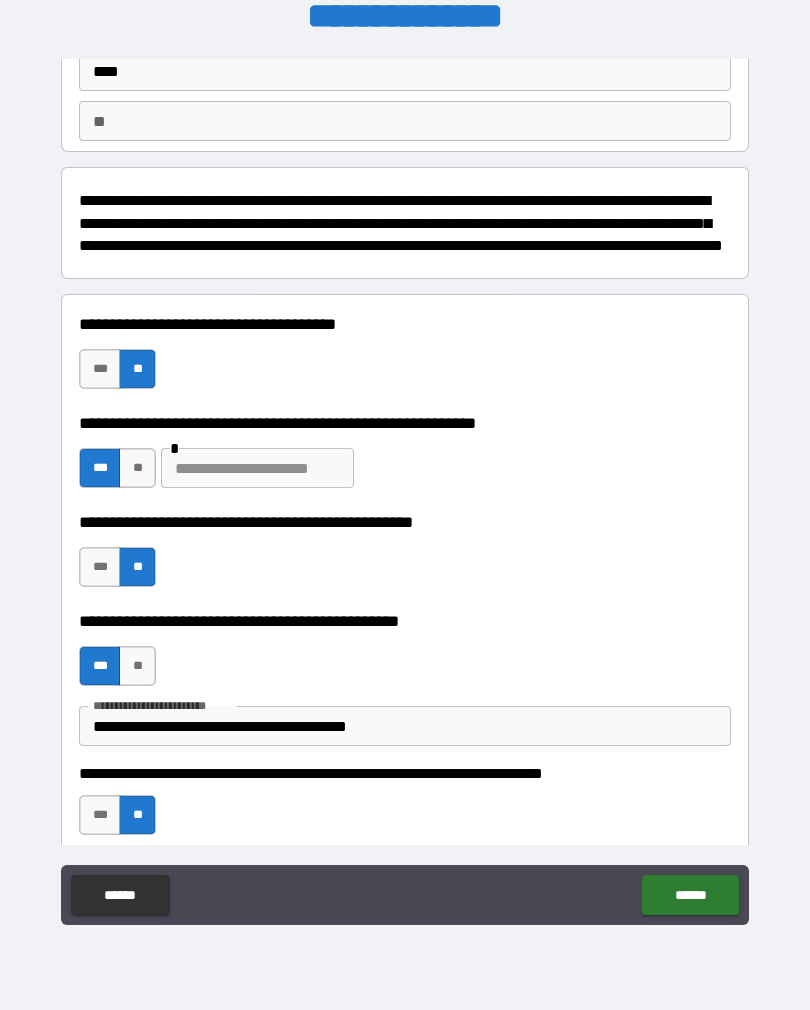 click on "******" at bounding box center (690, 895) 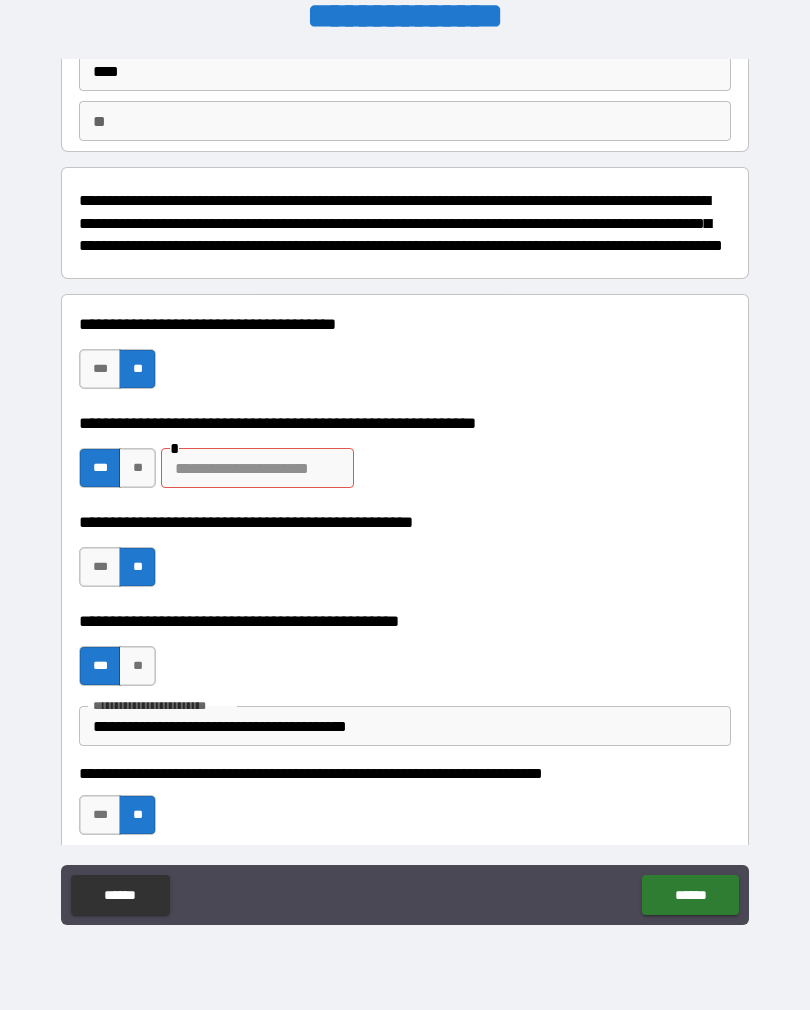 click on "******" at bounding box center [690, 895] 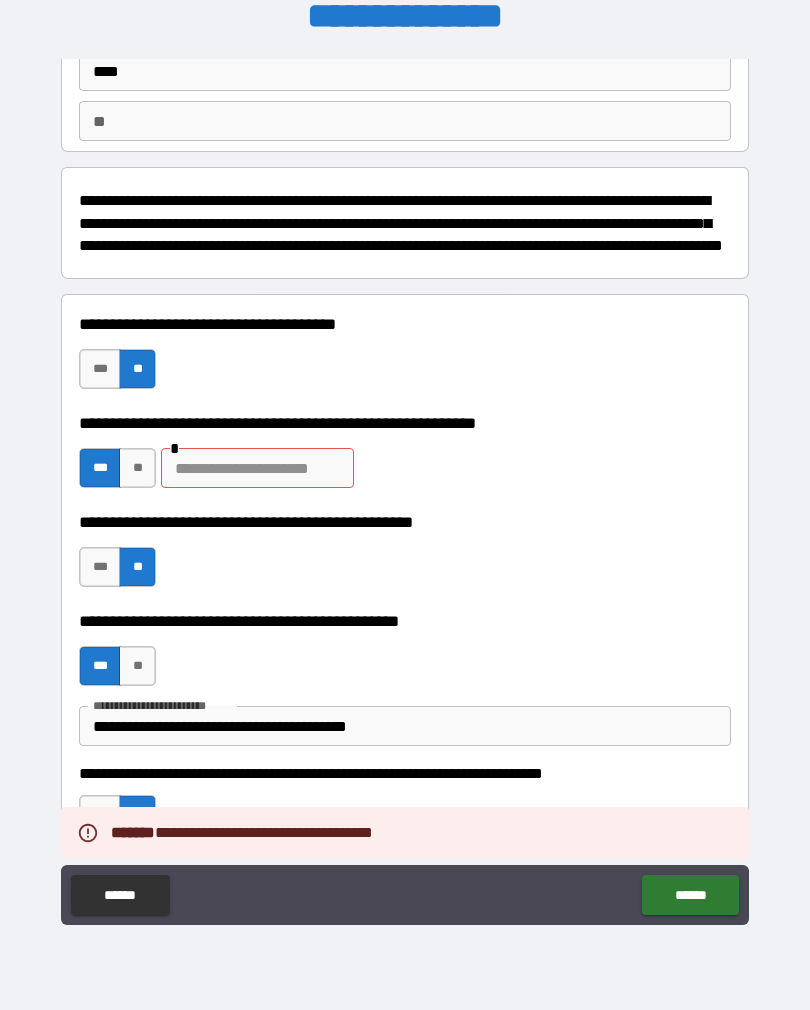type on "*" 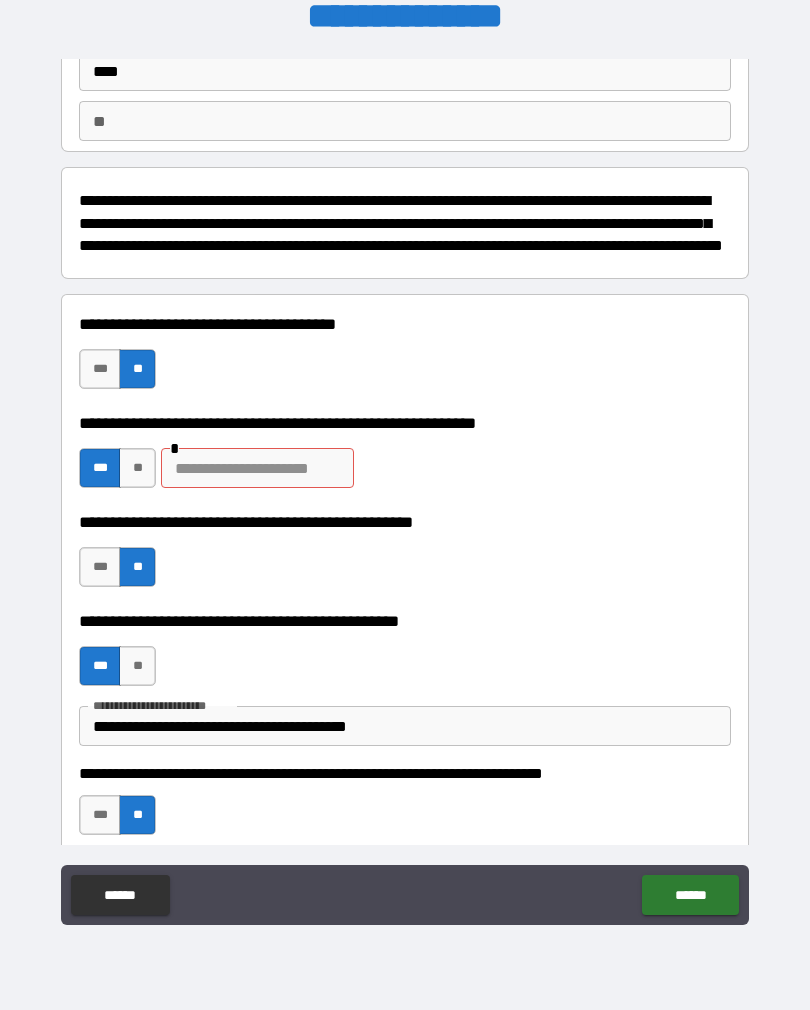 click at bounding box center [257, 468] 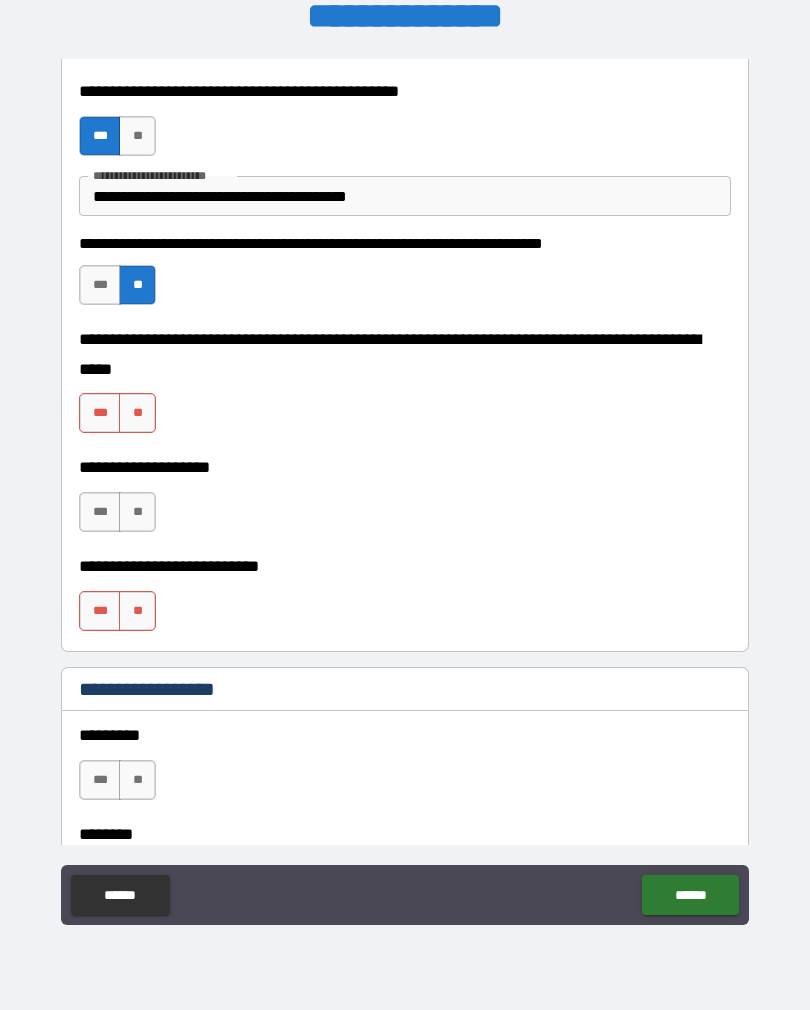 scroll, scrollTop: 687, scrollLeft: 0, axis: vertical 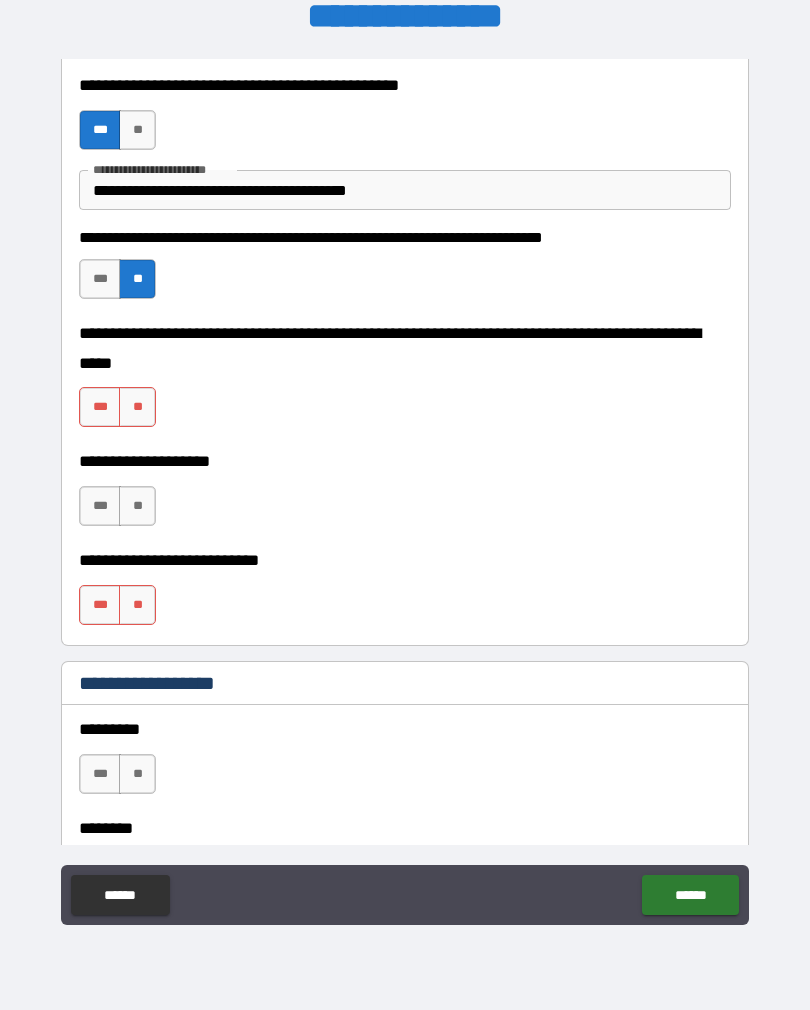 type on "**********" 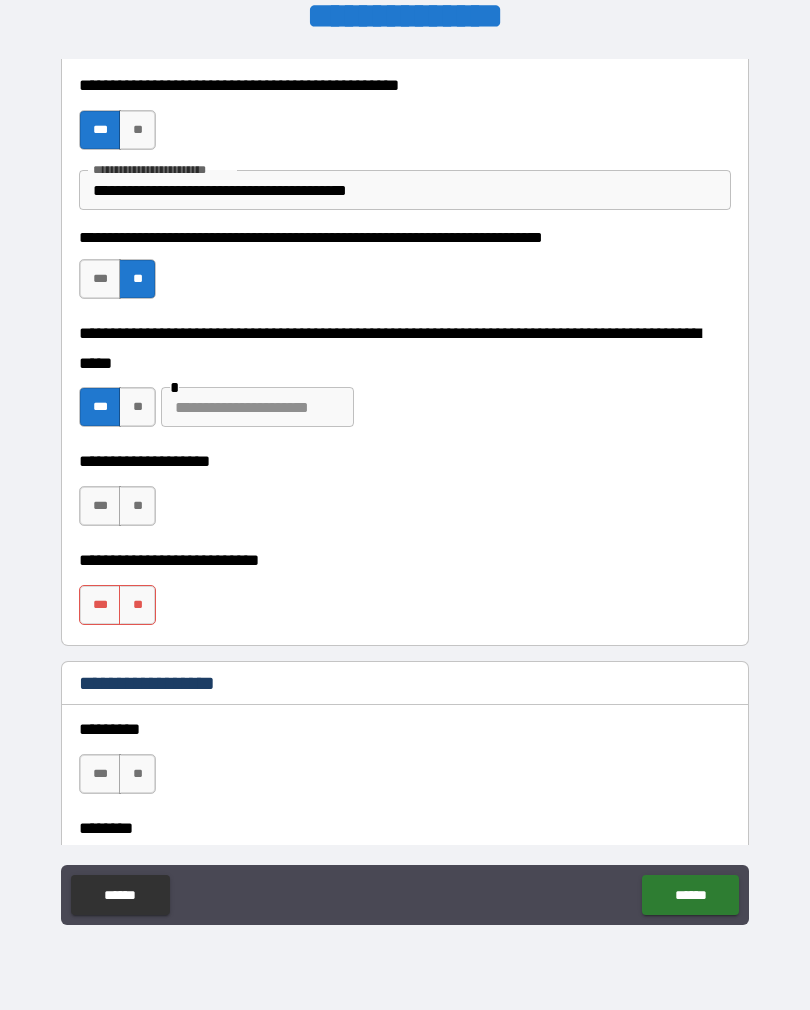 click on "**" at bounding box center [137, 506] 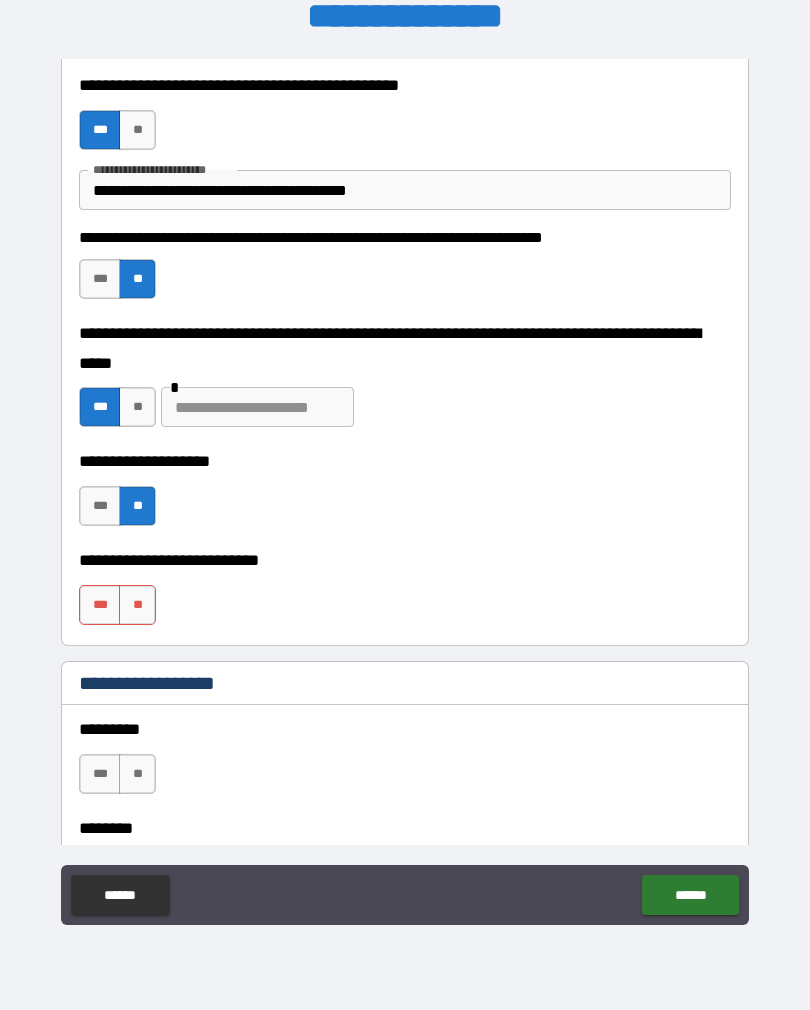 click on "**" at bounding box center (137, 605) 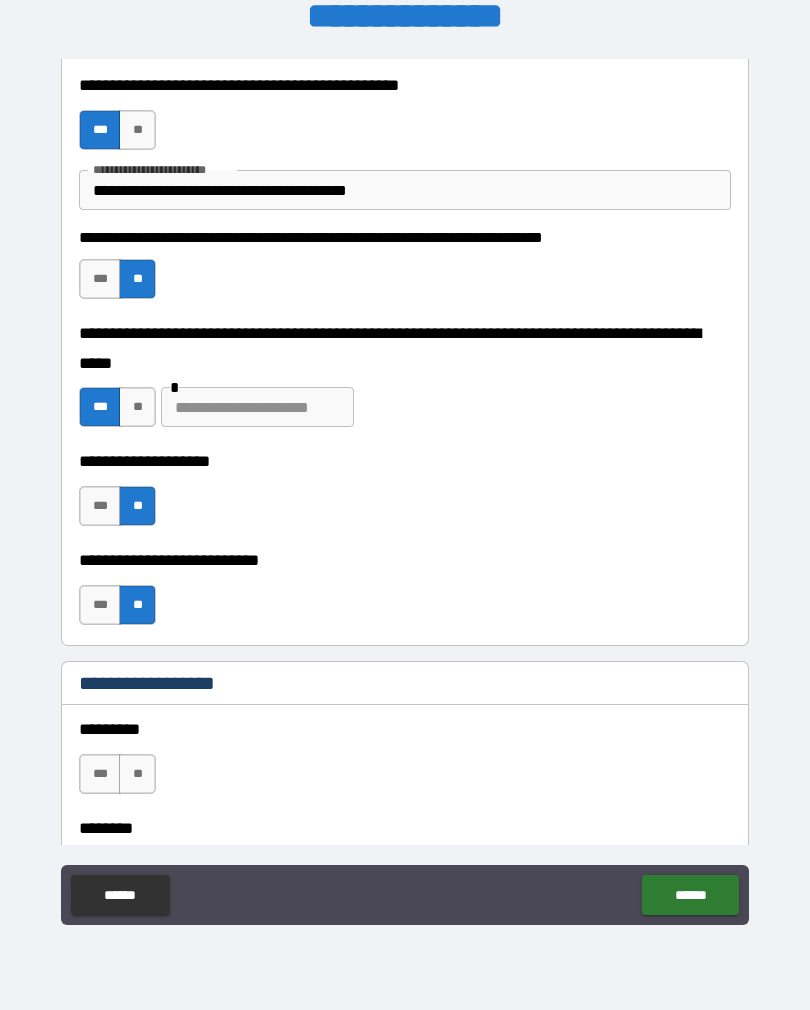 scroll, scrollTop: 713, scrollLeft: 0, axis: vertical 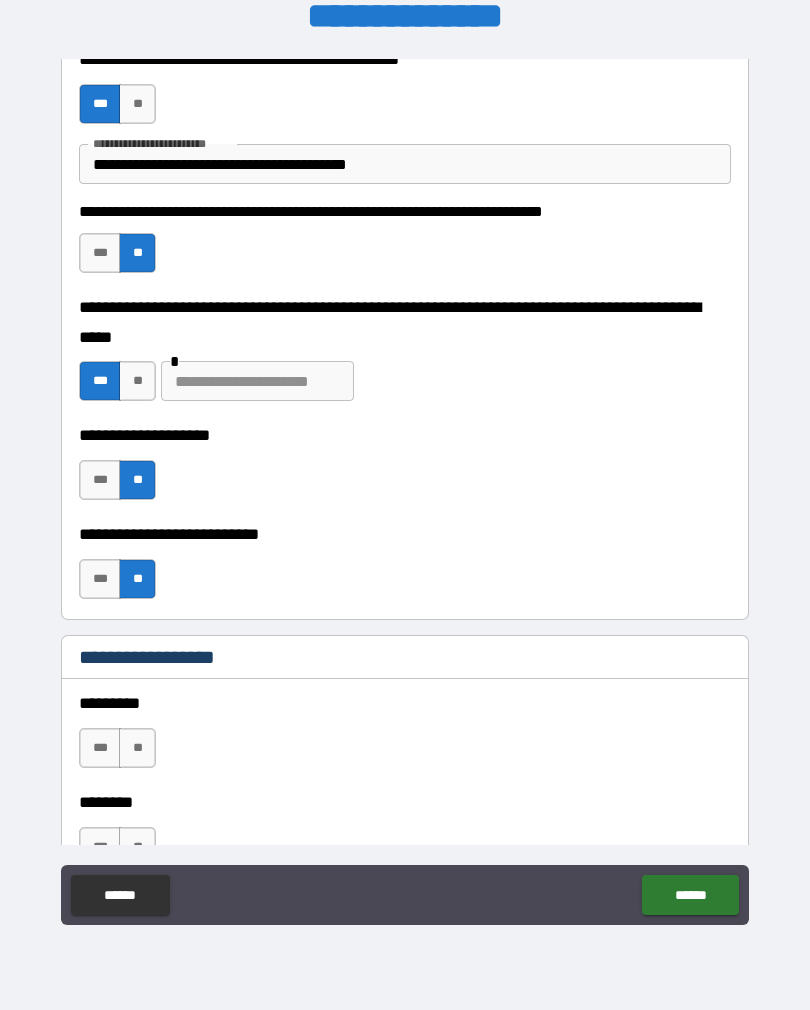 click on "**" at bounding box center [137, 748] 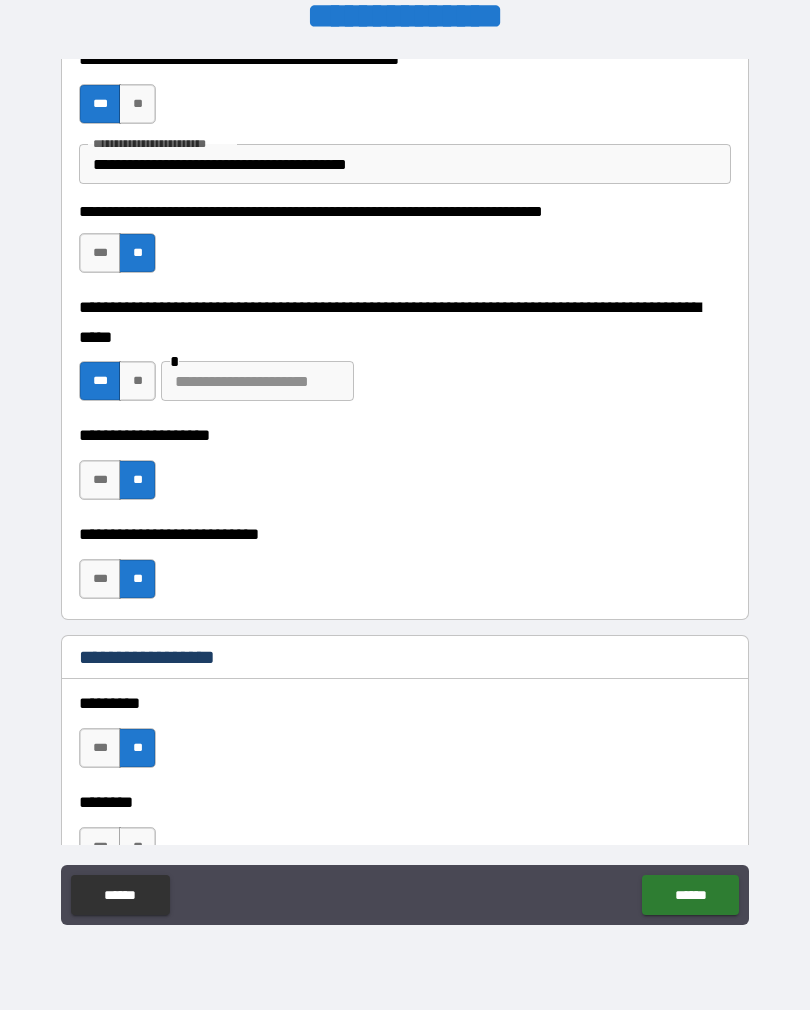 scroll, scrollTop: 833, scrollLeft: 0, axis: vertical 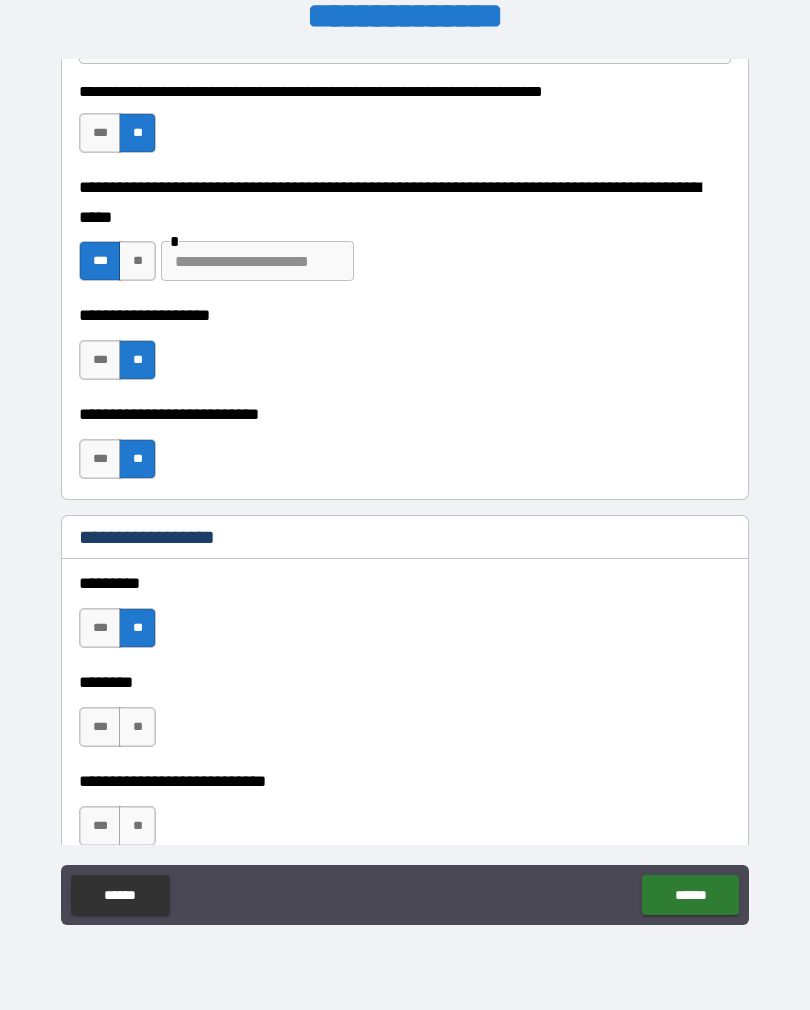 click on "**" at bounding box center (137, 727) 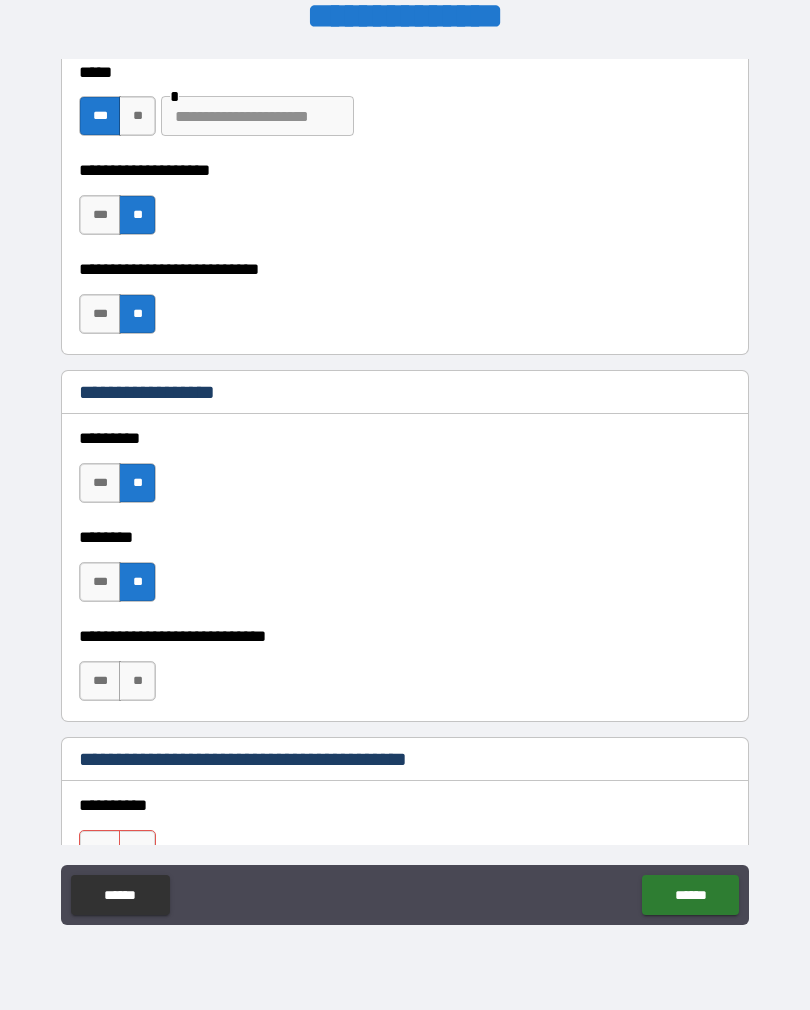 scroll, scrollTop: 984, scrollLeft: 0, axis: vertical 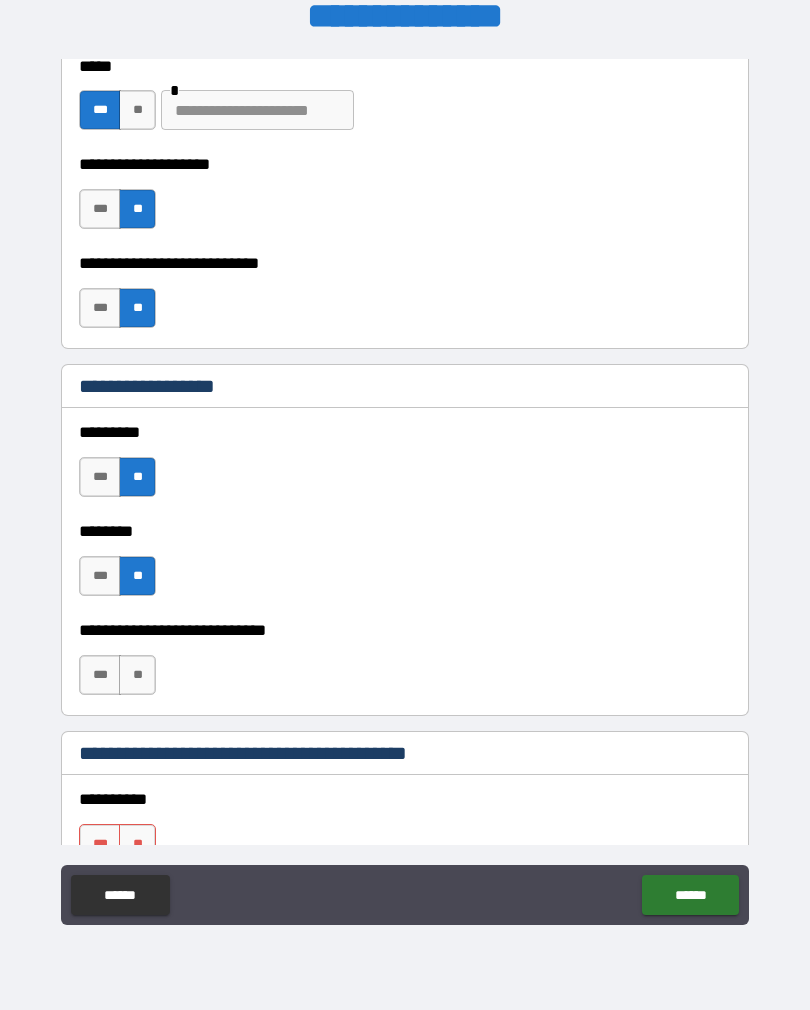 click on "**" at bounding box center (137, 675) 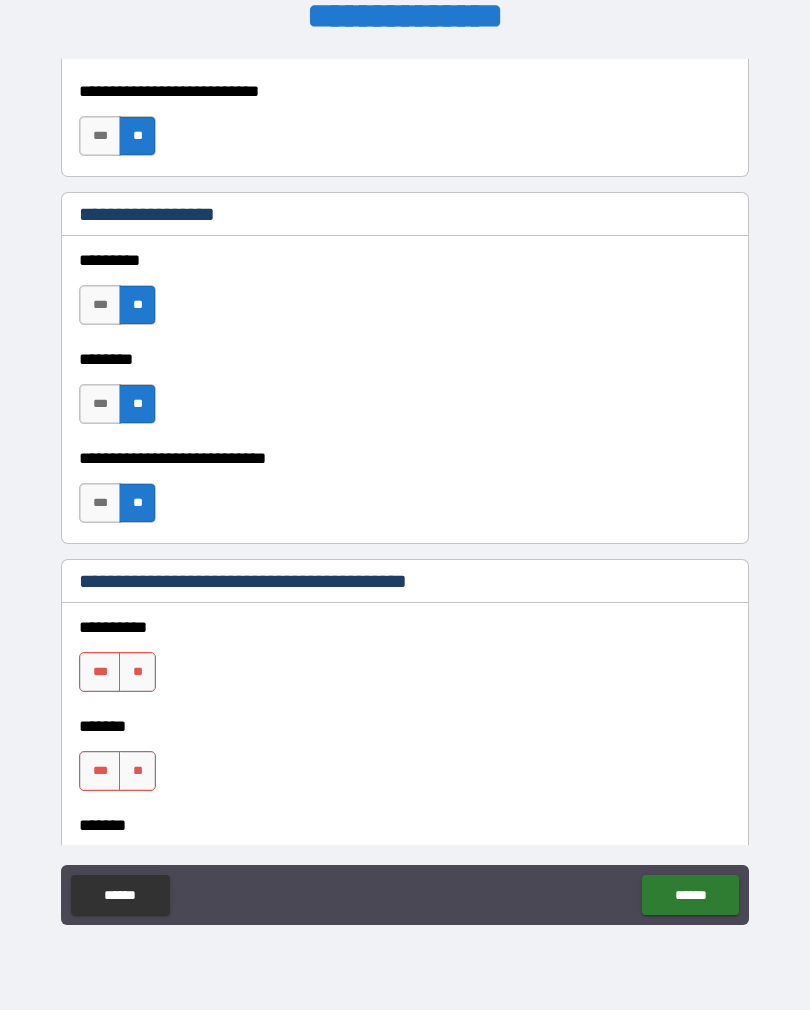 scroll, scrollTop: 1157, scrollLeft: 0, axis: vertical 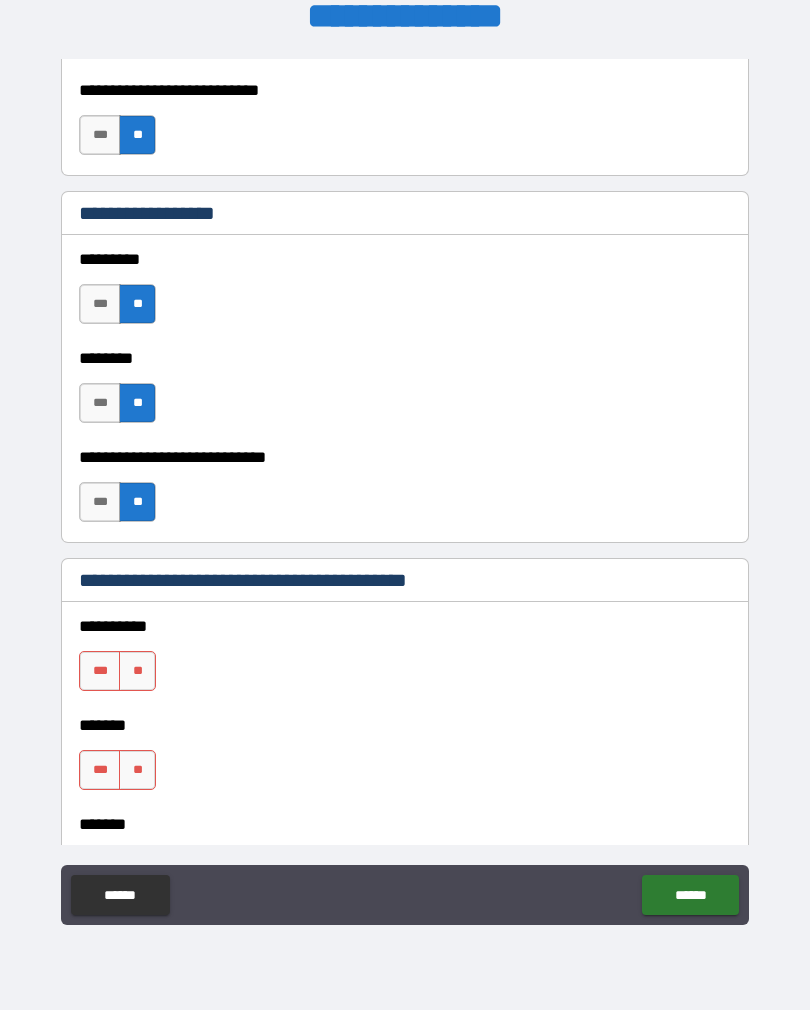 click on "**" at bounding box center (137, 671) 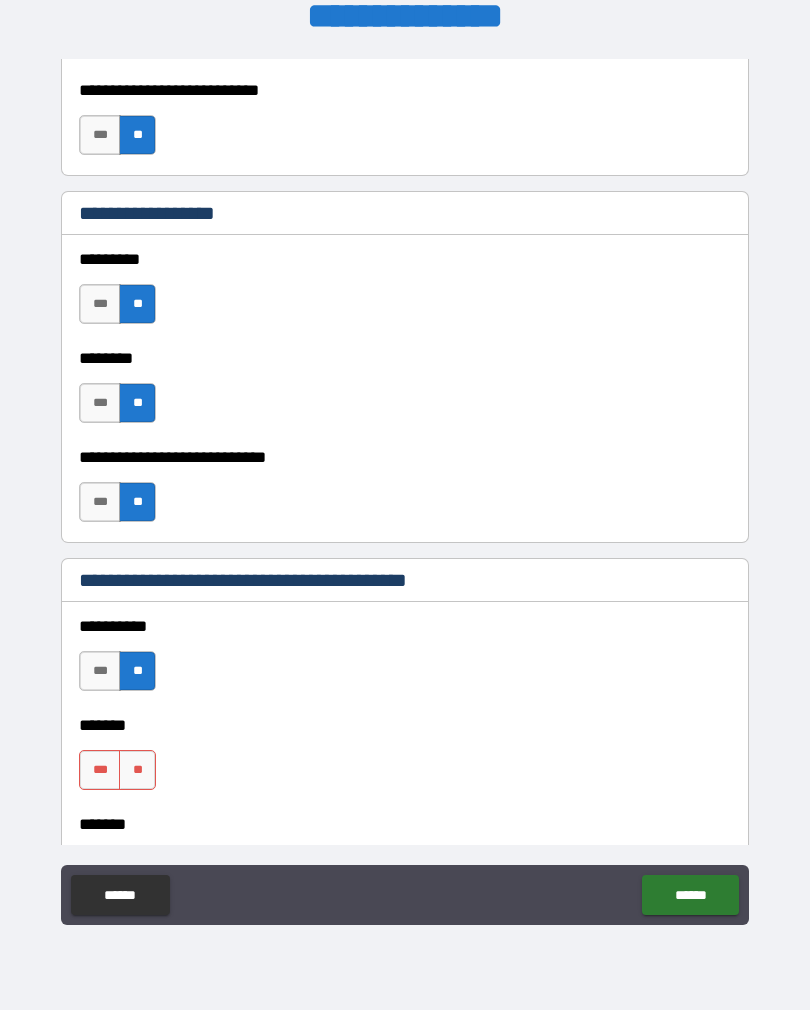 click on "**" at bounding box center (137, 770) 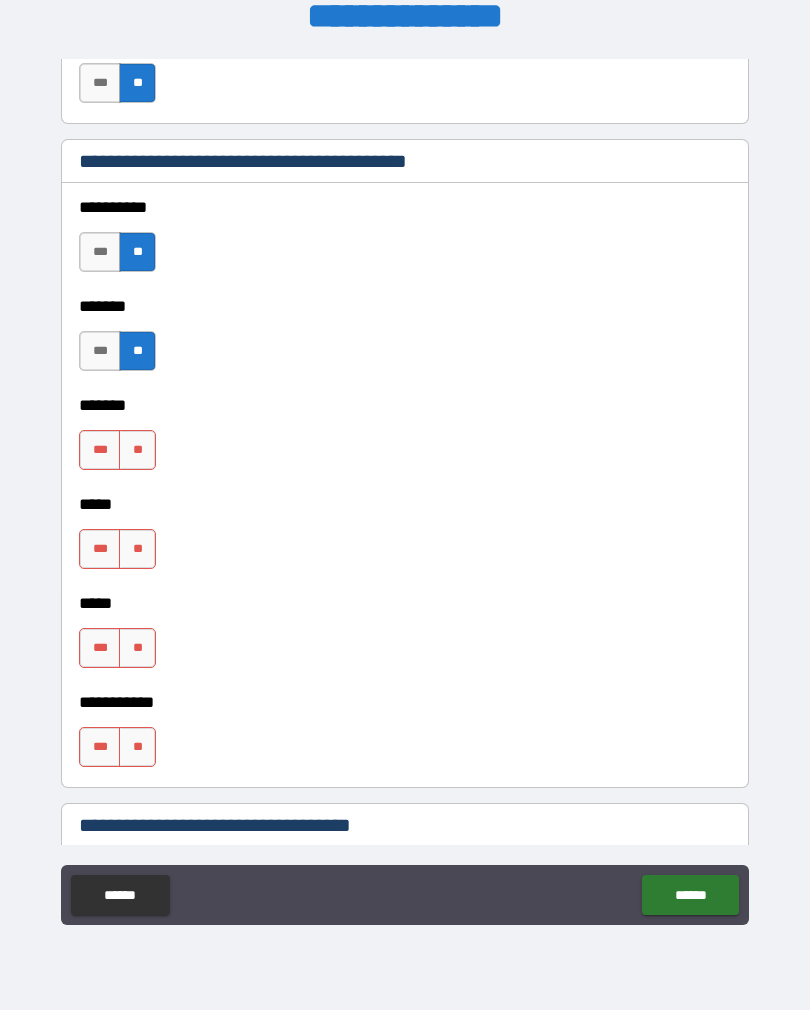 scroll, scrollTop: 1627, scrollLeft: 0, axis: vertical 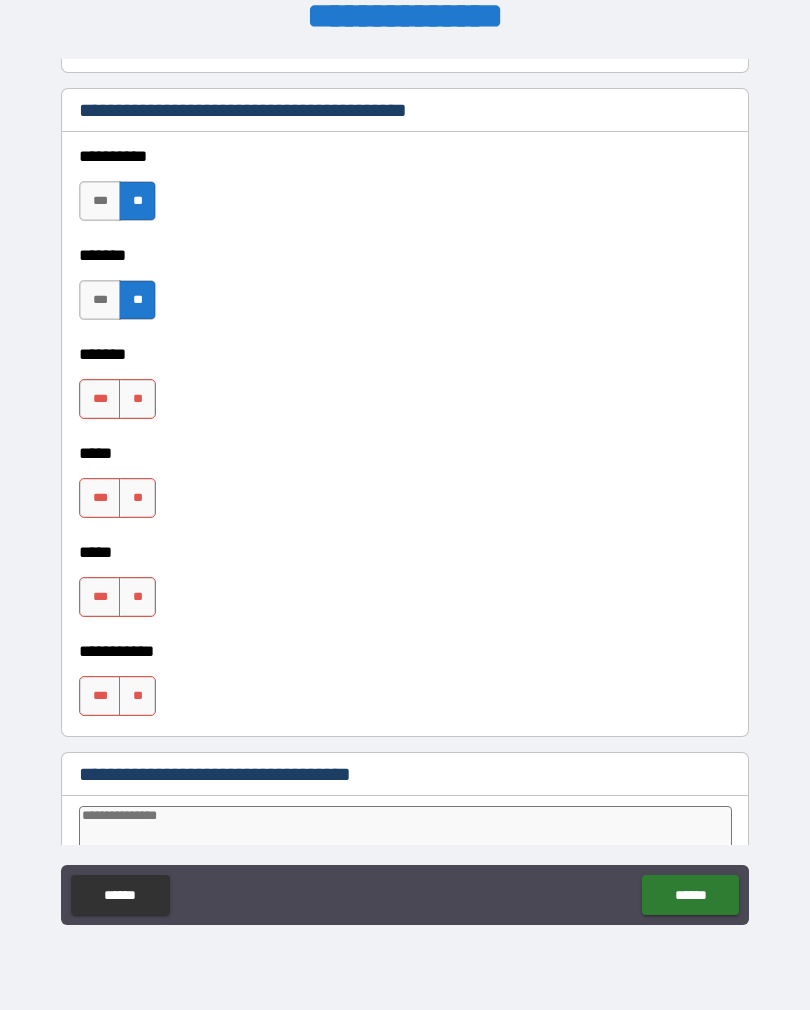 click on "**" at bounding box center (137, 399) 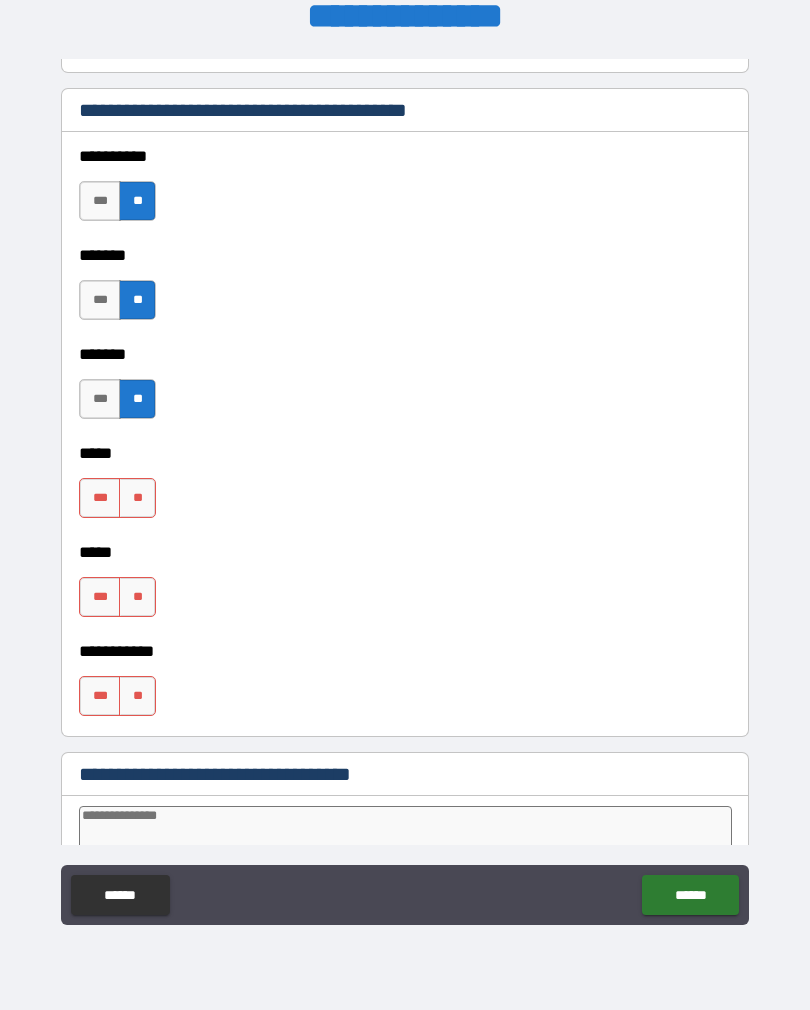 click on "**" at bounding box center [137, 498] 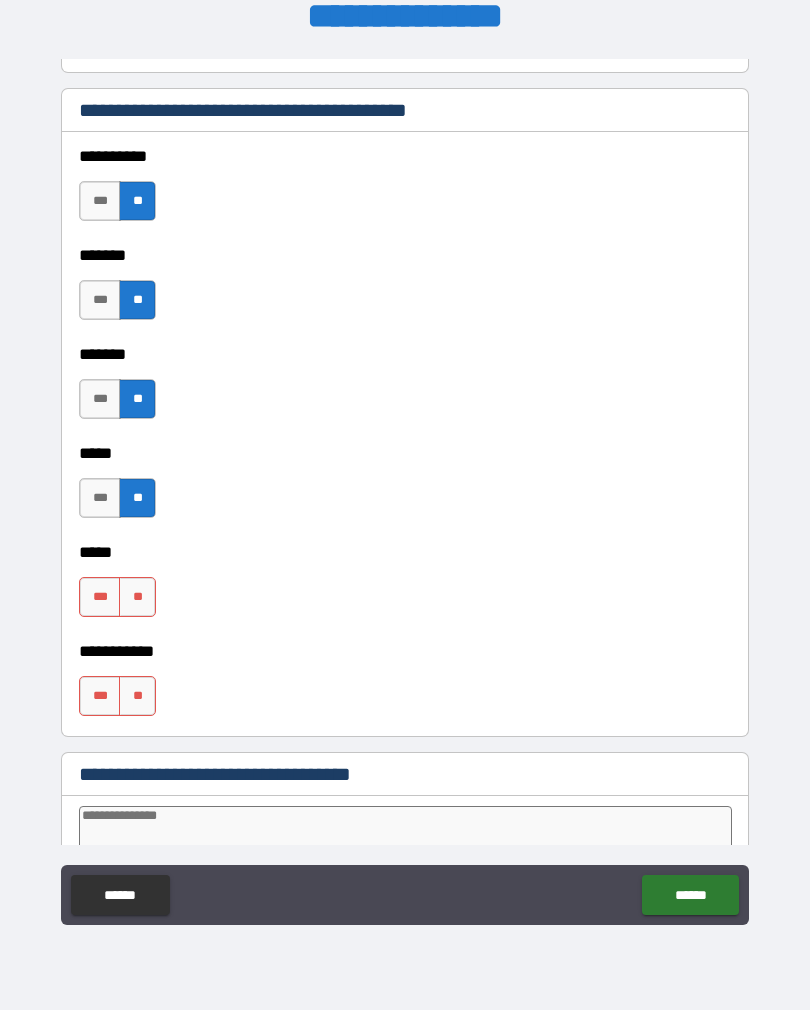 click on "**" at bounding box center [137, 597] 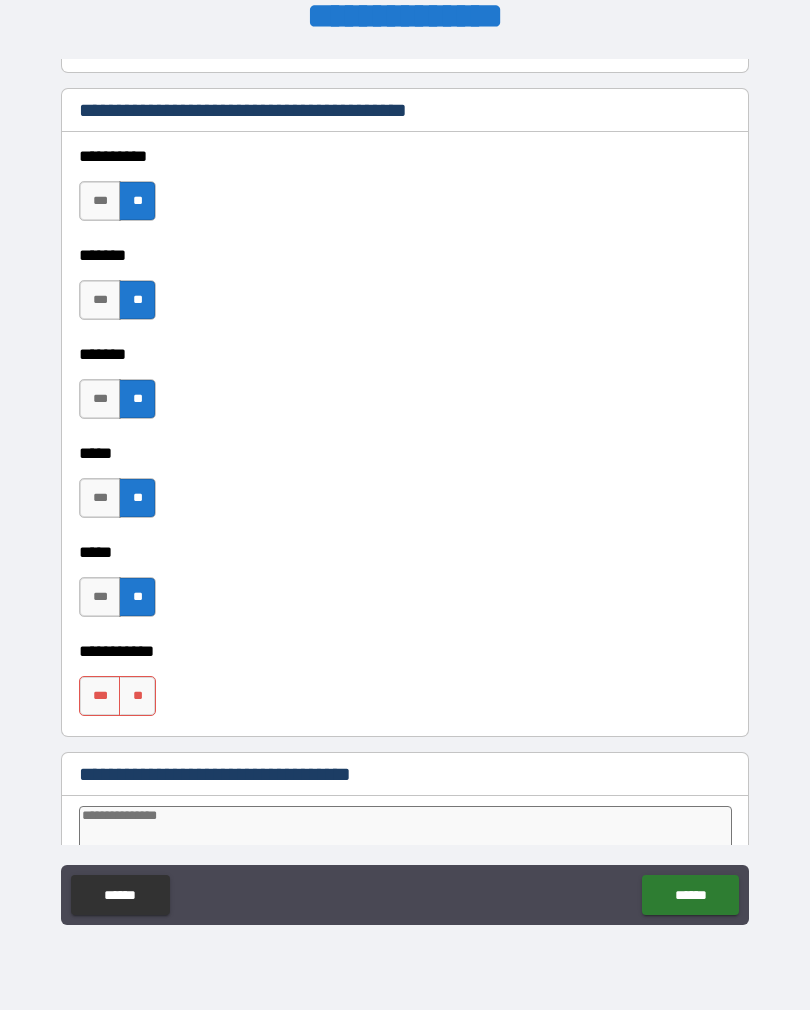 click on "**" at bounding box center (137, 696) 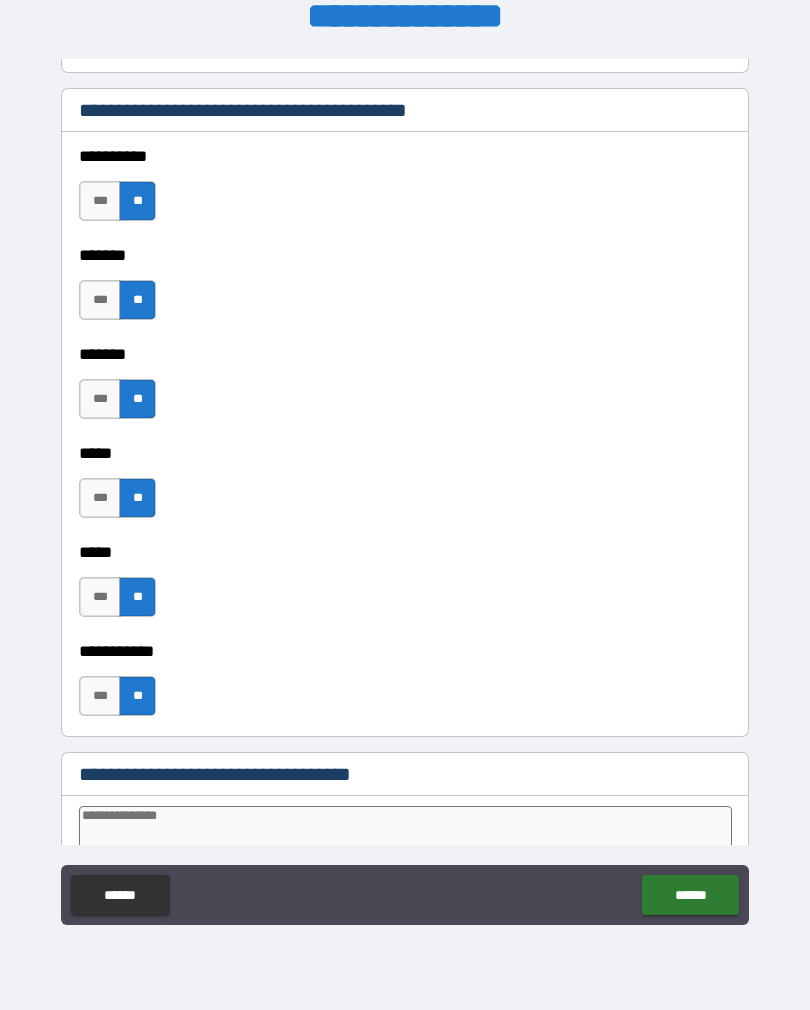 type on "*" 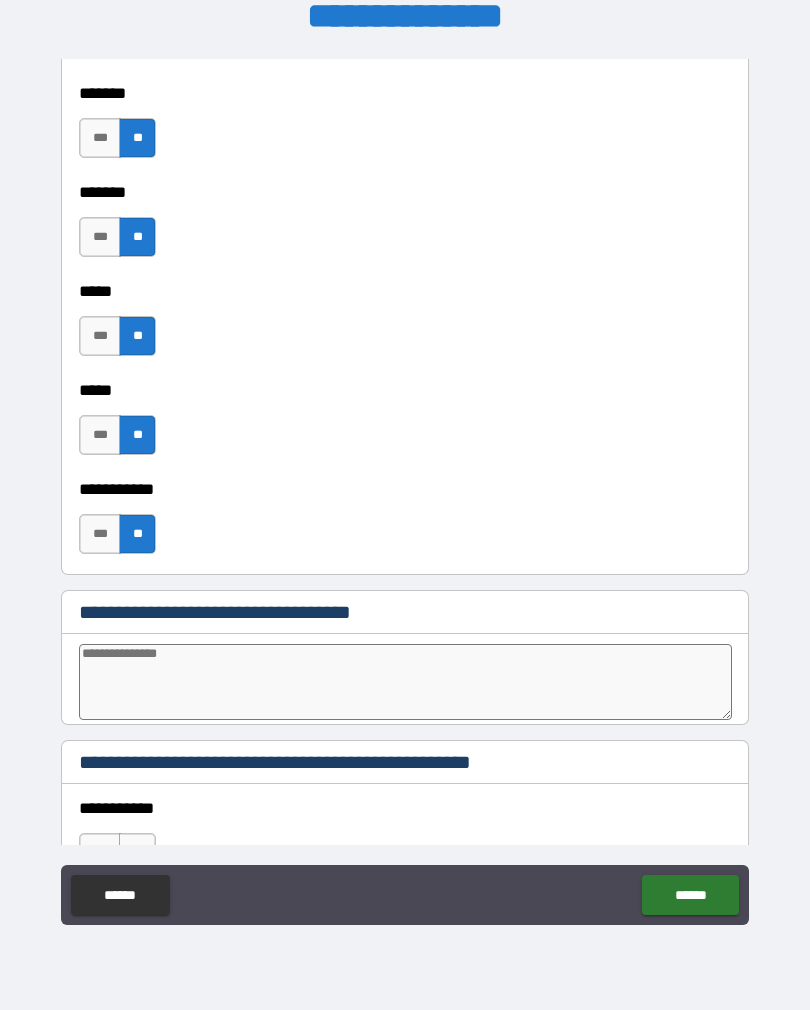 scroll, scrollTop: 1791, scrollLeft: 0, axis: vertical 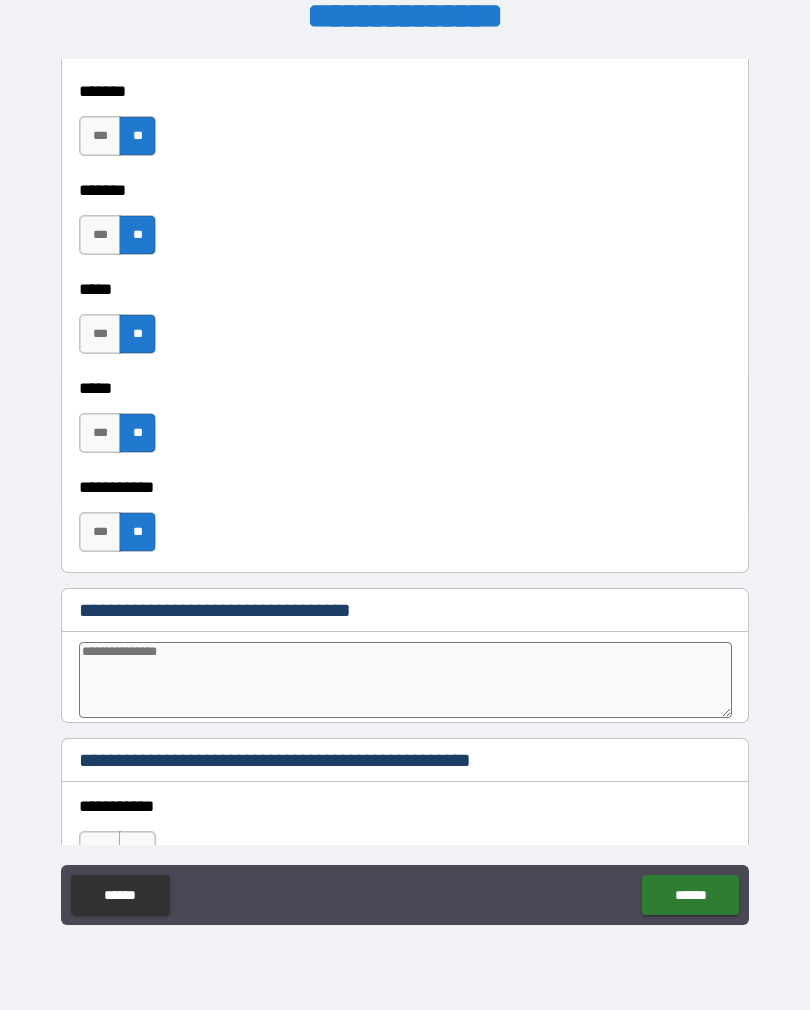 click at bounding box center [405, 680] 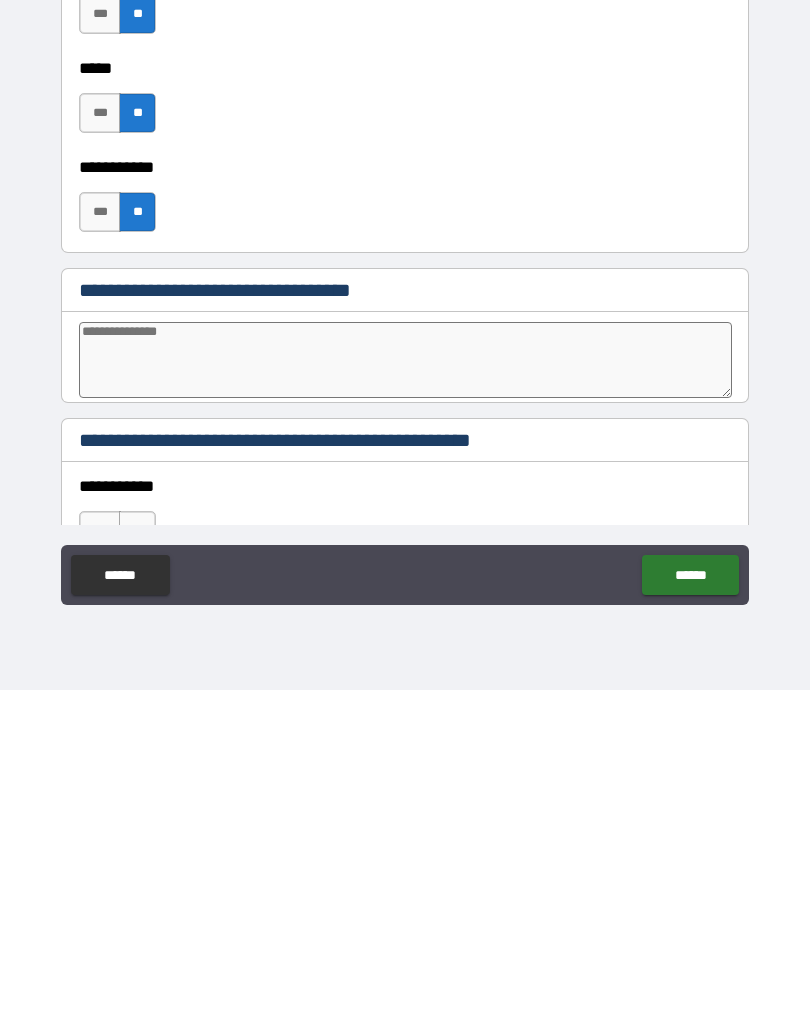type on "*" 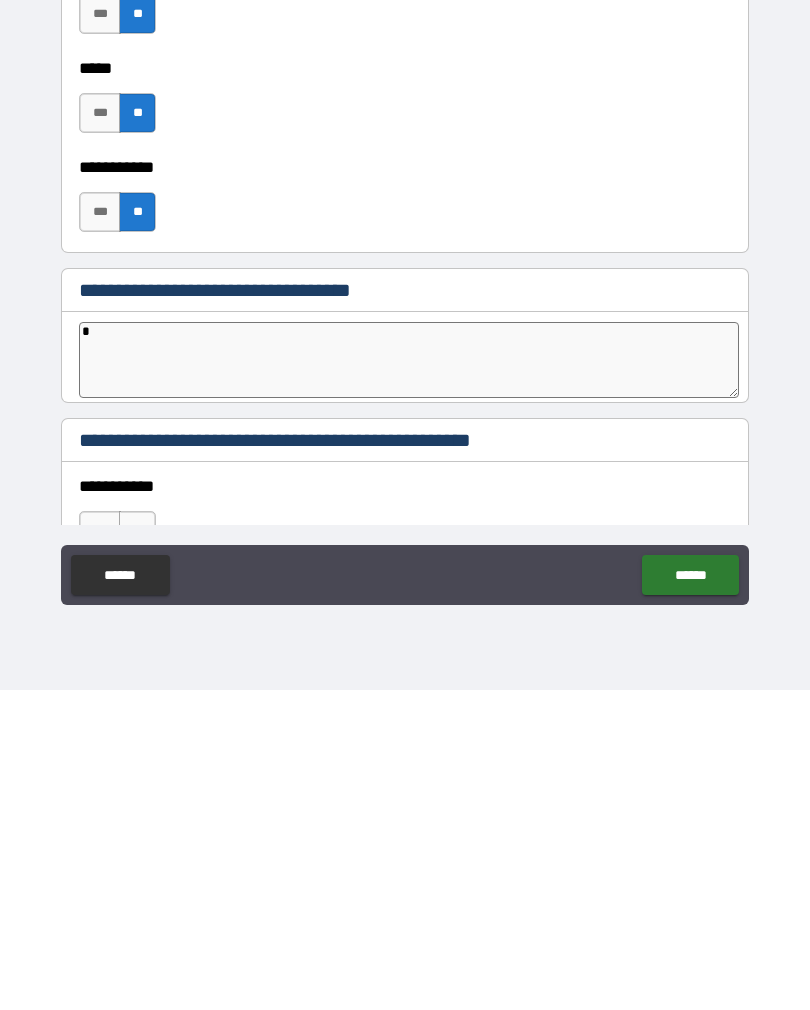 type on "*" 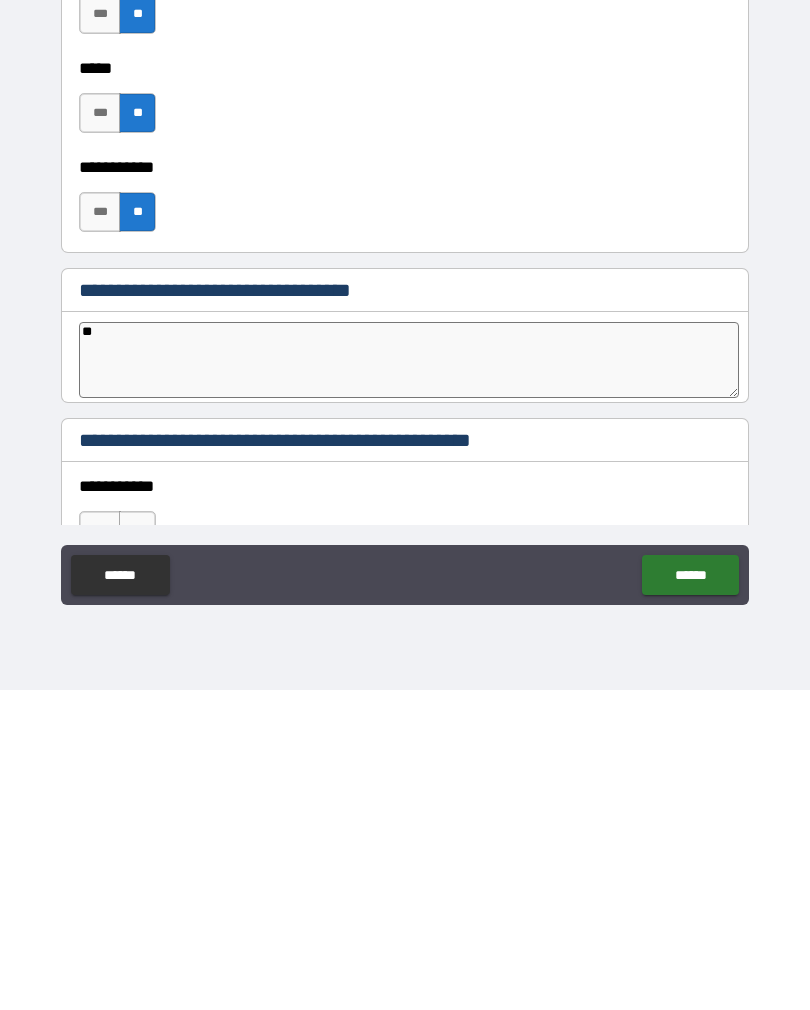 type on "*" 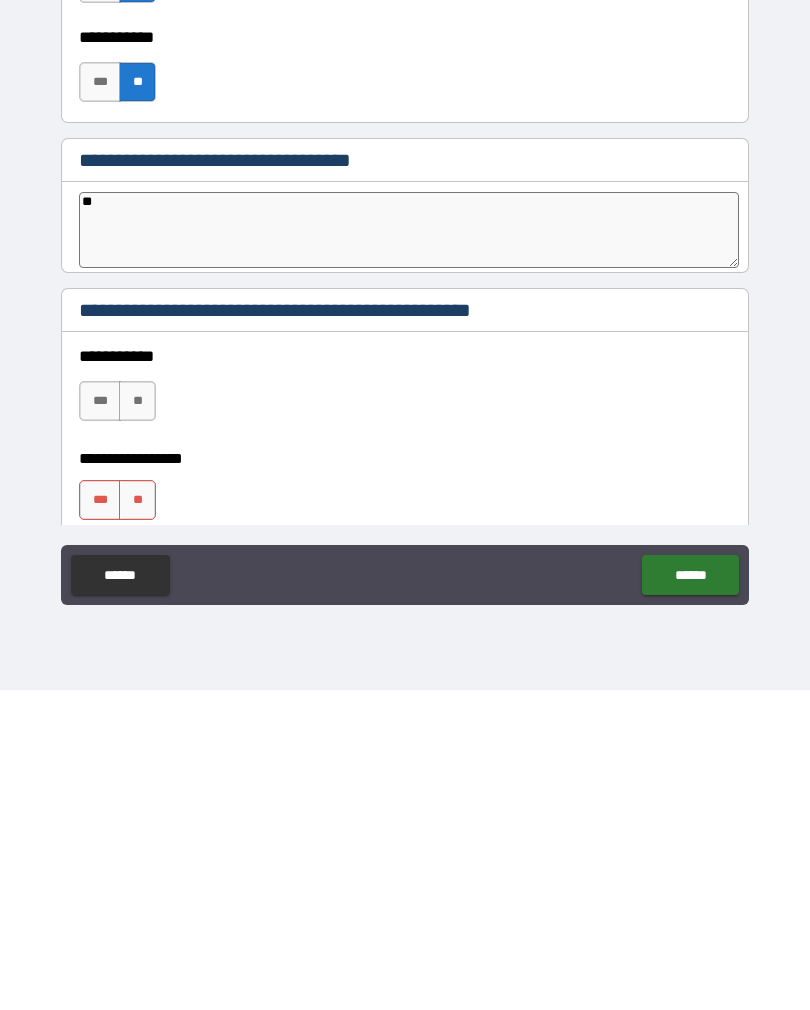 scroll, scrollTop: 1943, scrollLeft: 0, axis: vertical 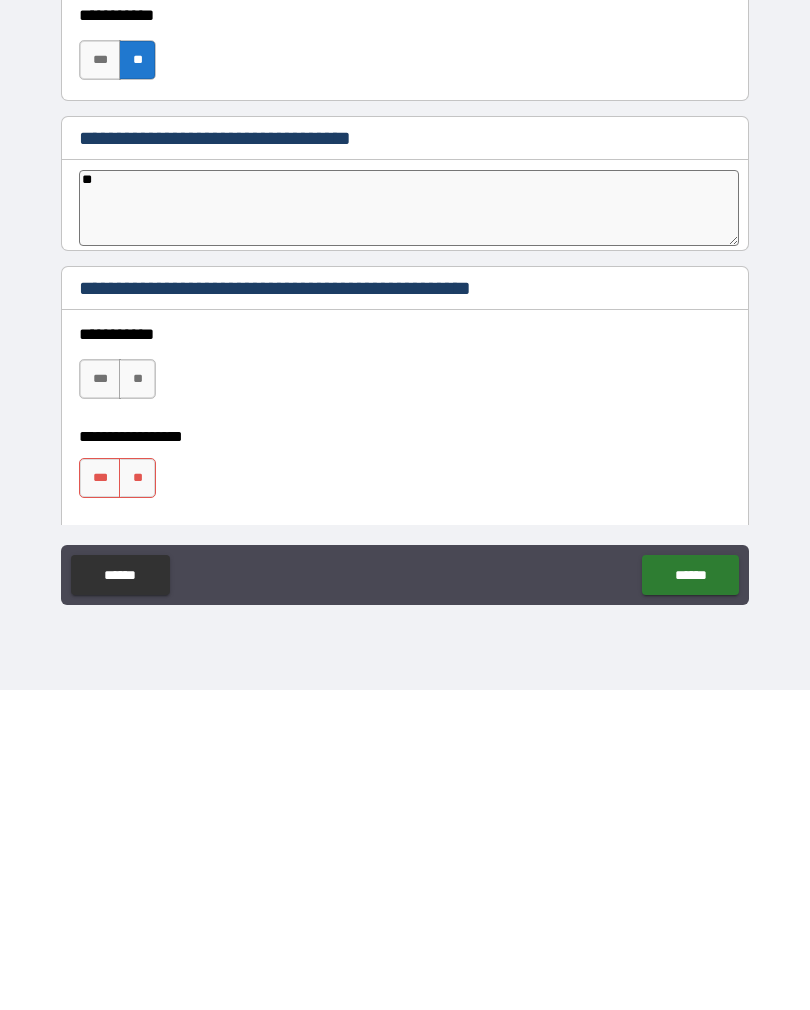 type on "**" 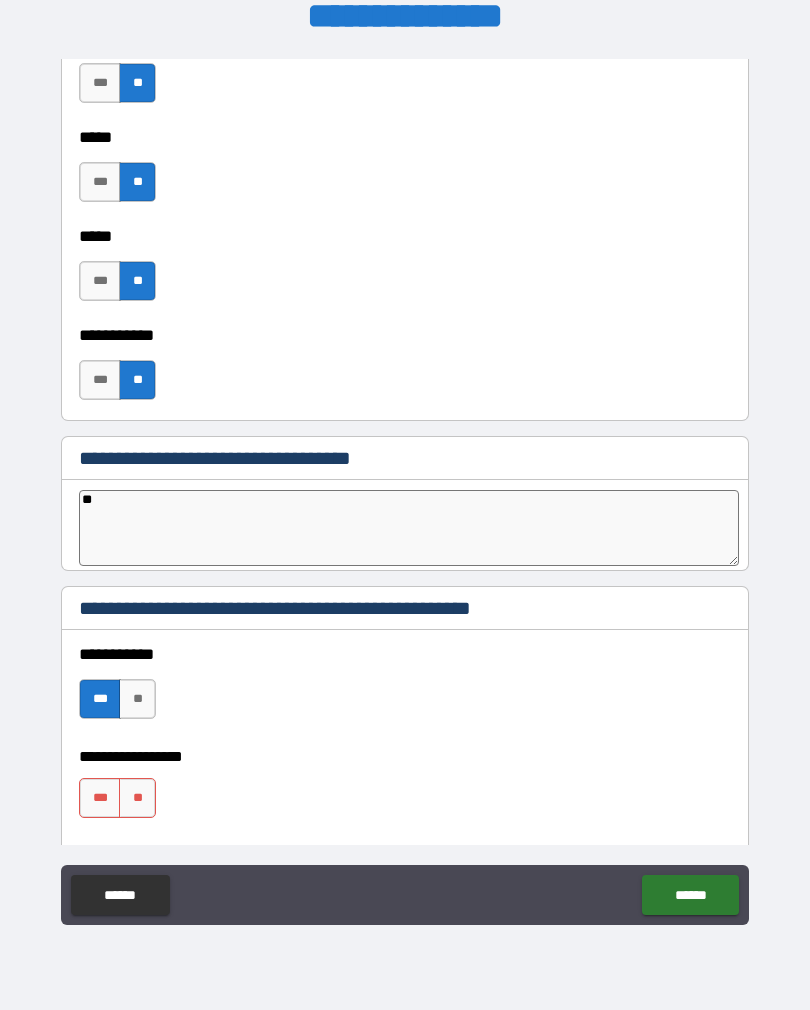 click on "**" at bounding box center [137, 798] 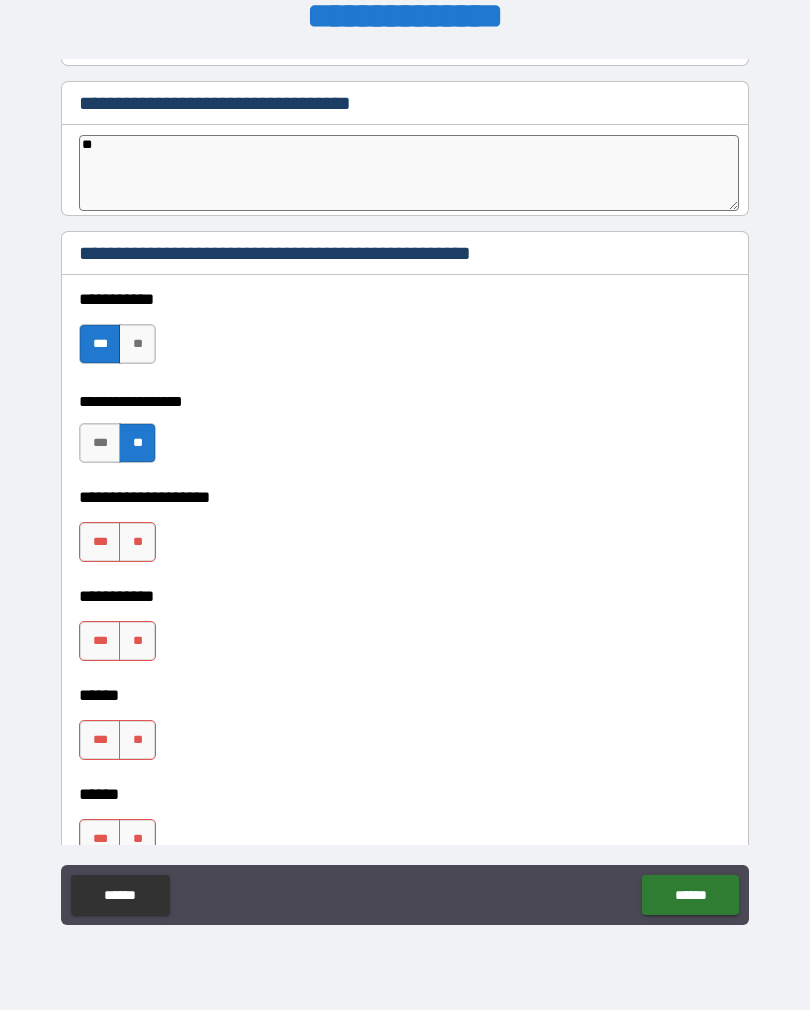 scroll, scrollTop: 2419, scrollLeft: 0, axis: vertical 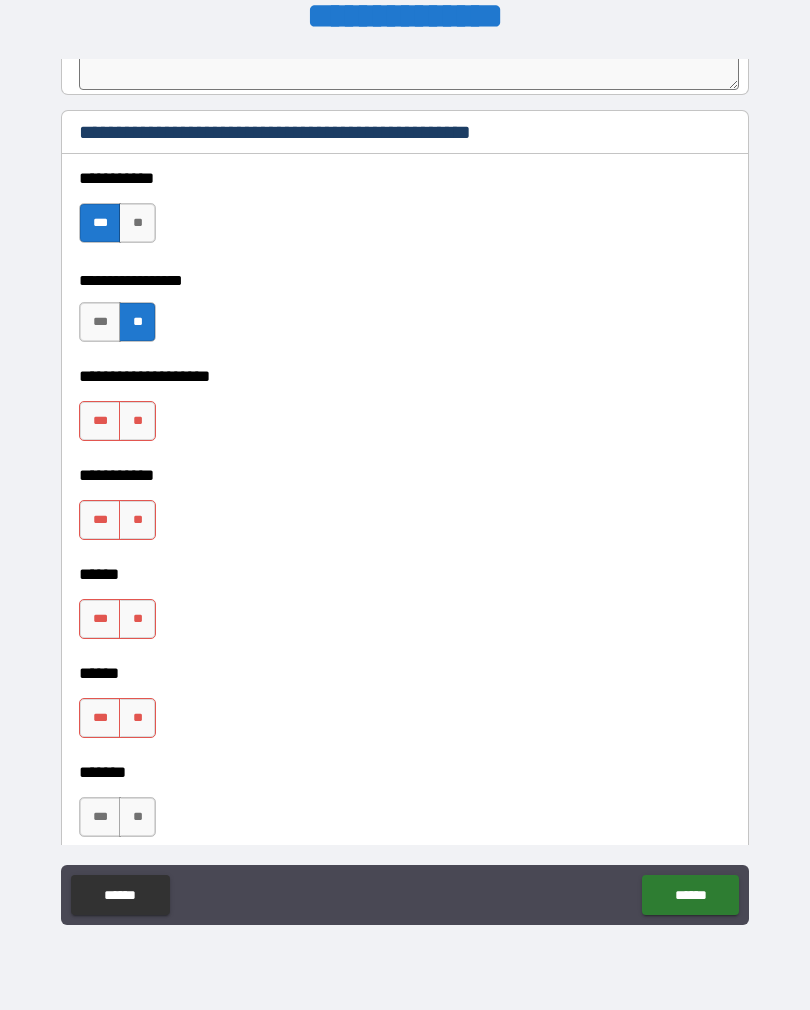 click on "**" at bounding box center (137, 421) 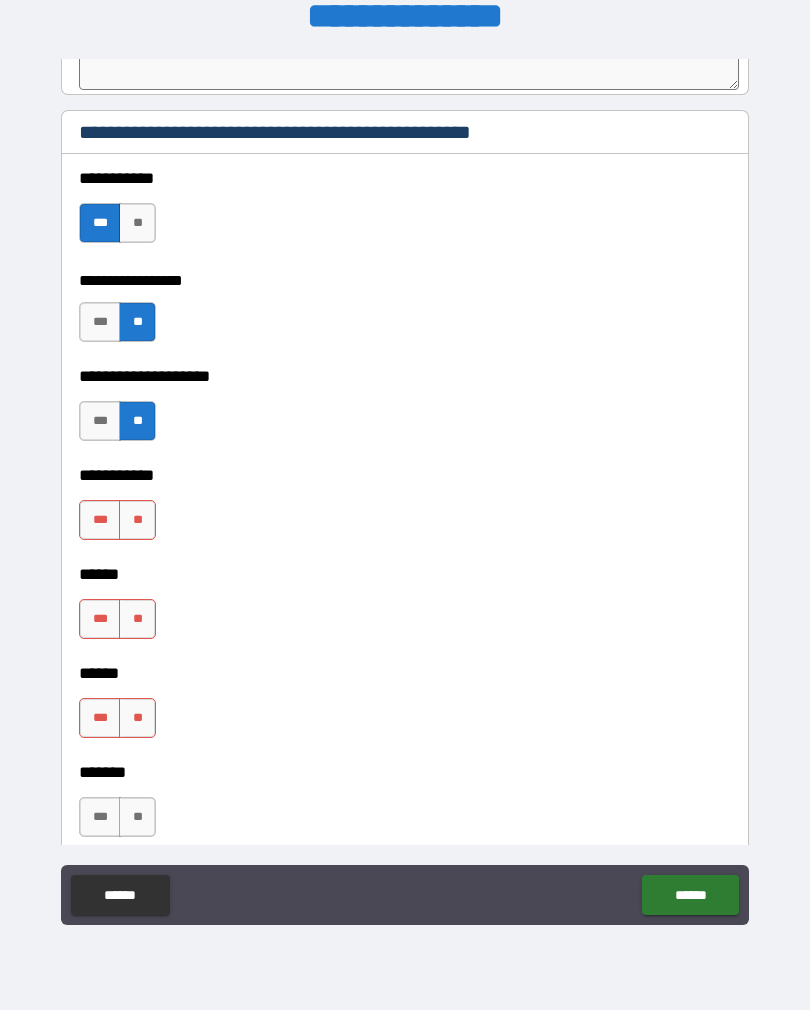 click on "**" at bounding box center [137, 520] 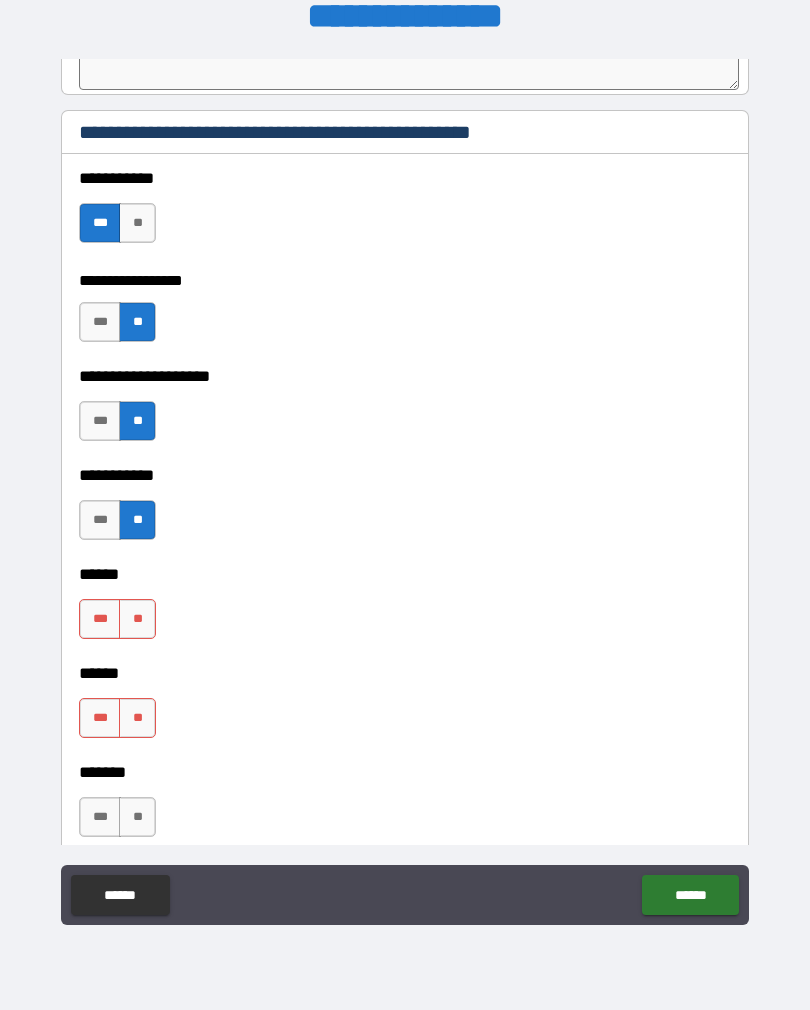 click on "**" at bounding box center [137, 619] 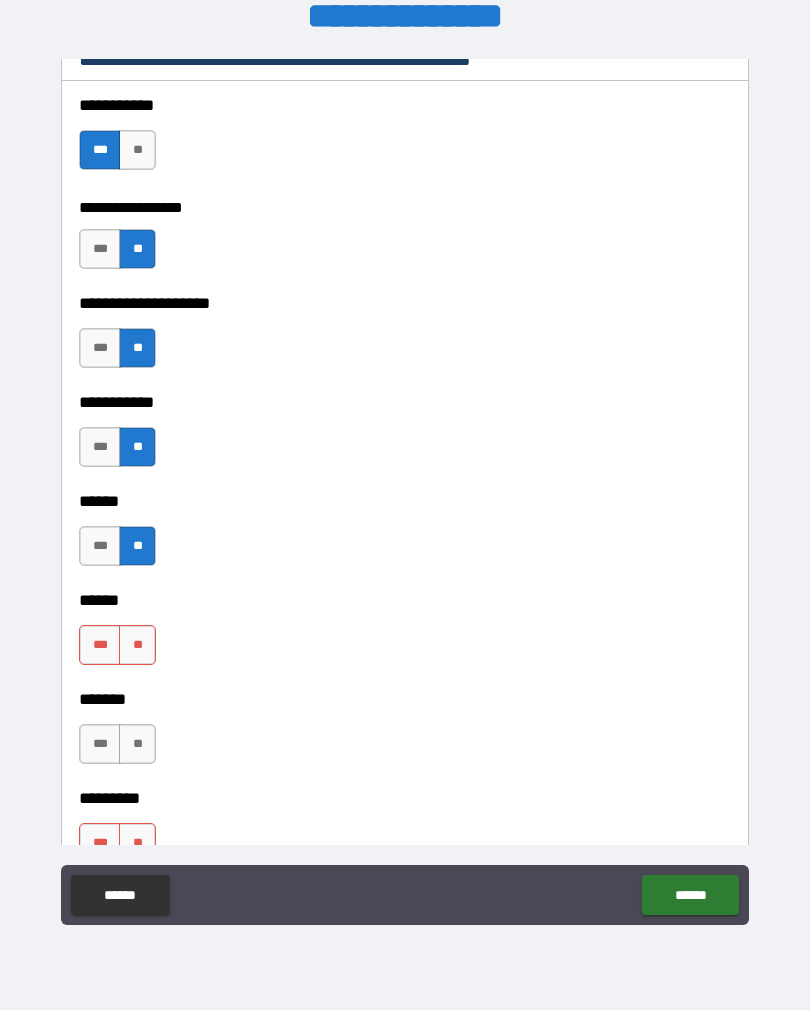 click on "**" at bounding box center [137, 645] 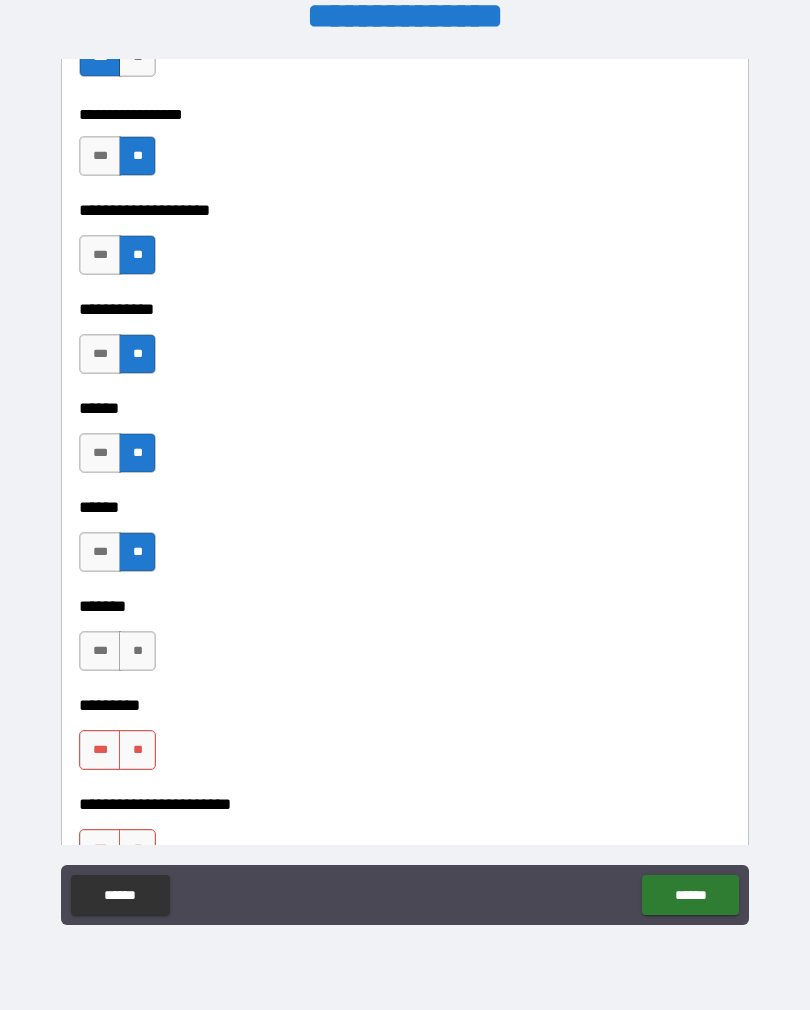 scroll, scrollTop: 2585, scrollLeft: 0, axis: vertical 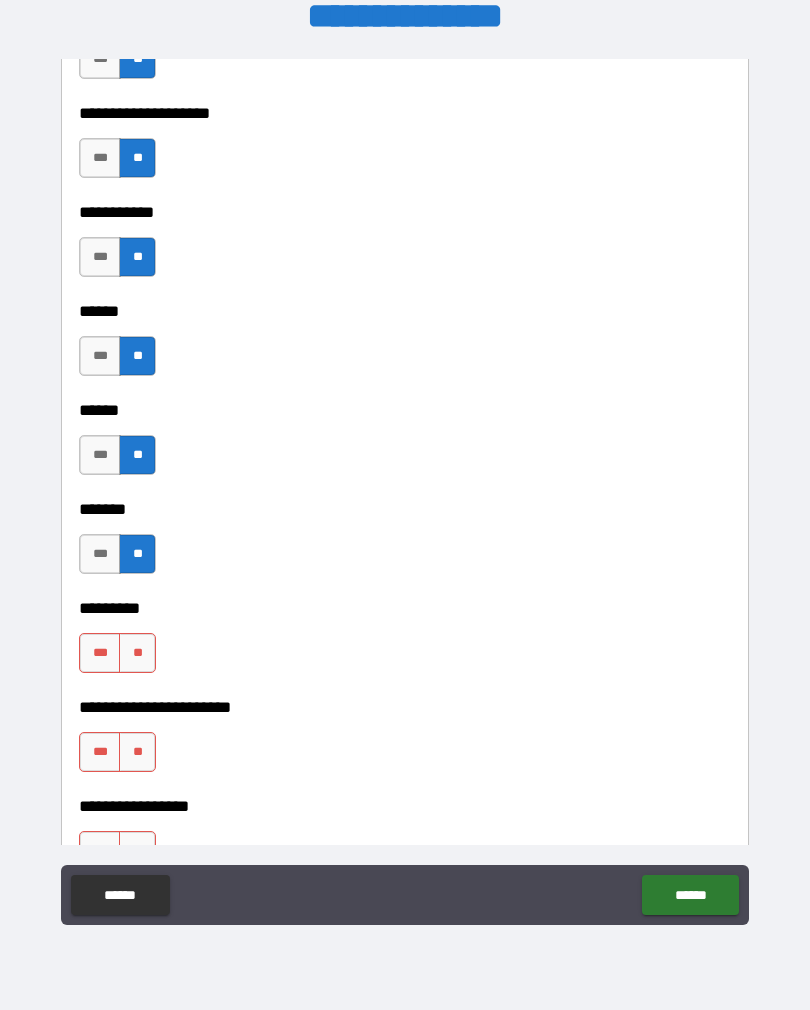 click on "***" at bounding box center (100, 653) 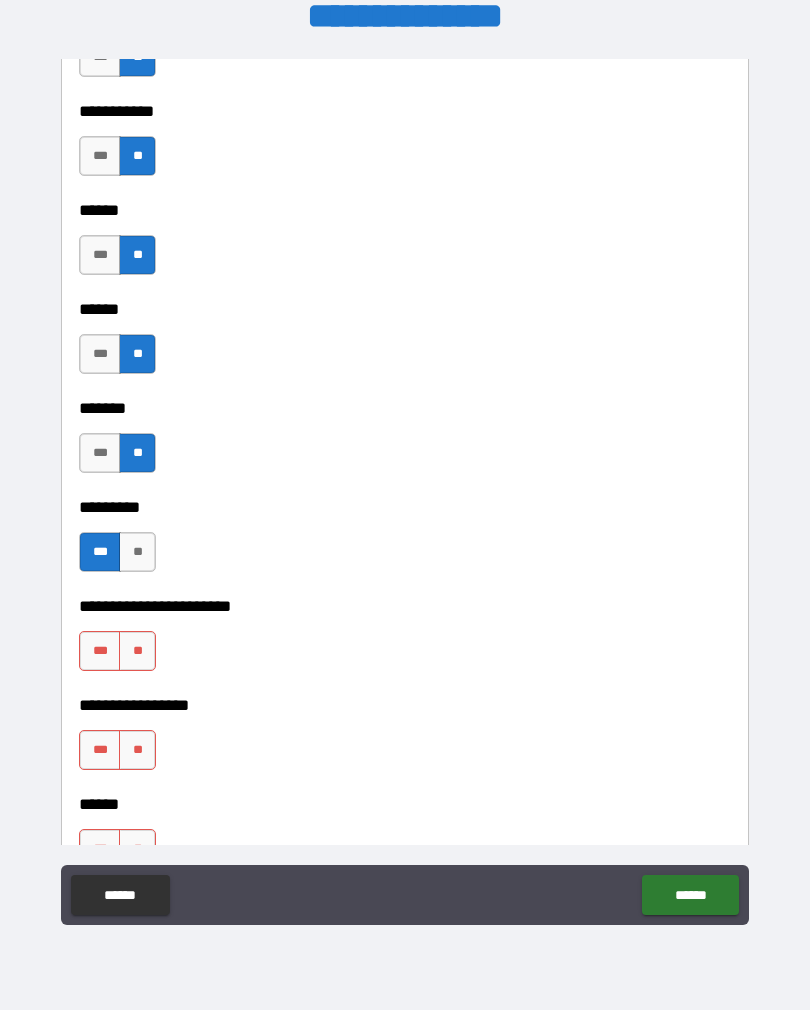 scroll, scrollTop: 2791, scrollLeft: 0, axis: vertical 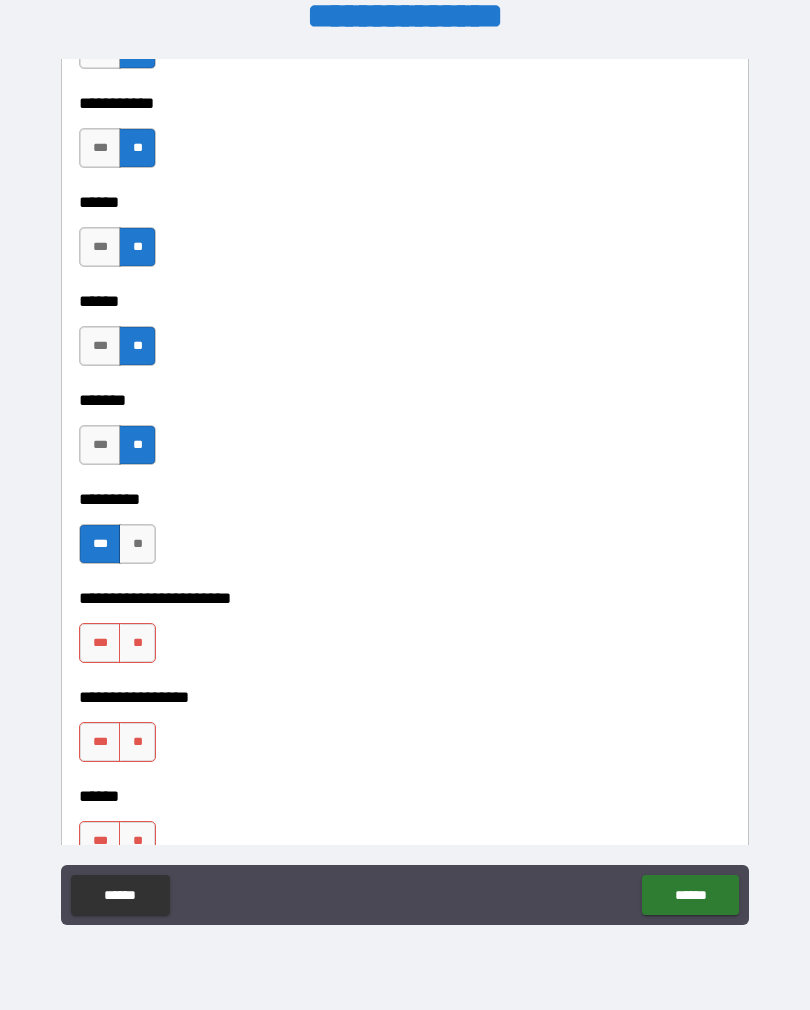 click on "**" at bounding box center (137, 643) 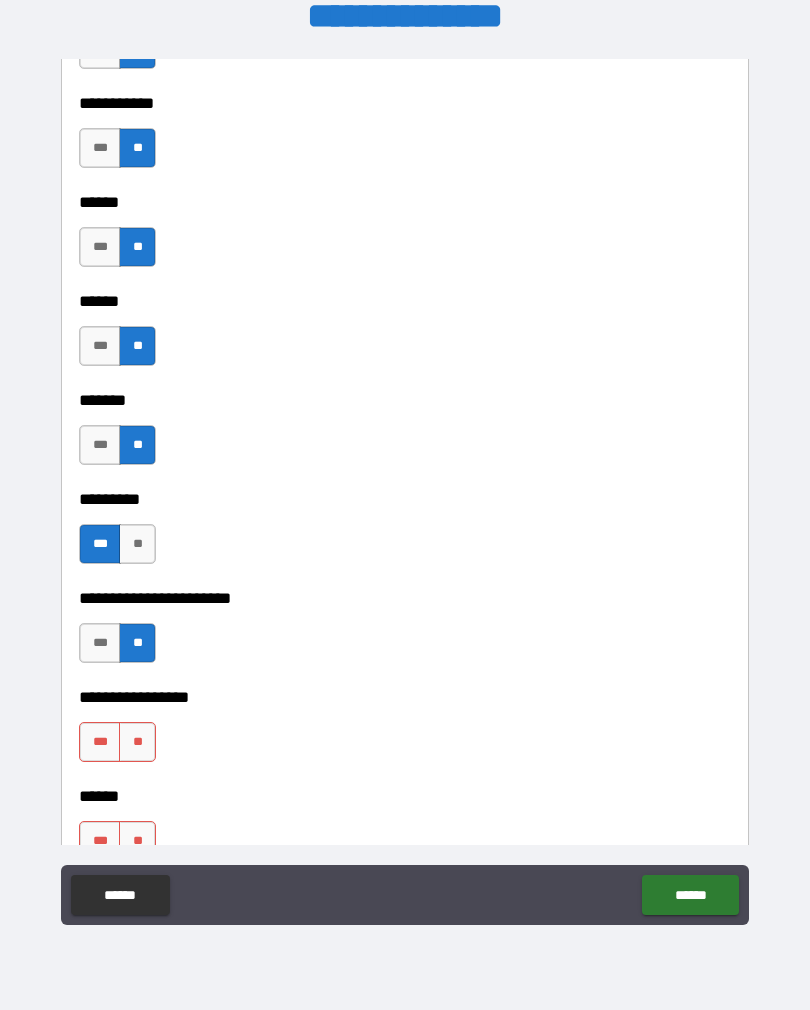 click on "**" at bounding box center [137, 742] 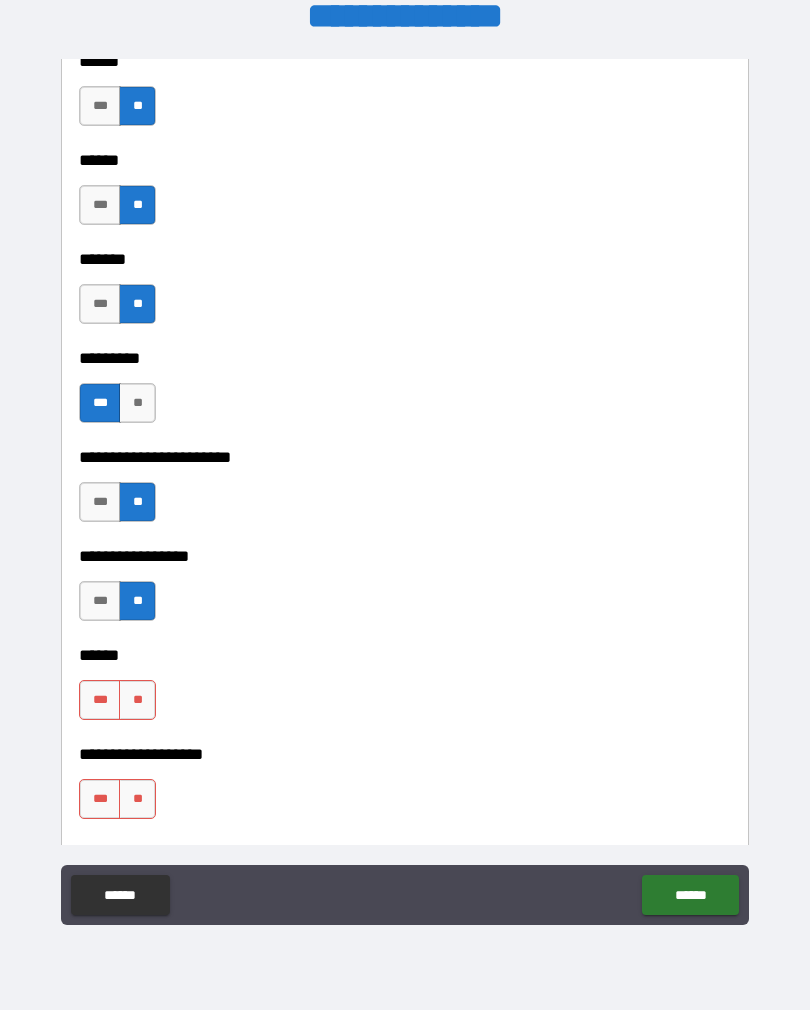 scroll, scrollTop: 2949, scrollLeft: 0, axis: vertical 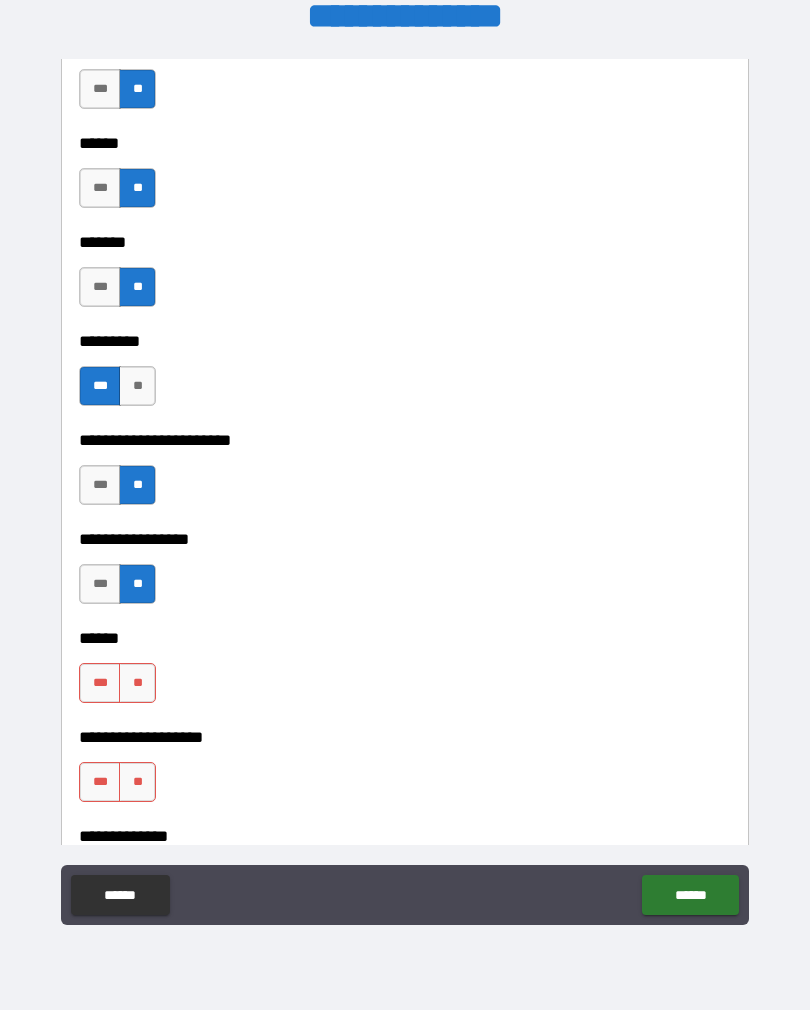 click on "**" at bounding box center [137, 683] 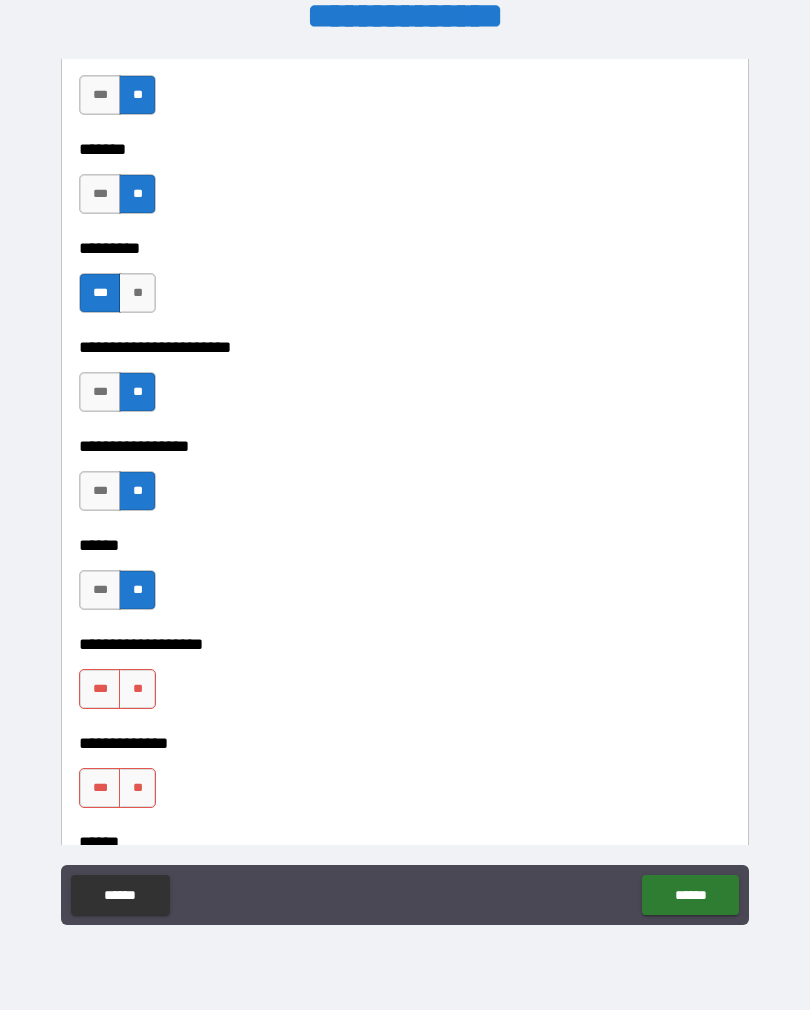 scroll, scrollTop: 3055, scrollLeft: 0, axis: vertical 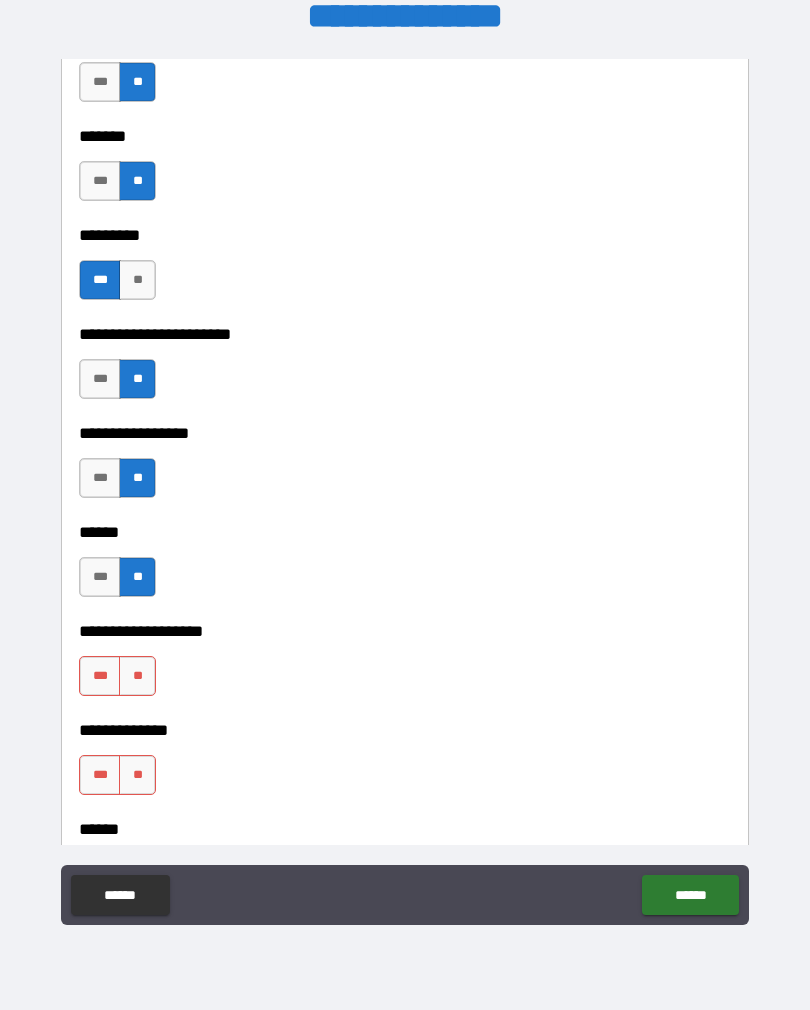 click on "**" at bounding box center [137, 676] 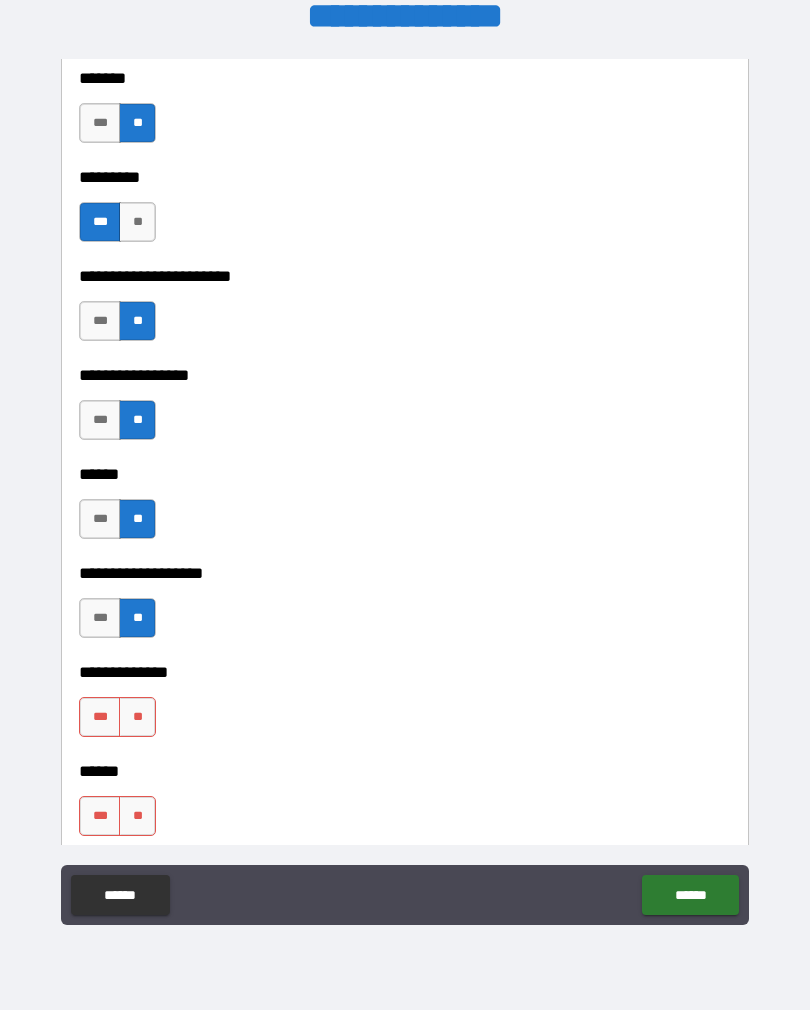 scroll, scrollTop: 3142, scrollLeft: 0, axis: vertical 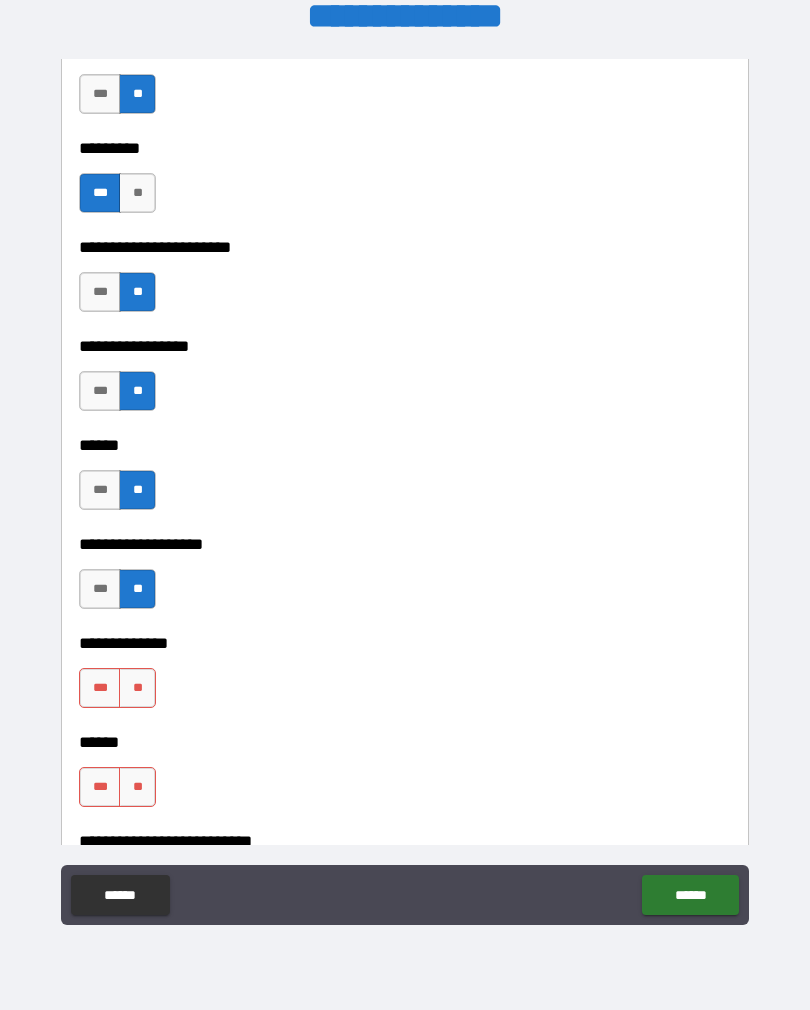 click on "**" at bounding box center [137, 688] 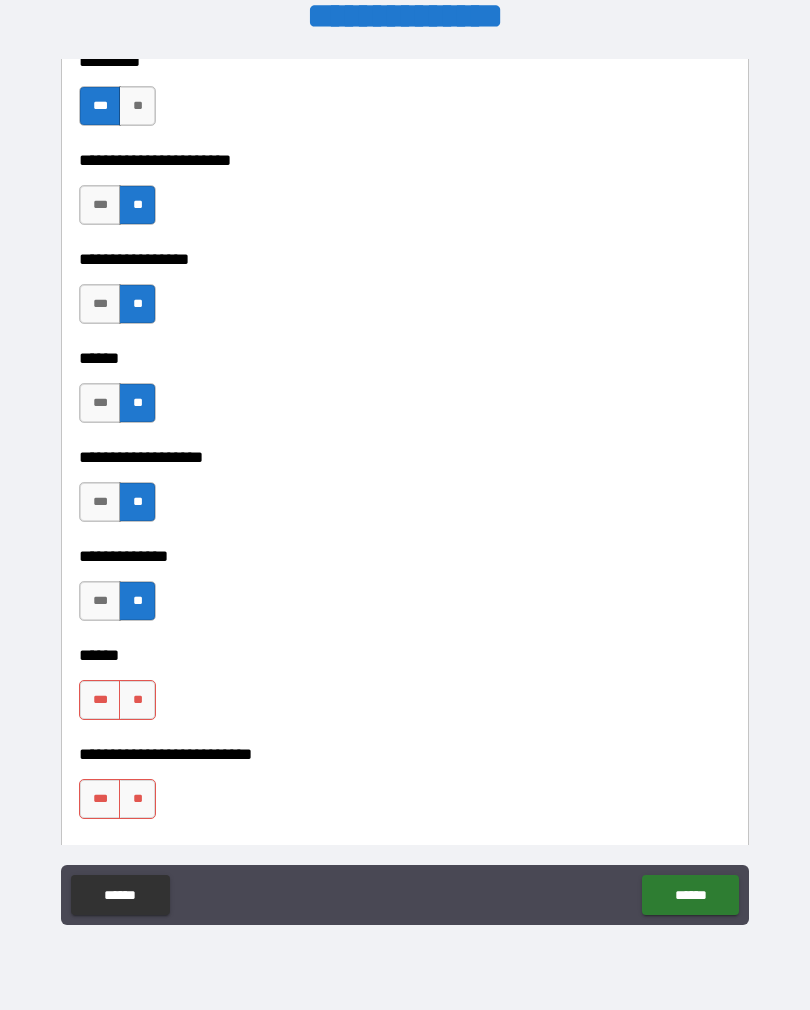 click on "**" at bounding box center (137, 700) 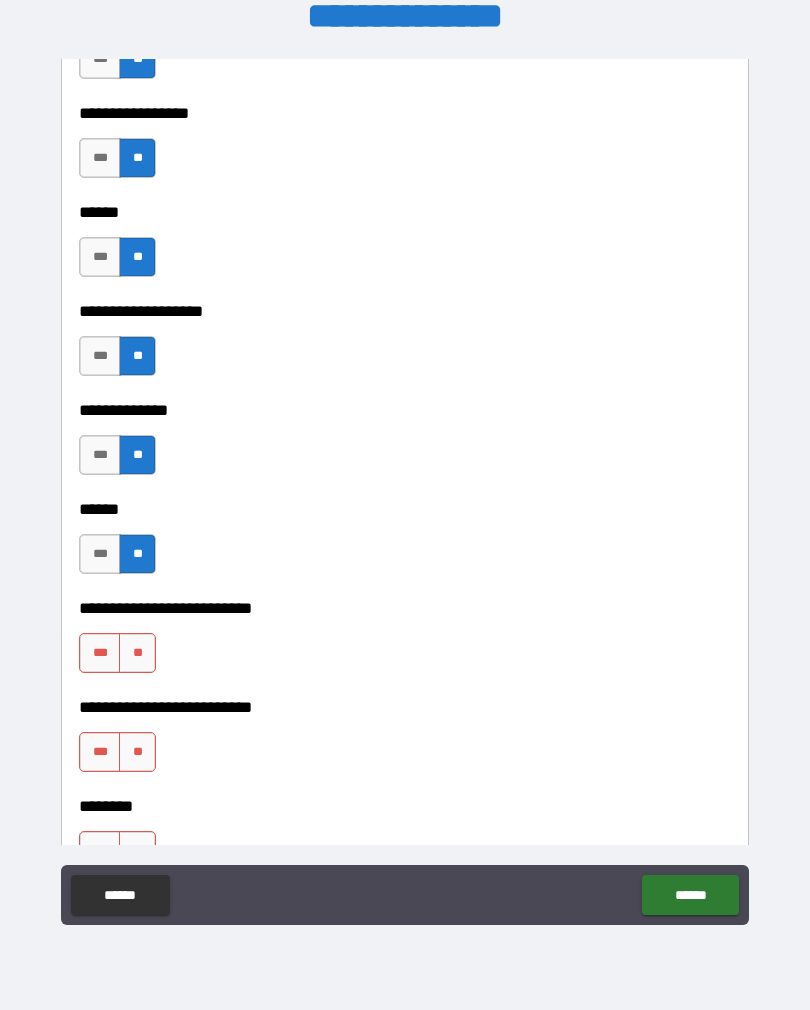 scroll, scrollTop: 3382, scrollLeft: 0, axis: vertical 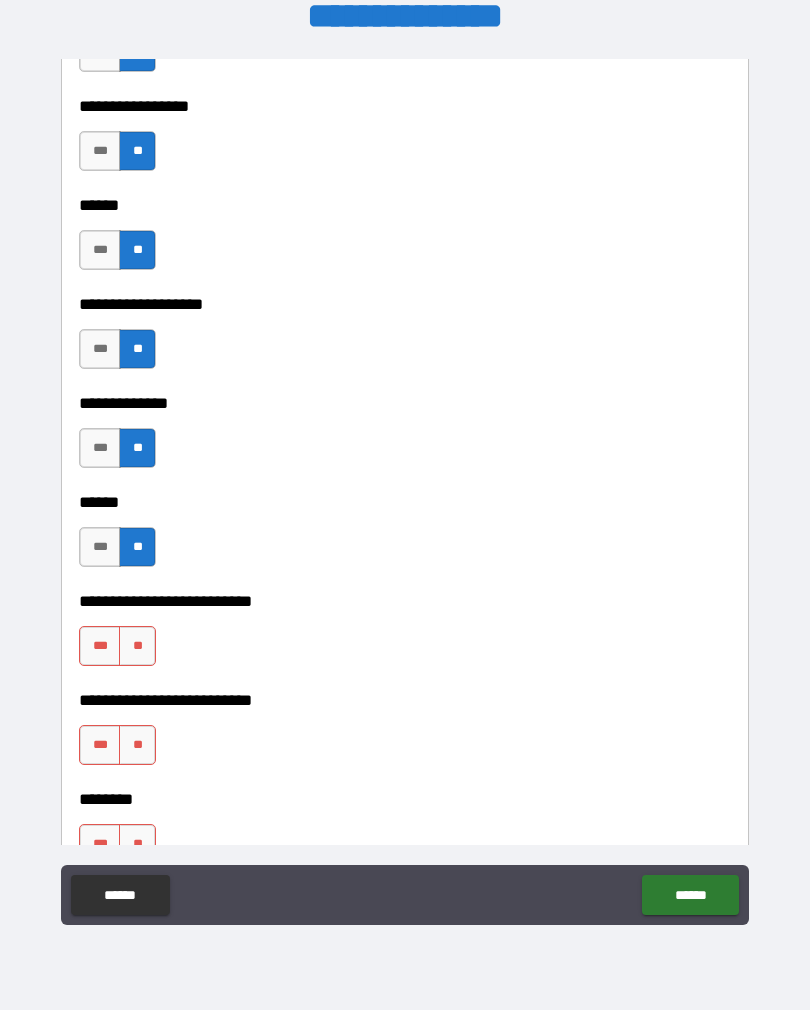 click on "**" at bounding box center [137, 646] 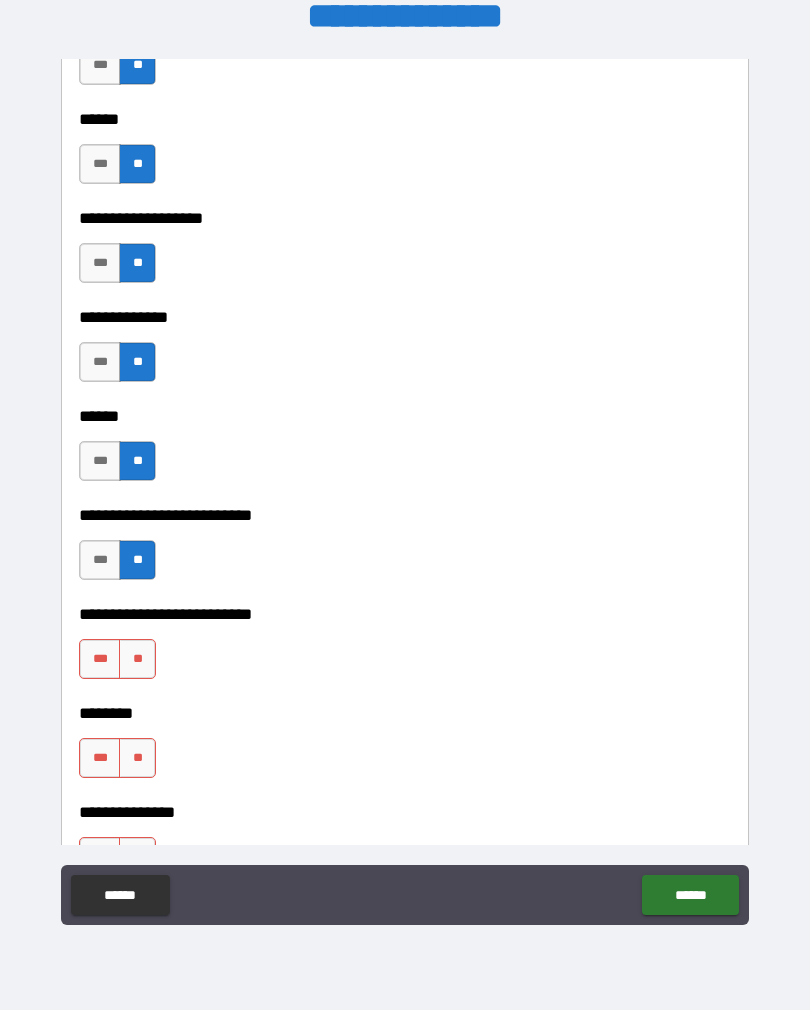 scroll, scrollTop: 3469, scrollLeft: 0, axis: vertical 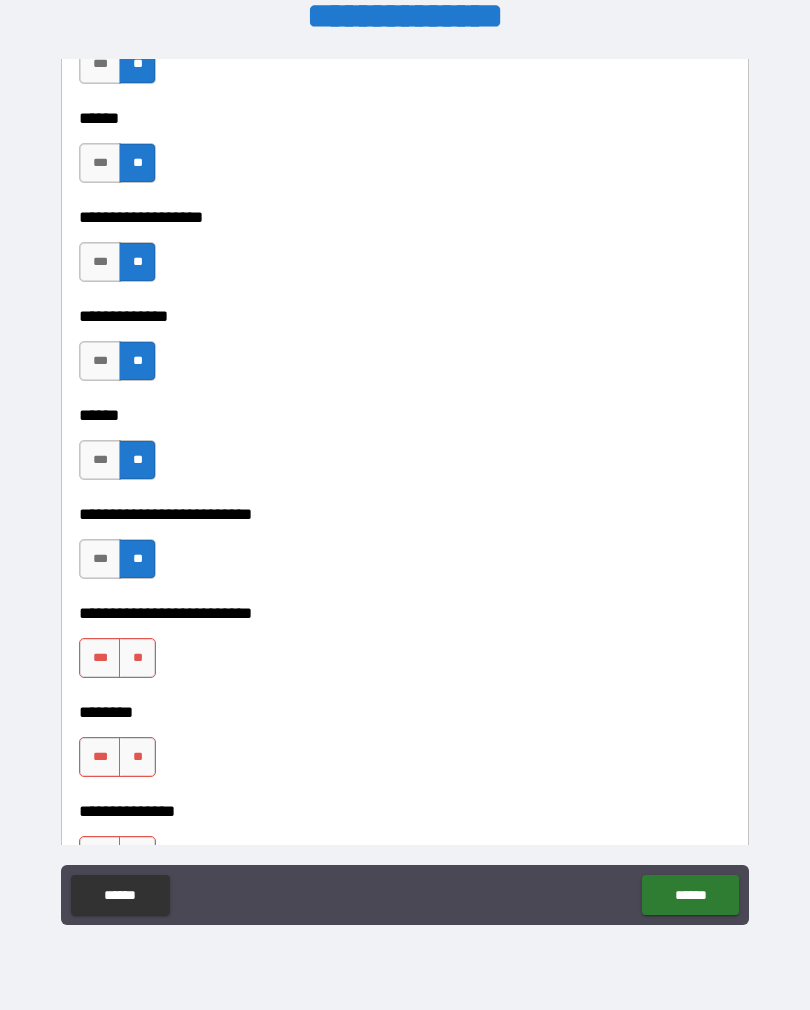 click on "**" at bounding box center (137, 658) 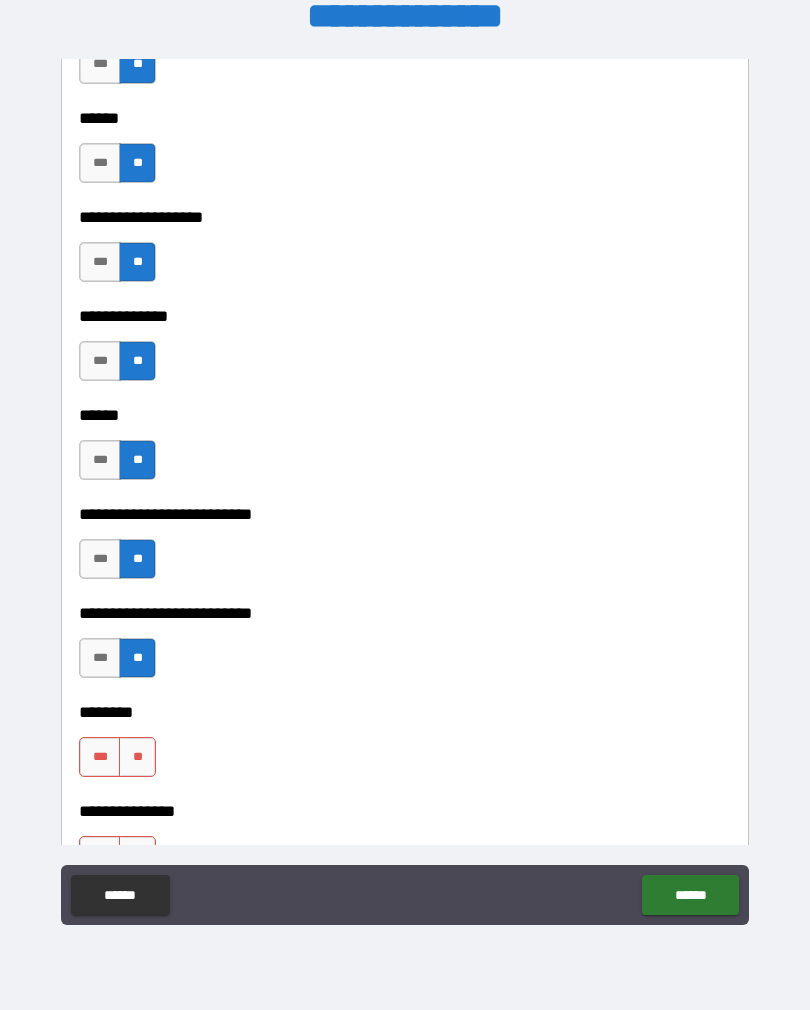 scroll, scrollTop: 3547, scrollLeft: 0, axis: vertical 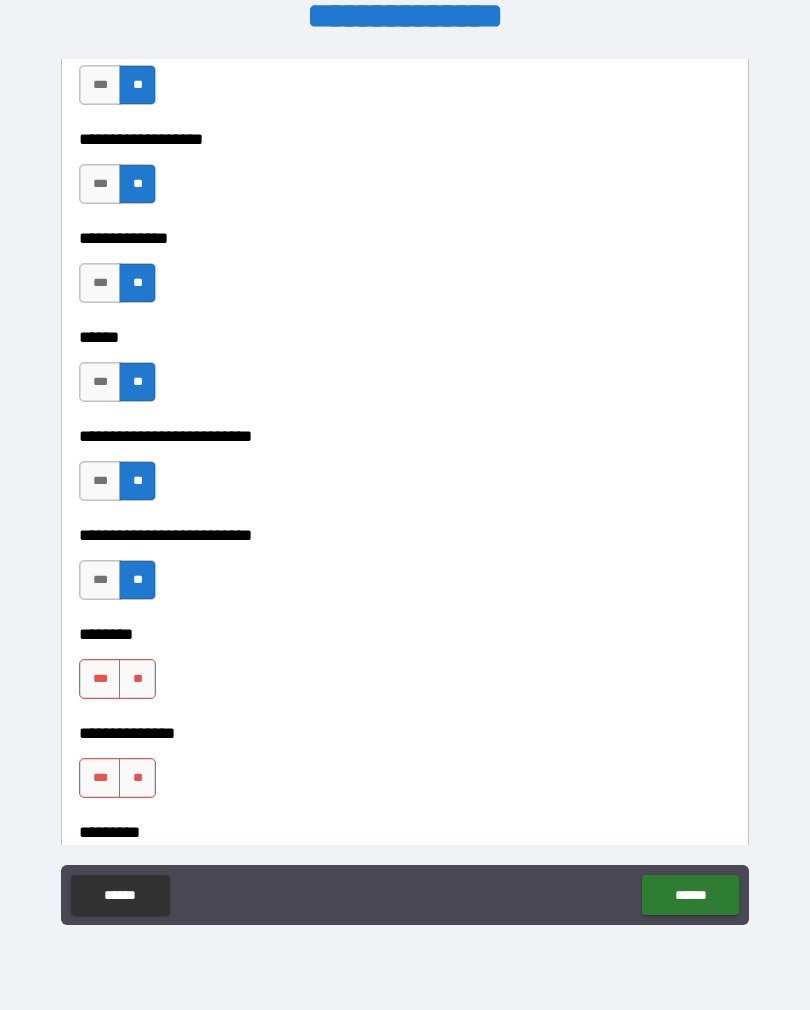 click on "**" at bounding box center (137, 679) 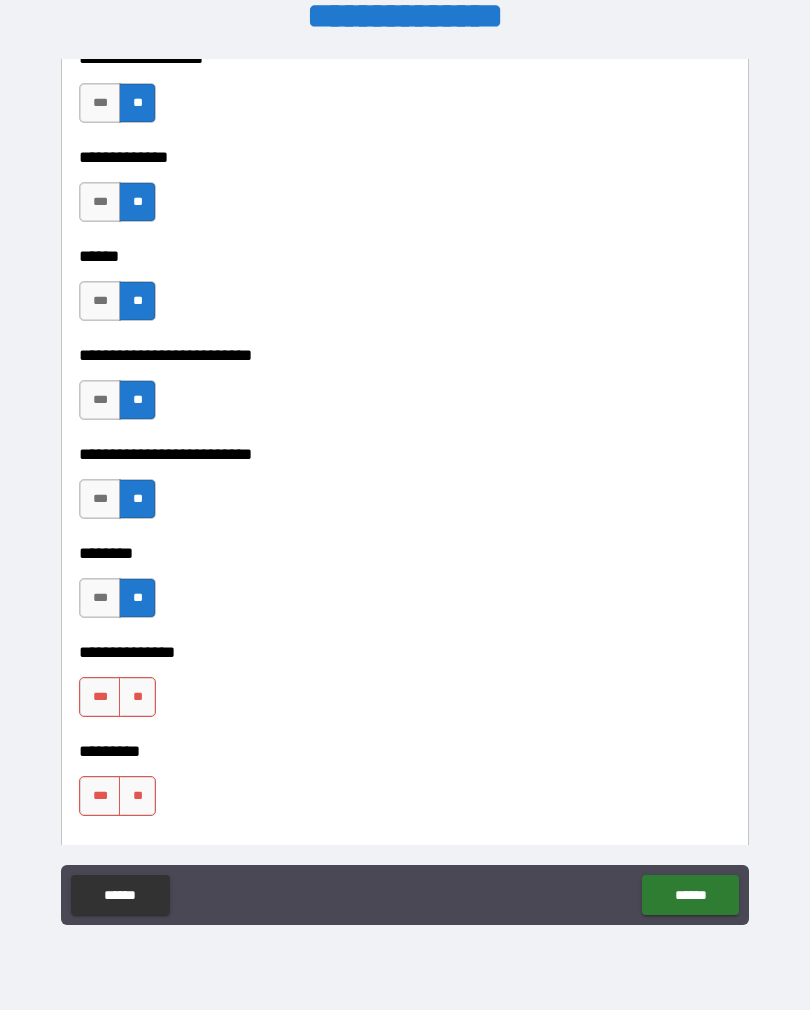 click on "**" at bounding box center [137, 697] 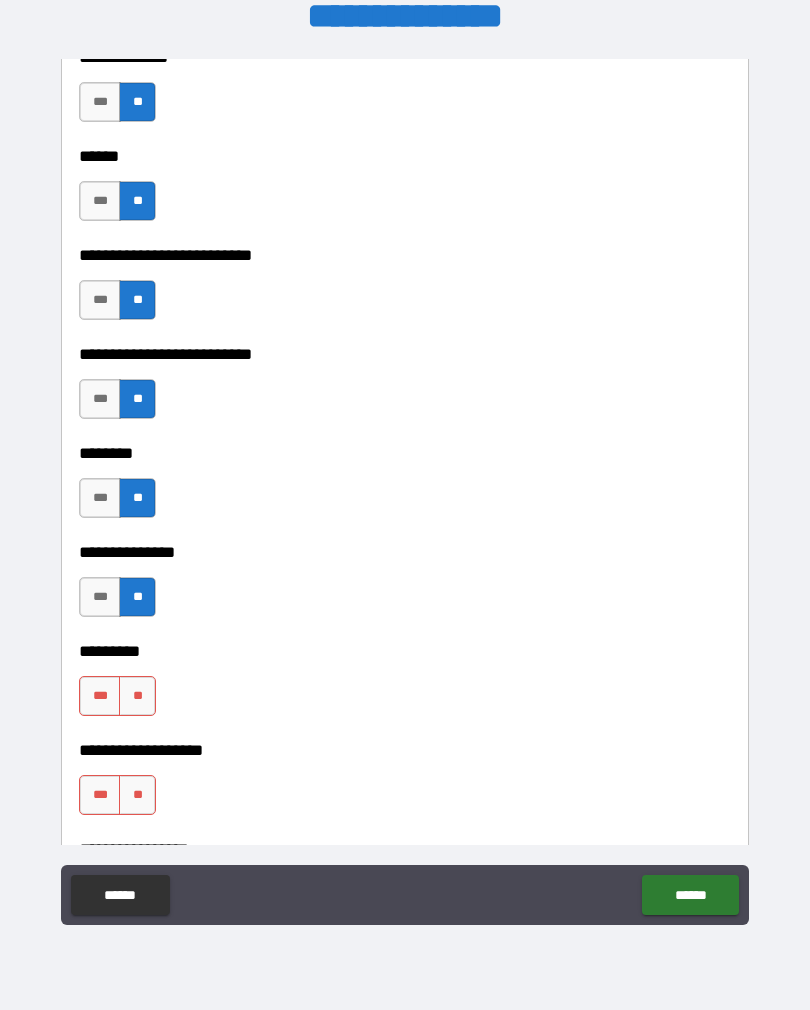 click on "**" at bounding box center (137, 696) 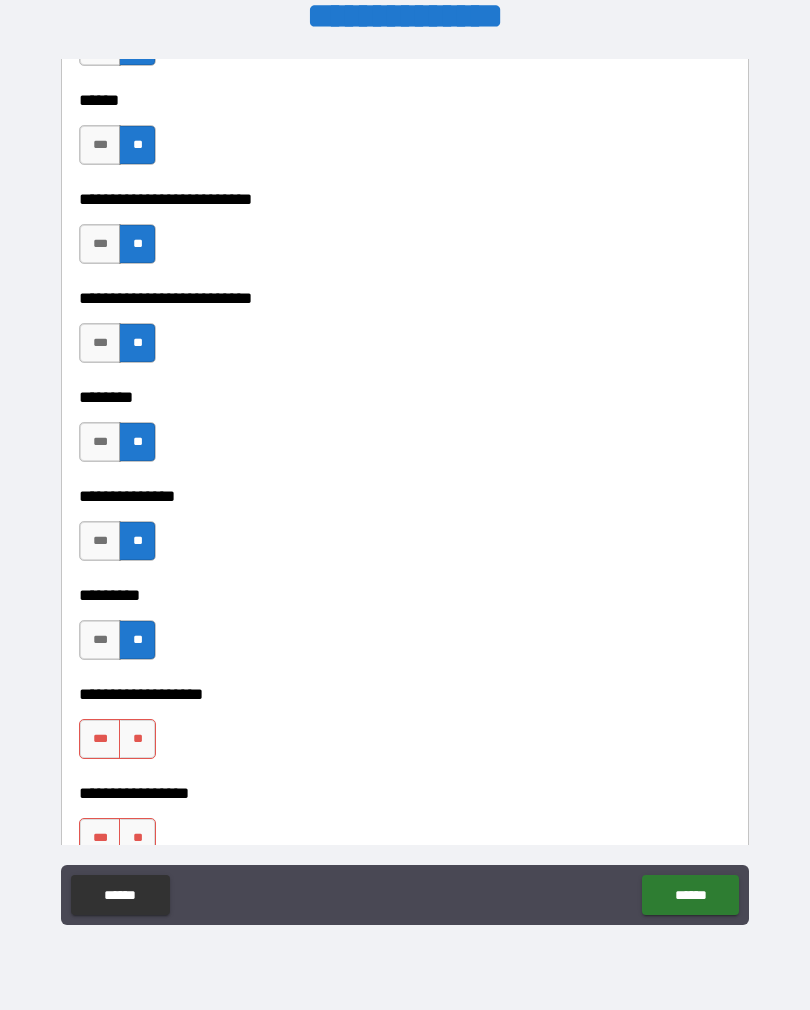 scroll, scrollTop: 3835, scrollLeft: 0, axis: vertical 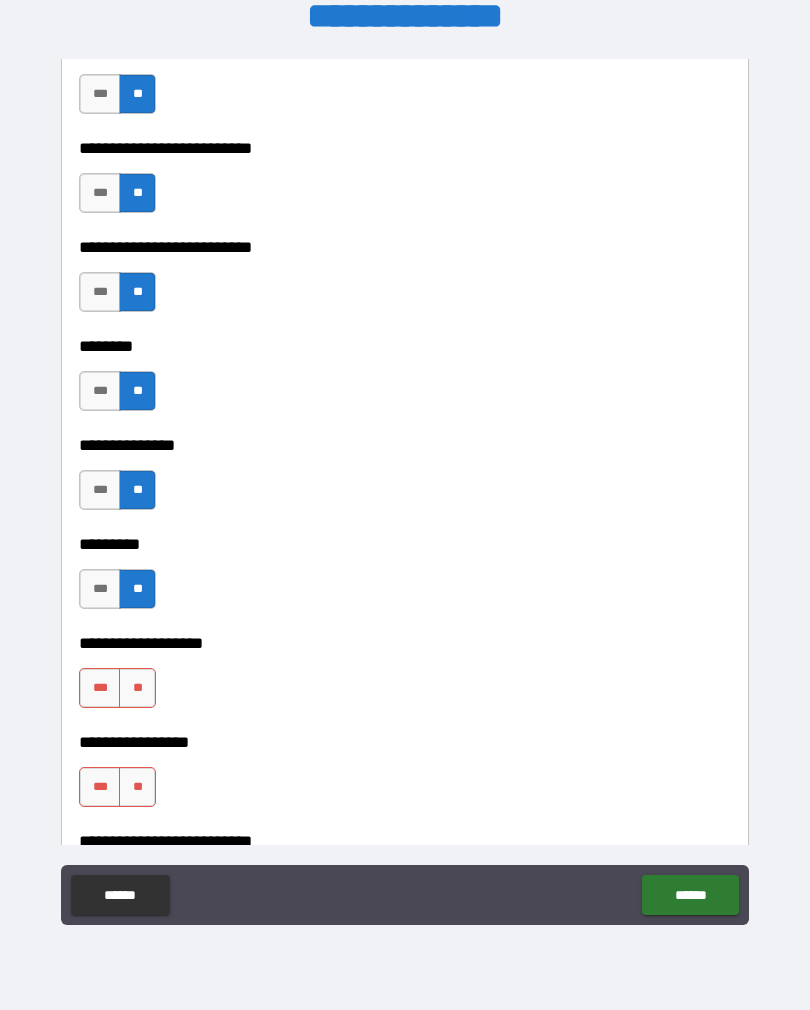 click on "**" at bounding box center (137, 688) 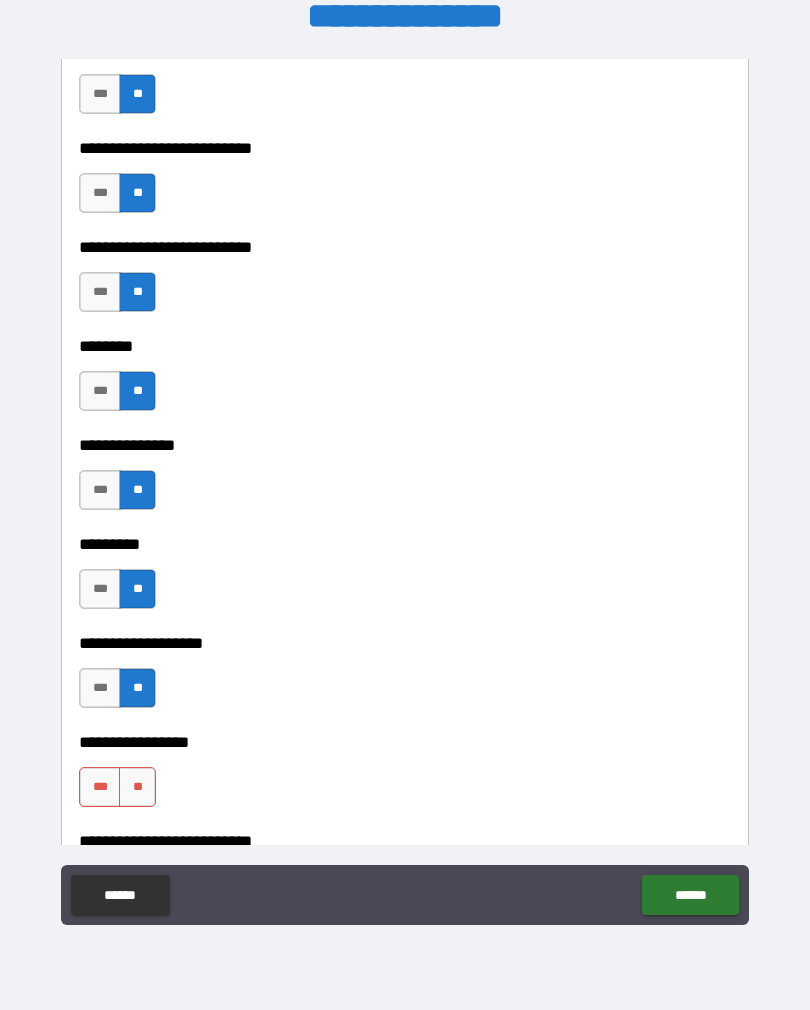 click on "**" at bounding box center [137, 787] 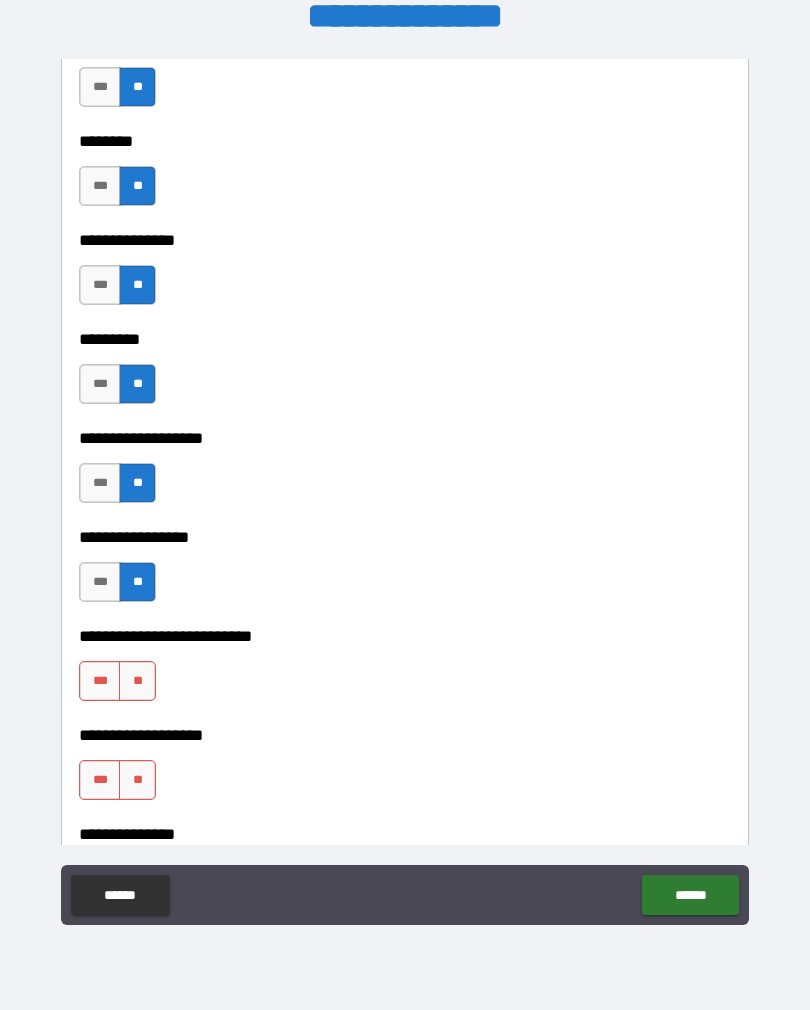 scroll, scrollTop: 4058, scrollLeft: 0, axis: vertical 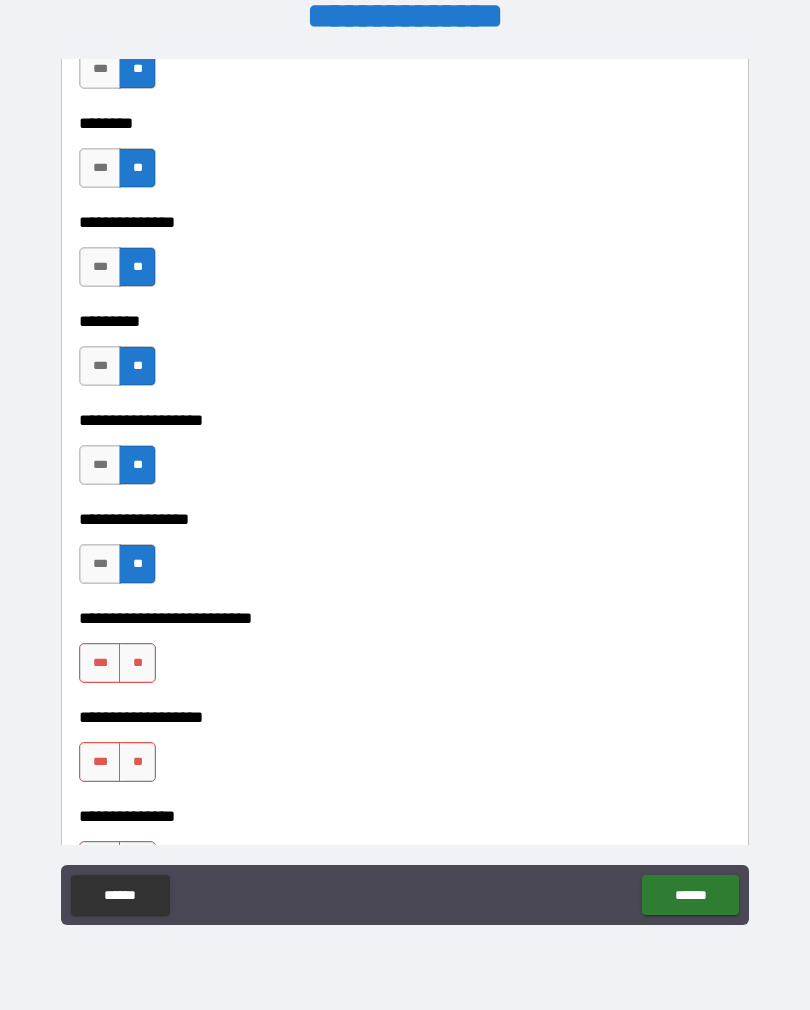 click on "**" at bounding box center (137, 663) 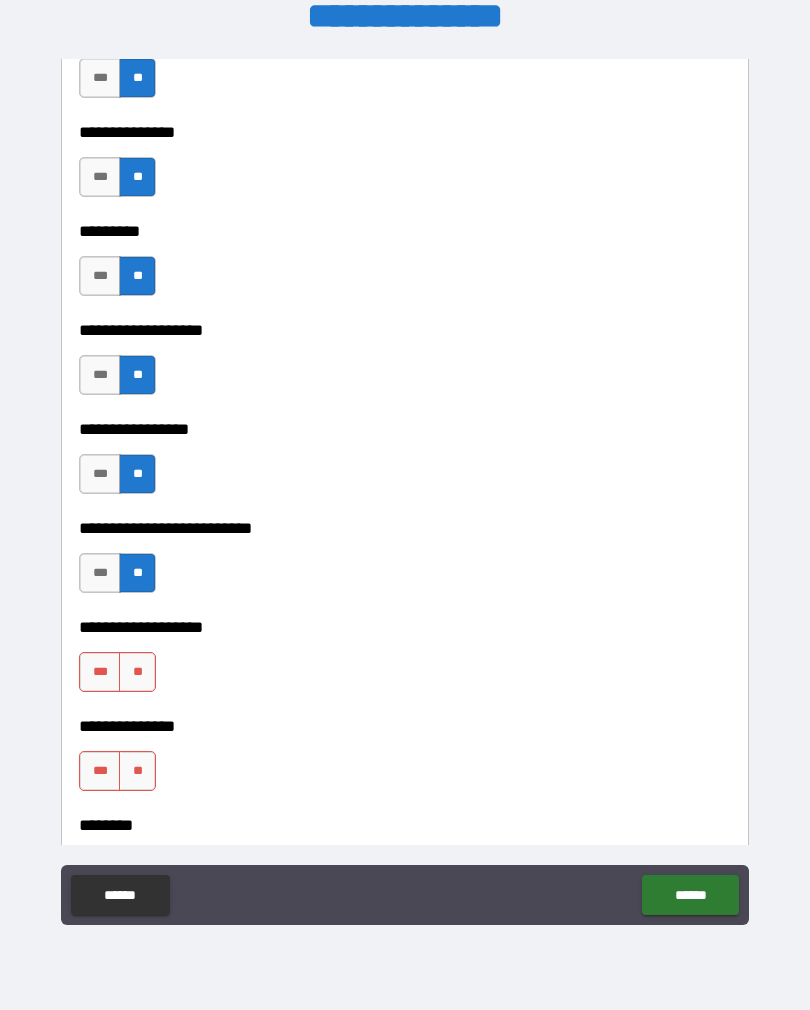 click on "**" at bounding box center (137, 672) 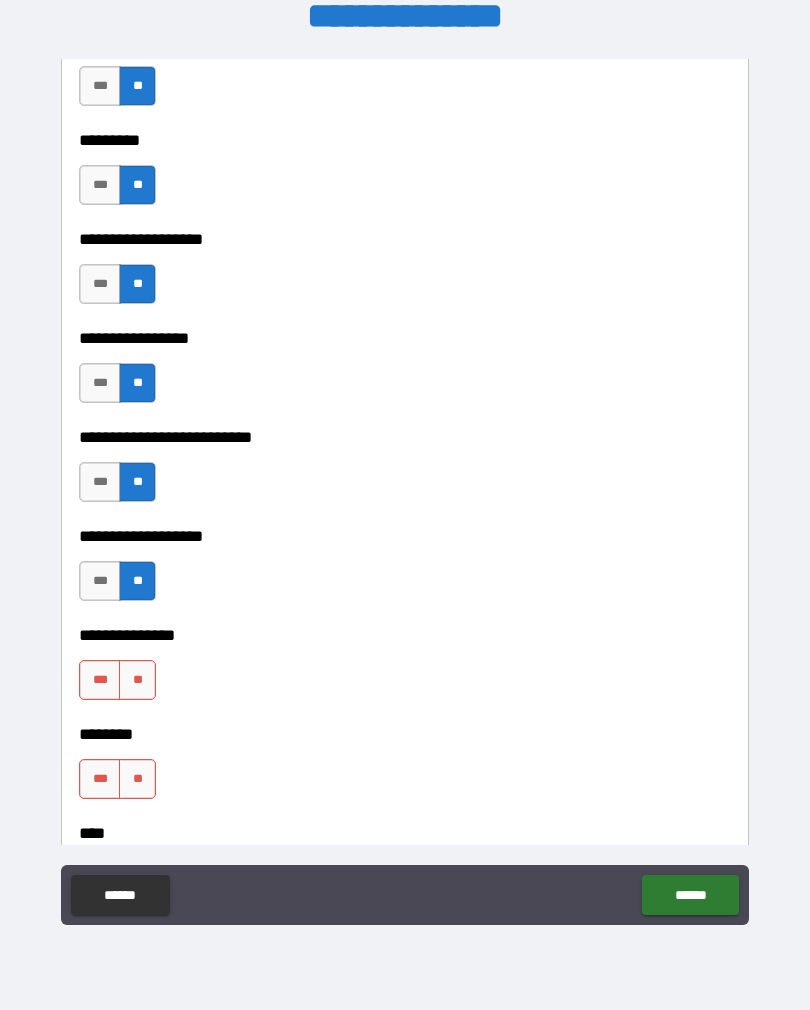 click on "**" at bounding box center [137, 680] 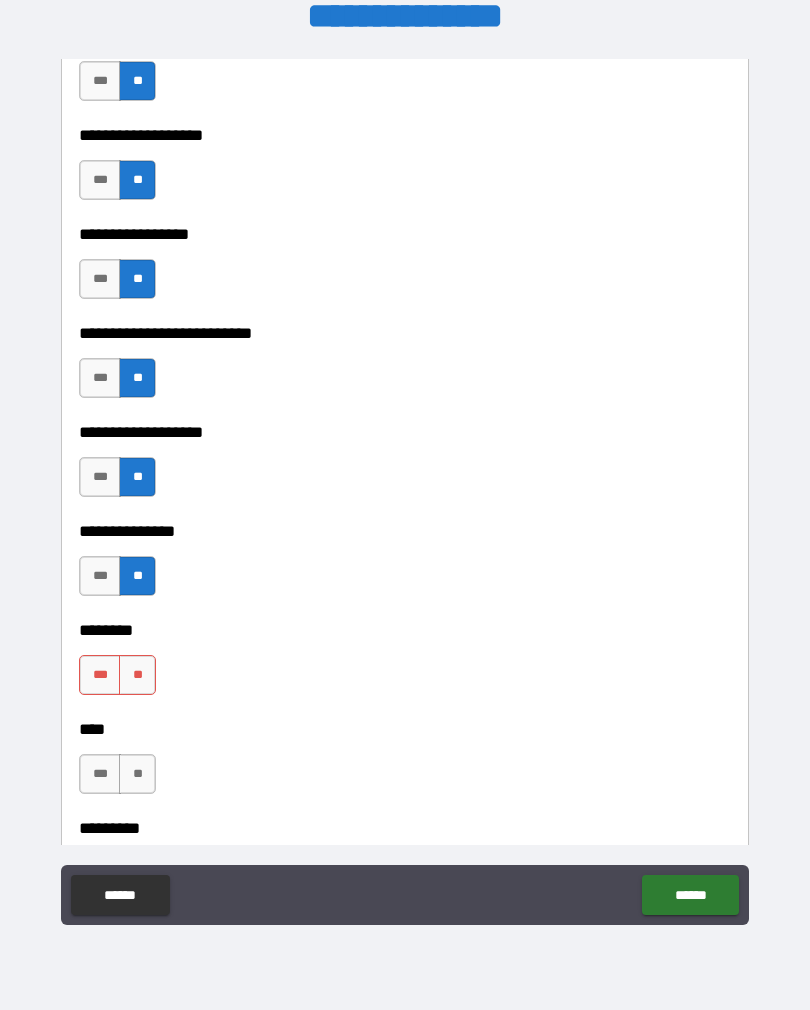scroll, scrollTop: 4346, scrollLeft: 0, axis: vertical 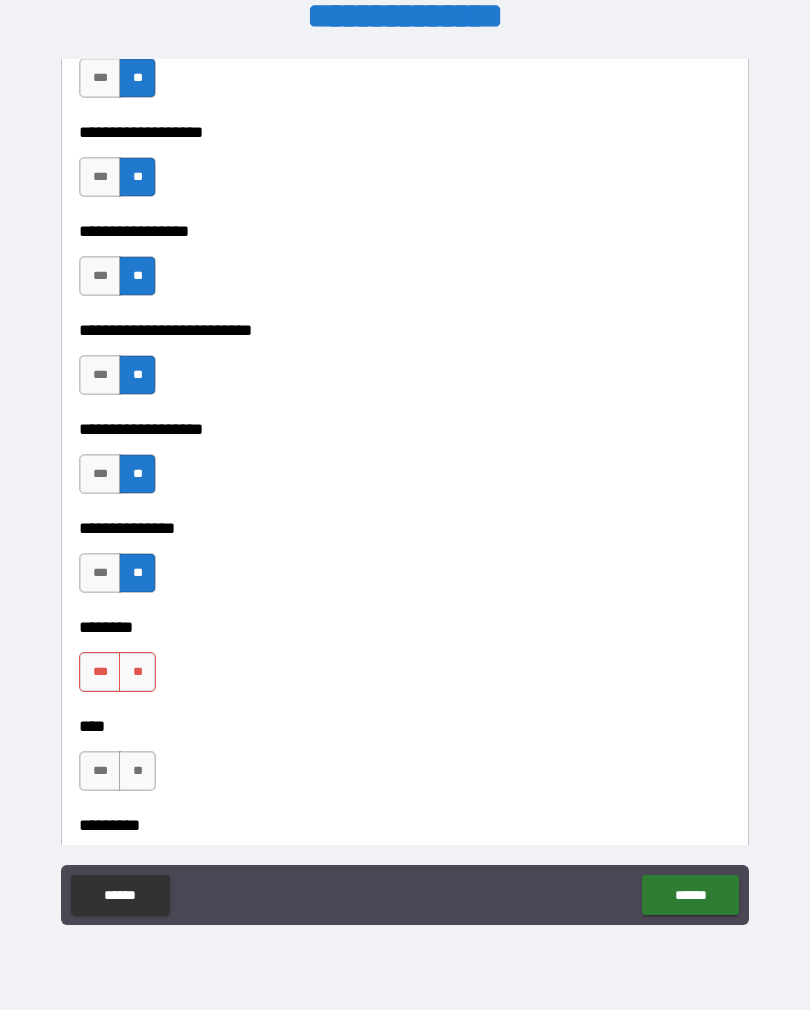 click on "**" at bounding box center [137, 672] 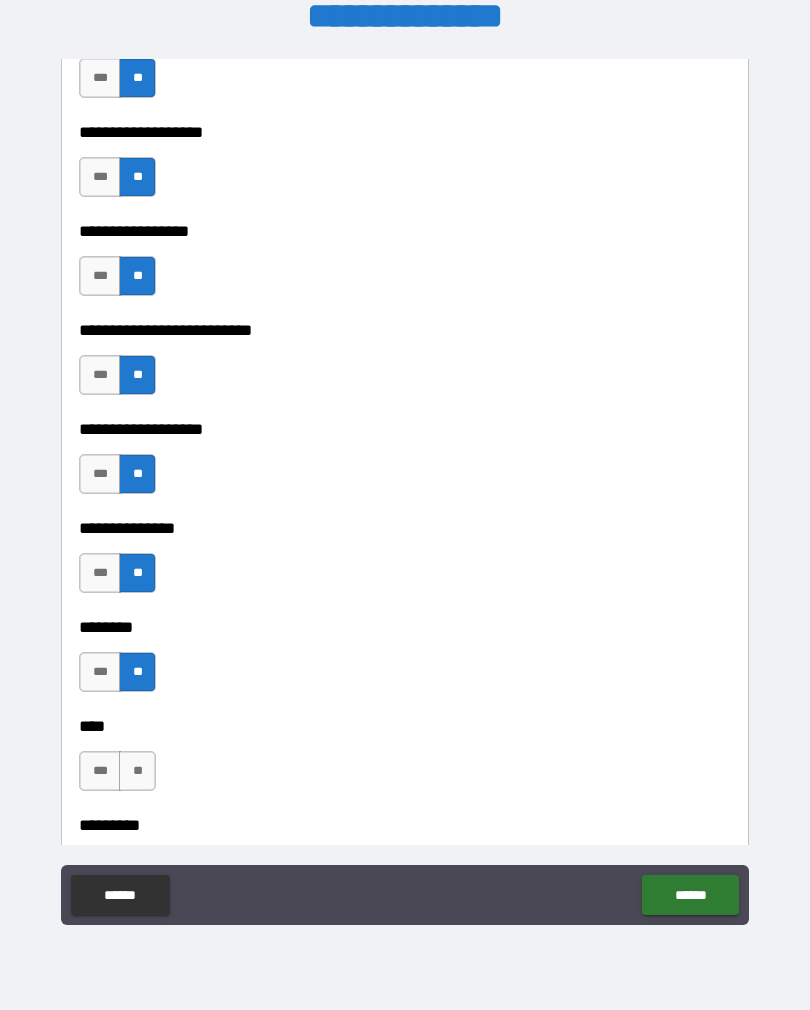 scroll, scrollTop: 4462, scrollLeft: 0, axis: vertical 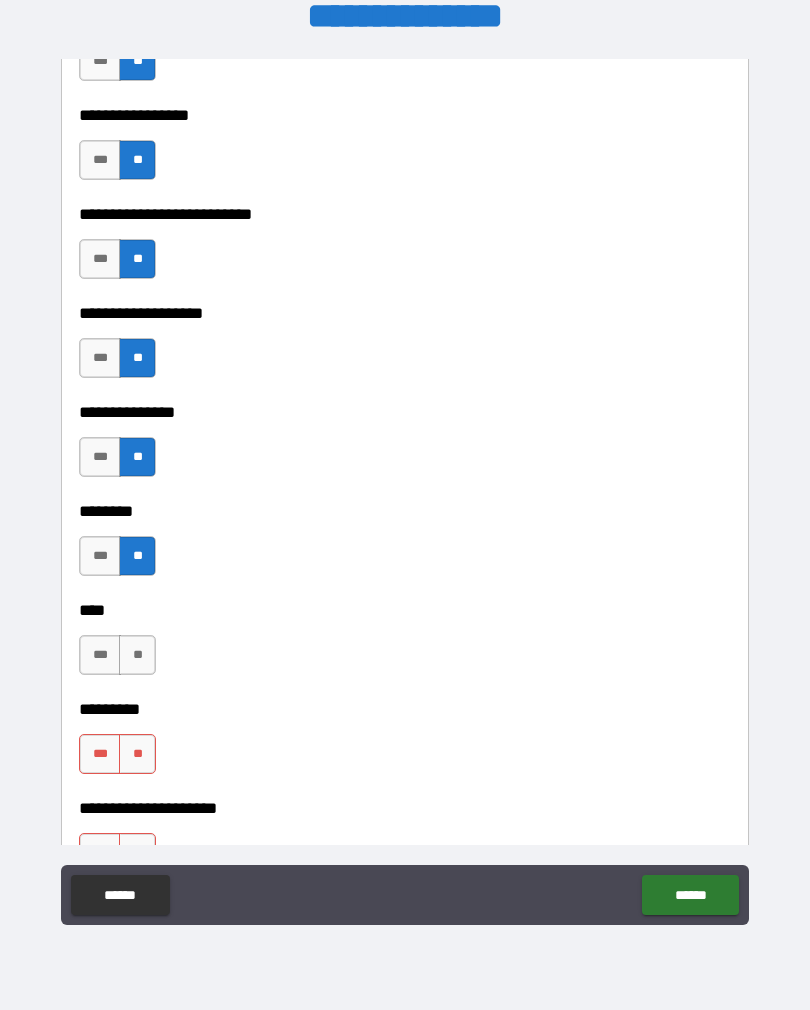 click on "**" at bounding box center [137, 655] 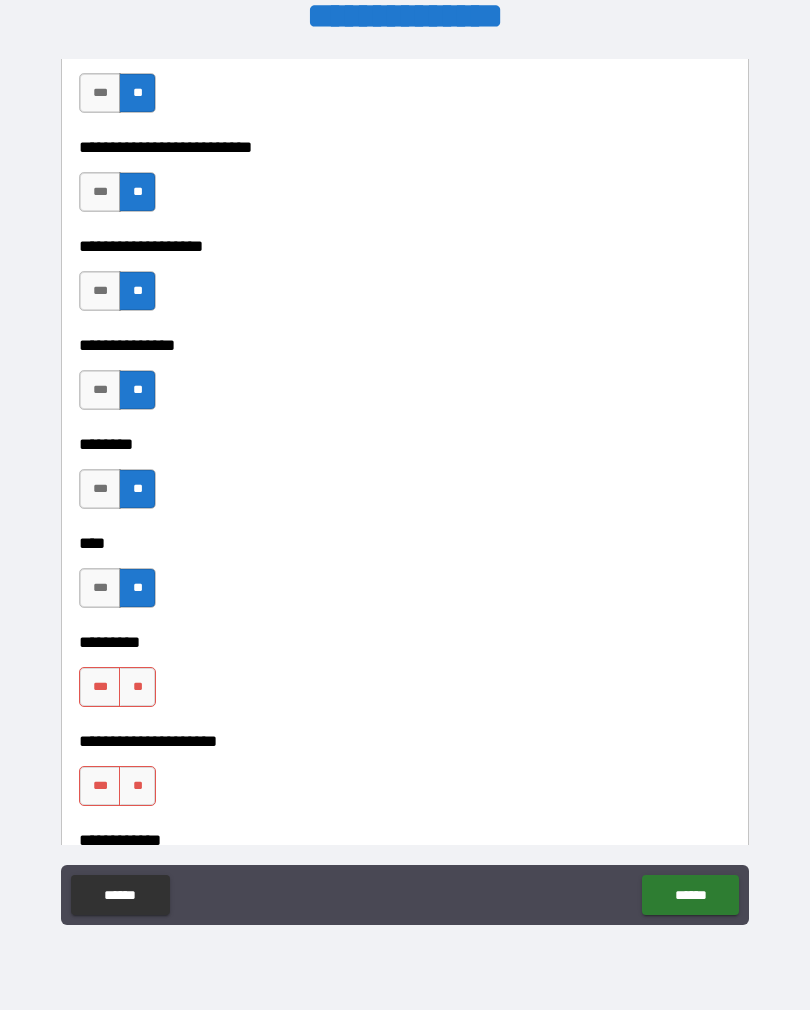 scroll, scrollTop: 4537, scrollLeft: 0, axis: vertical 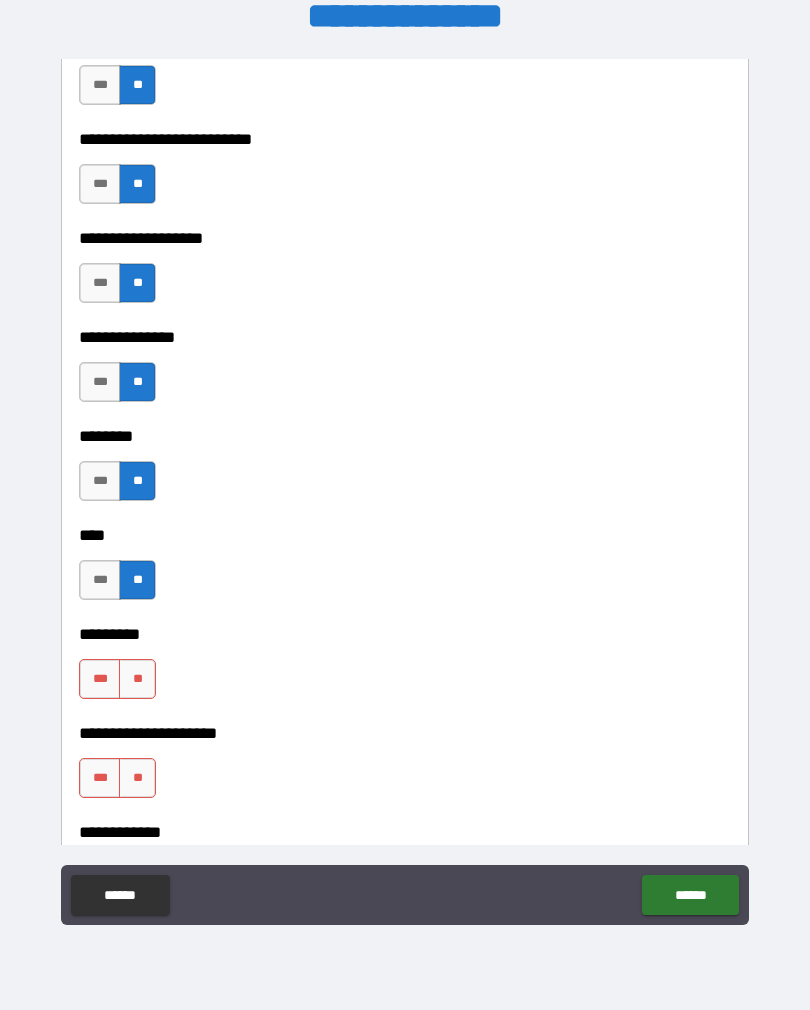 click on "**" at bounding box center (137, 679) 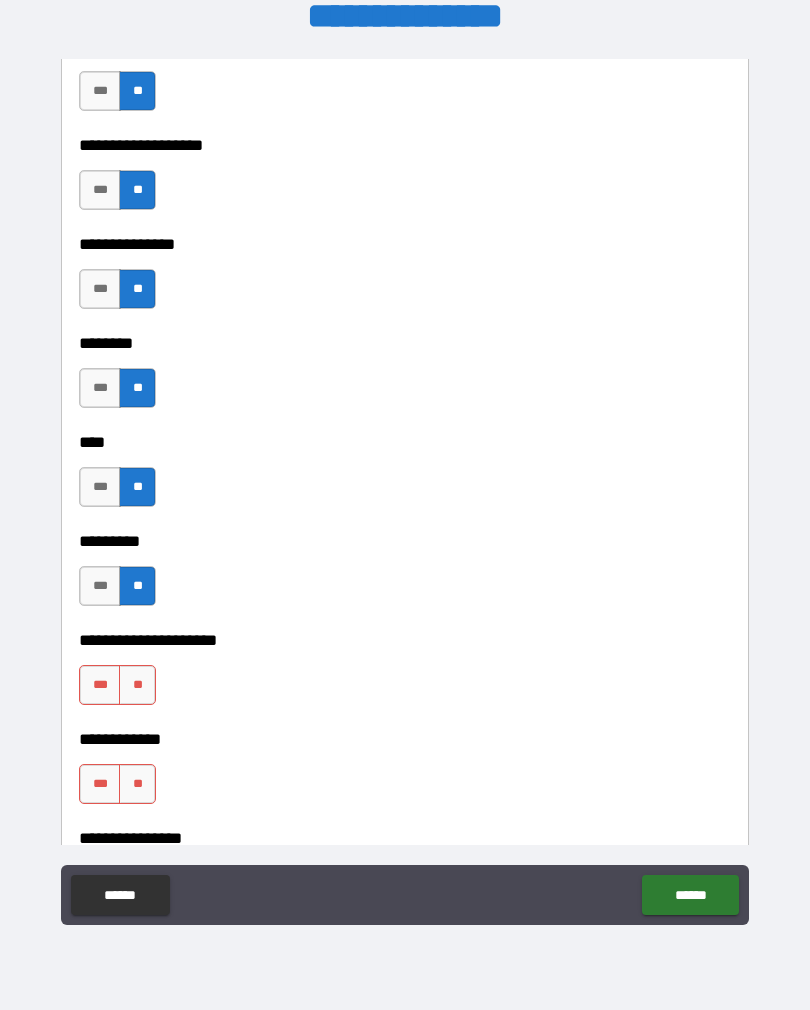 scroll, scrollTop: 4635, scrollLeft: 0, axis: vertical 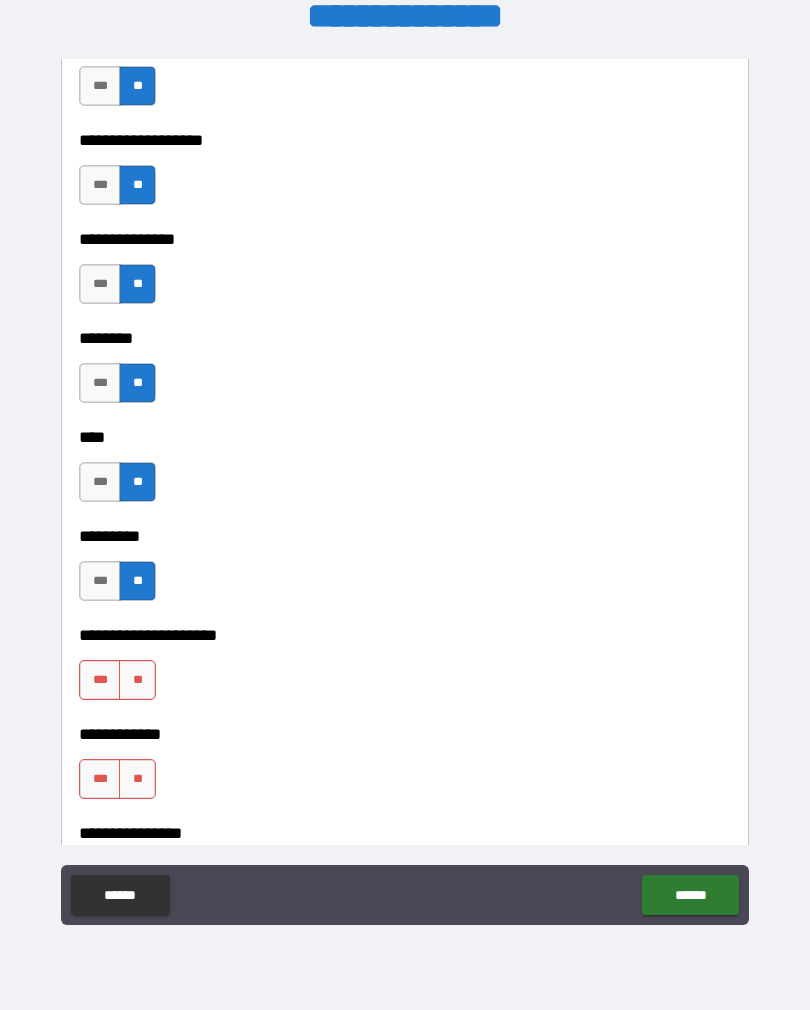 click on "**" at bounding box center [137, 680] 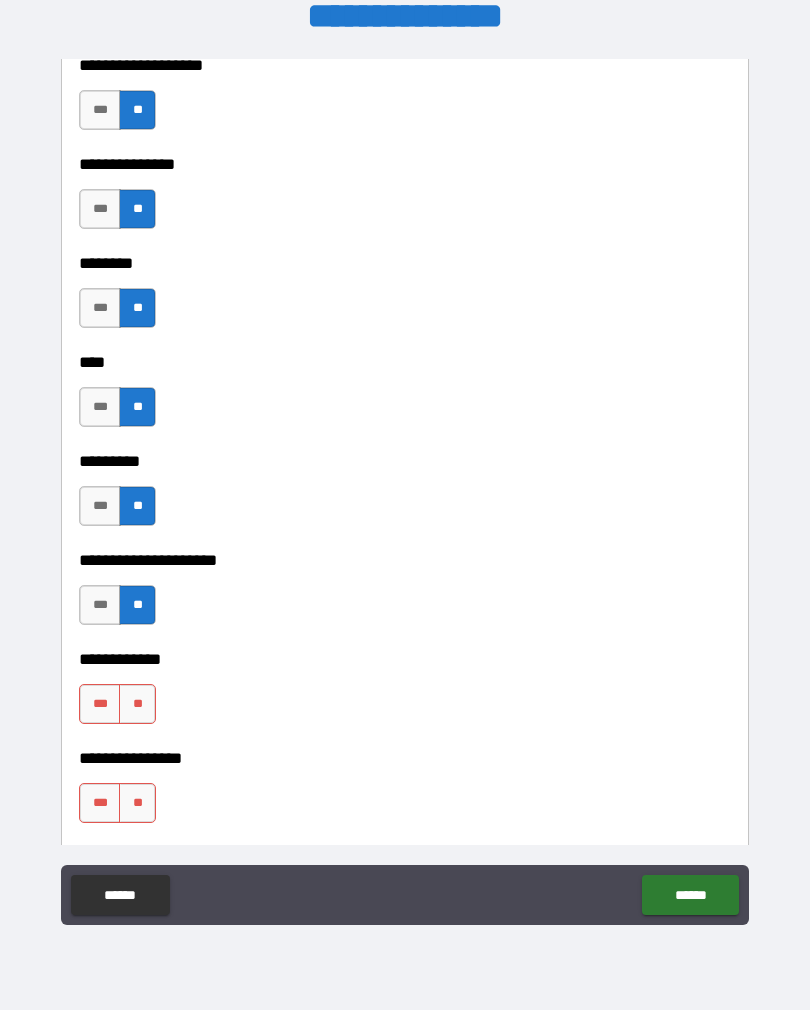 scroll, scrollTop: 4719, scrollLeft: 0, axis: vertical 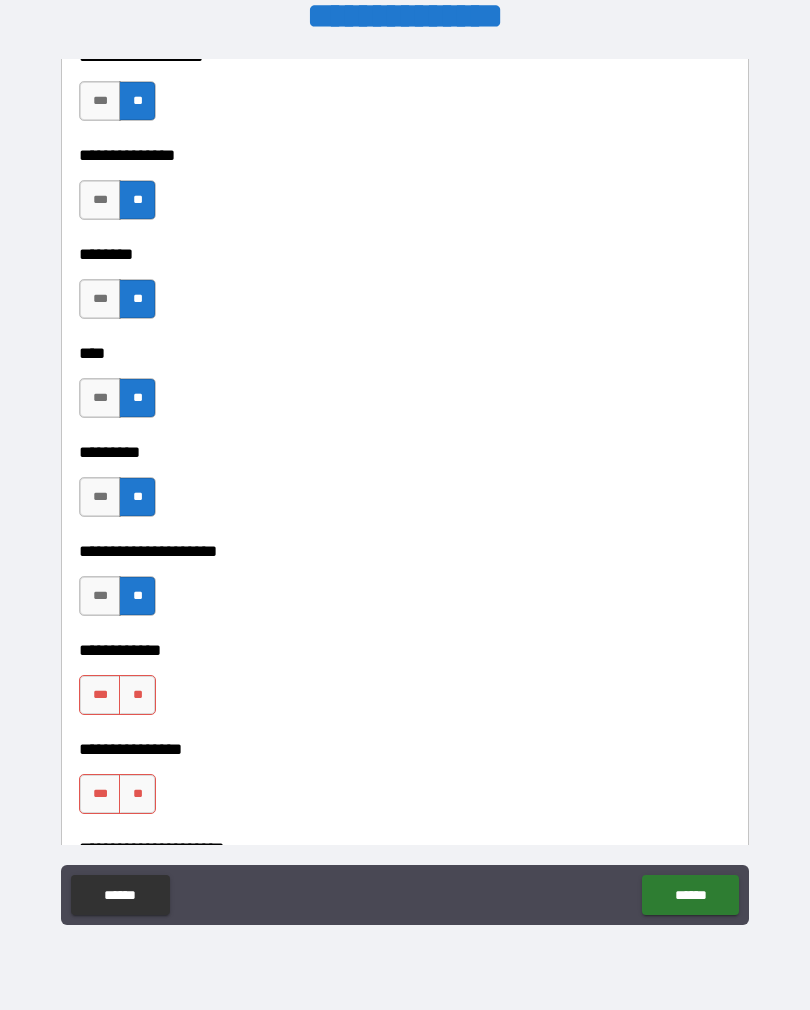 click on "**" at bounding box center (137, 695) 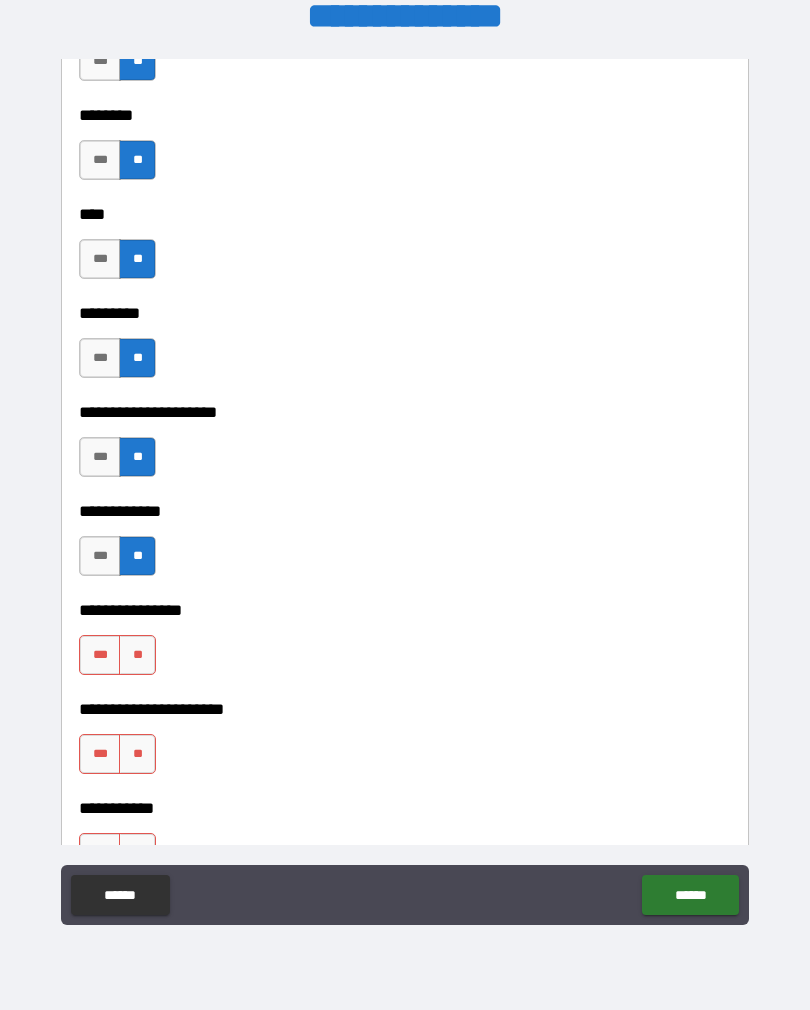 scroll, scrollTop: 4876, scrollLeft: 0, axis: vertical 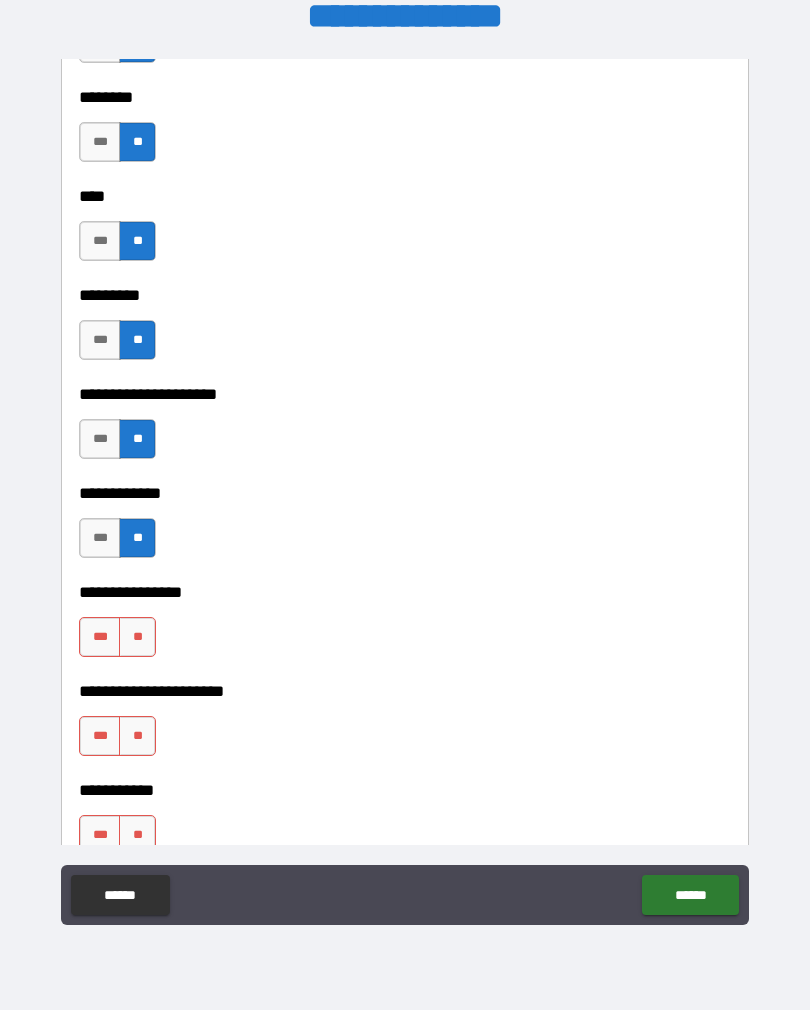 click on "**" at bounding box center (137, 637) 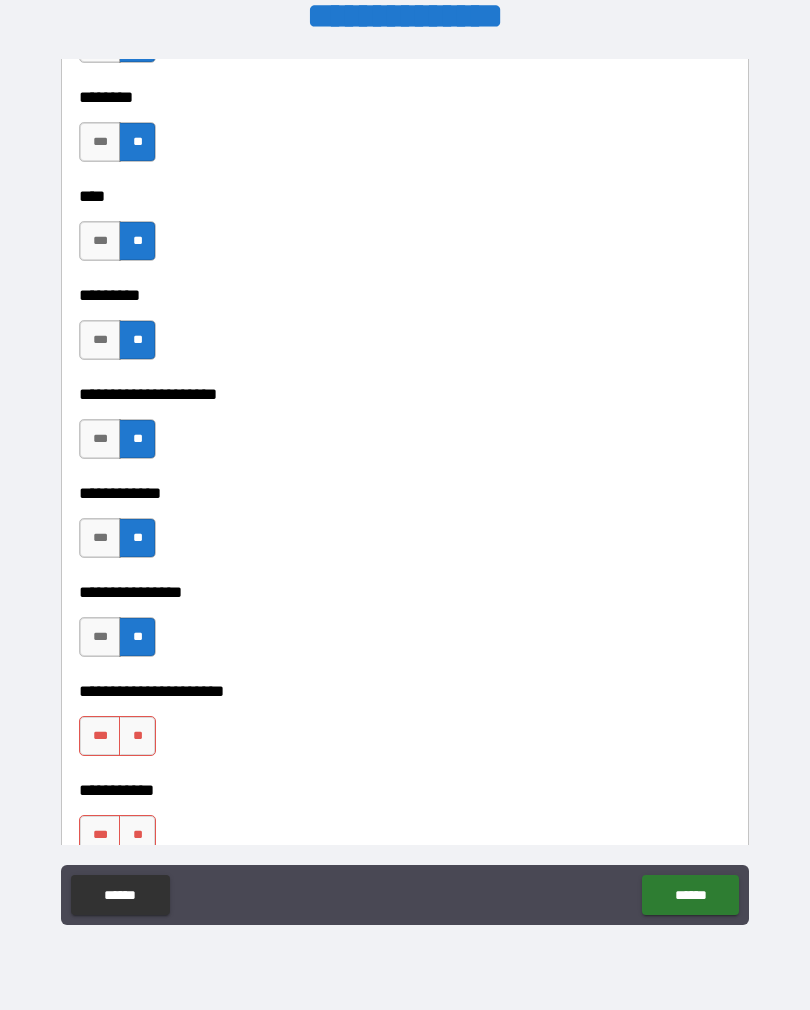 click on "**" at bounding box center [137, 736] 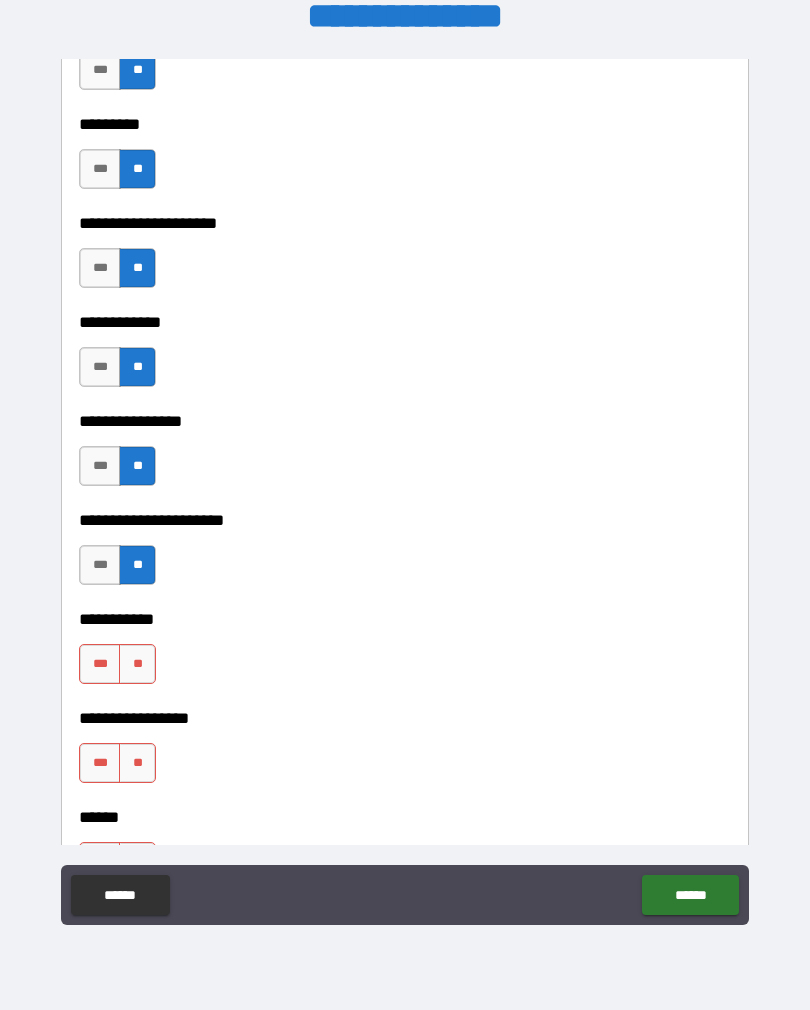 scroll, scrollTop: 5054, scrollLeft: 0, axis: vertical 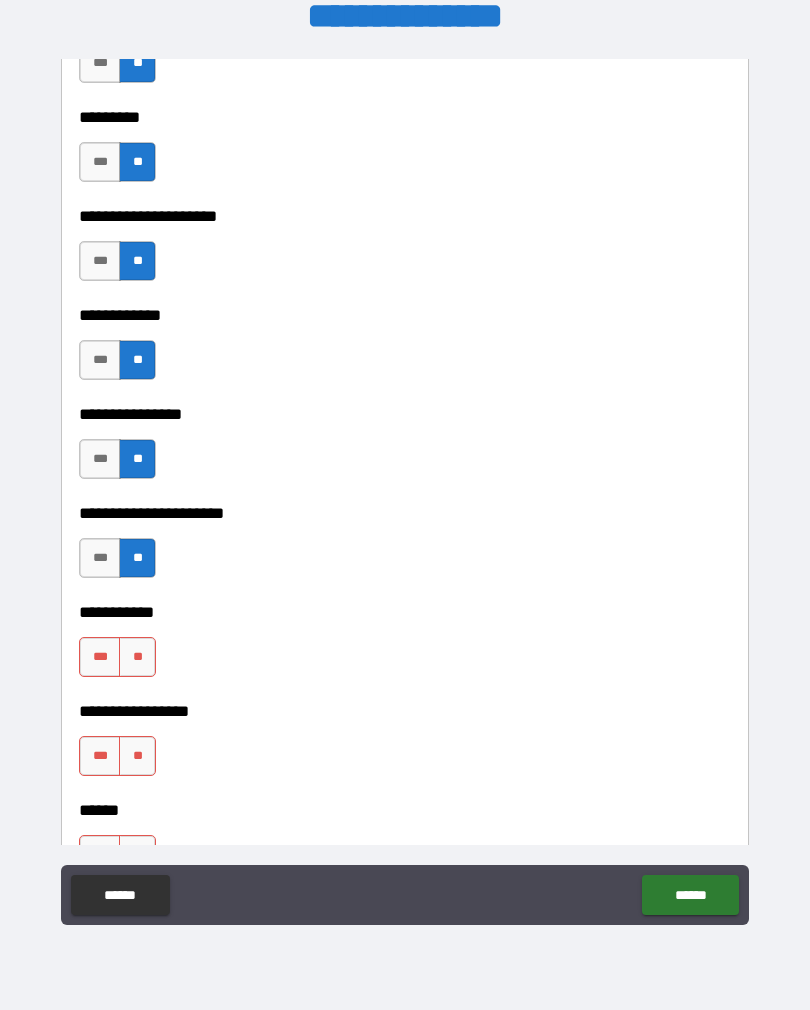 click on "**" at bounding box center [137, 657] 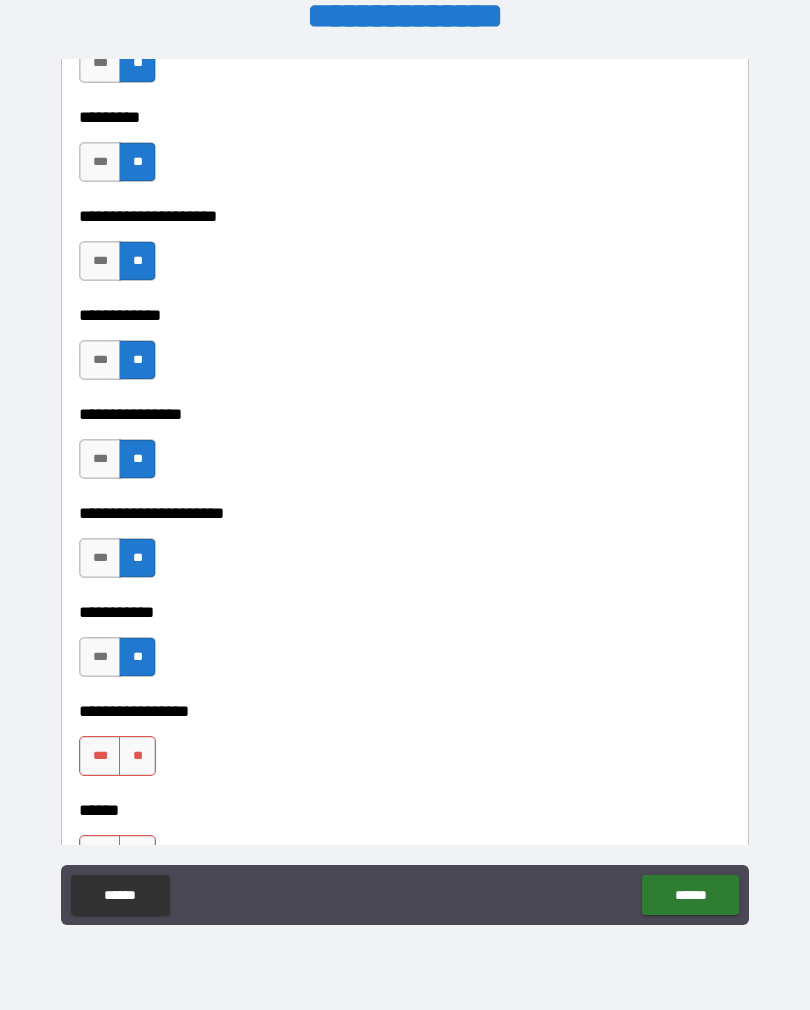 click on "**" at bounding box center (137, 756) 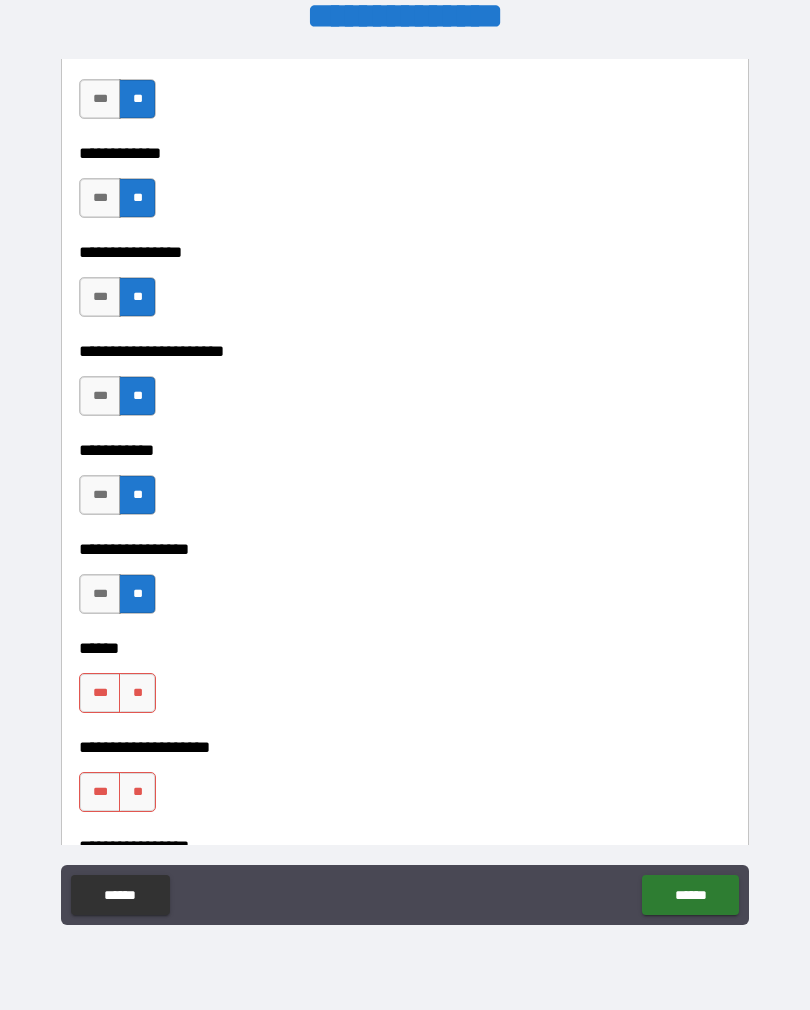 click on "**" at bounding box center (137, 693) 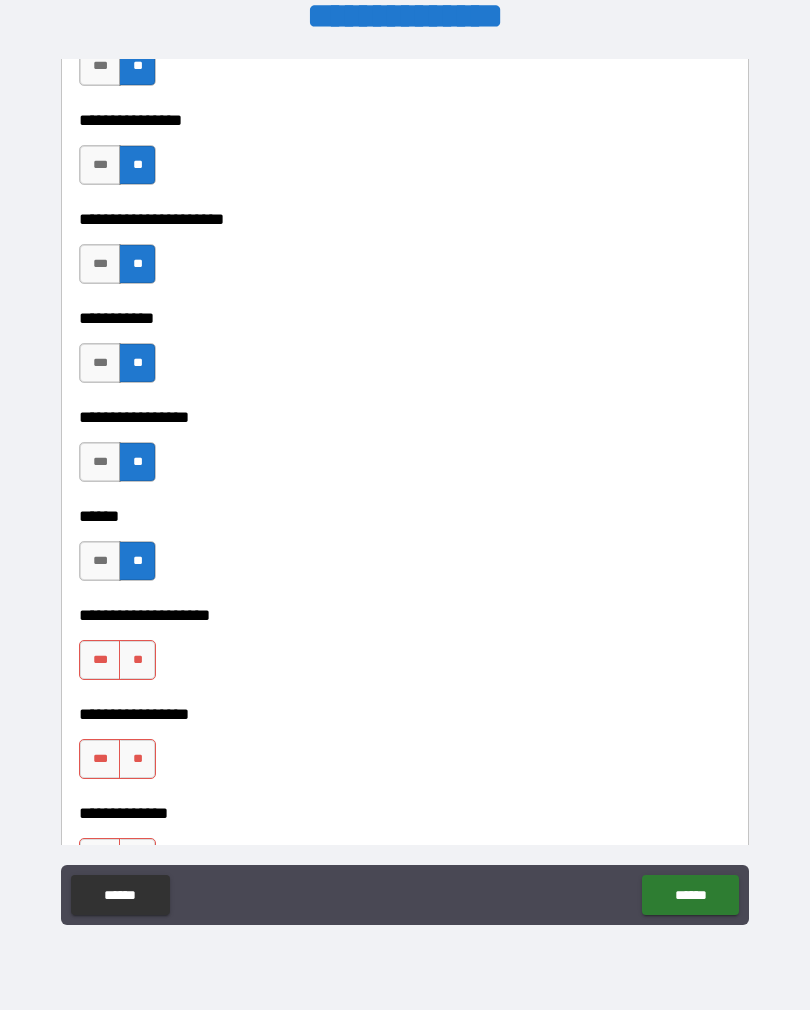 click on "**" at bounding box center [137, 660] 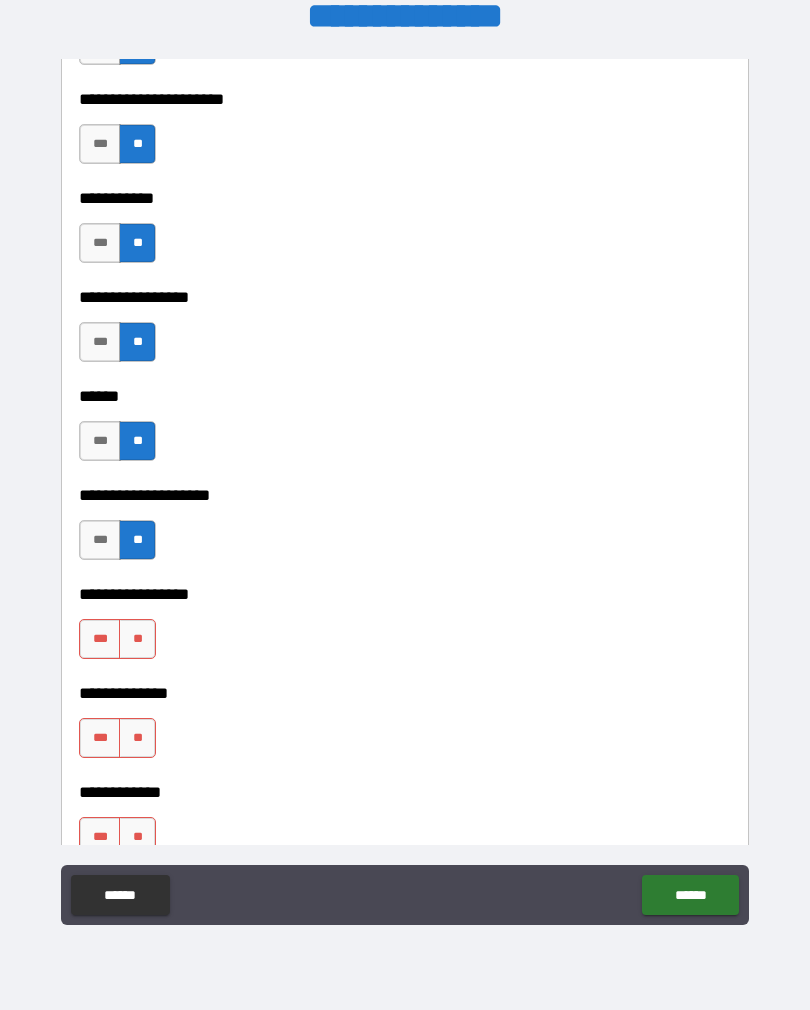click on "**" at bounding box center (137, 639) 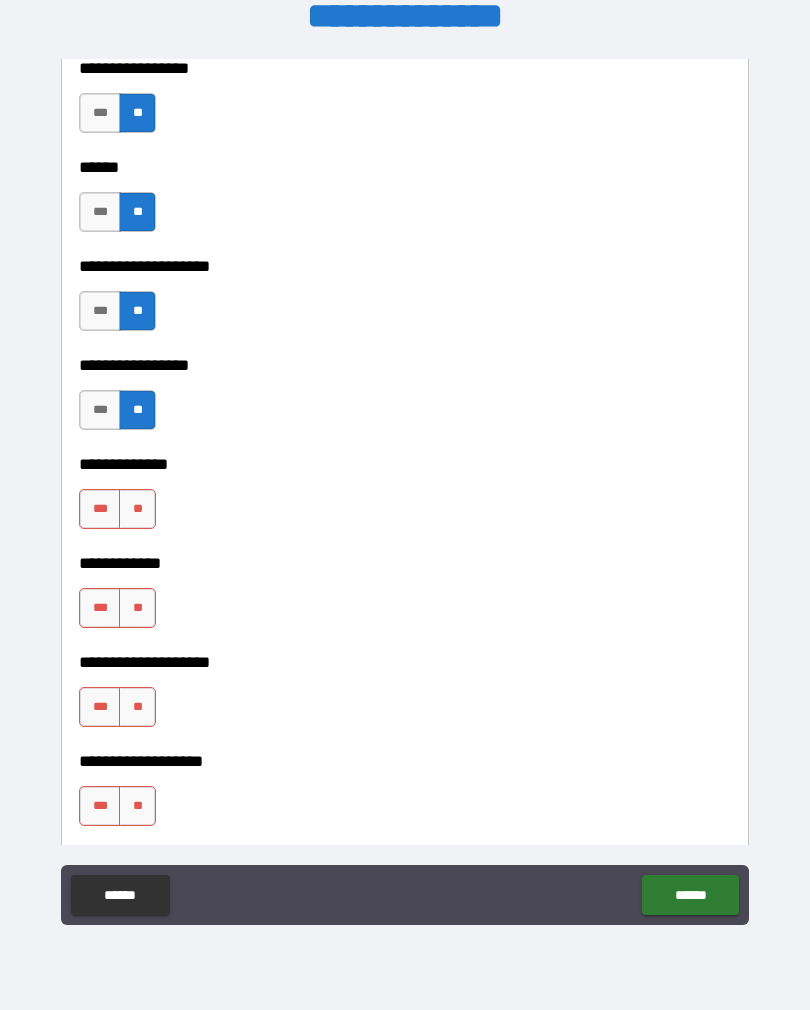 scroll, scrollTop: 5714, scrollLeft: 0, axis: vertical 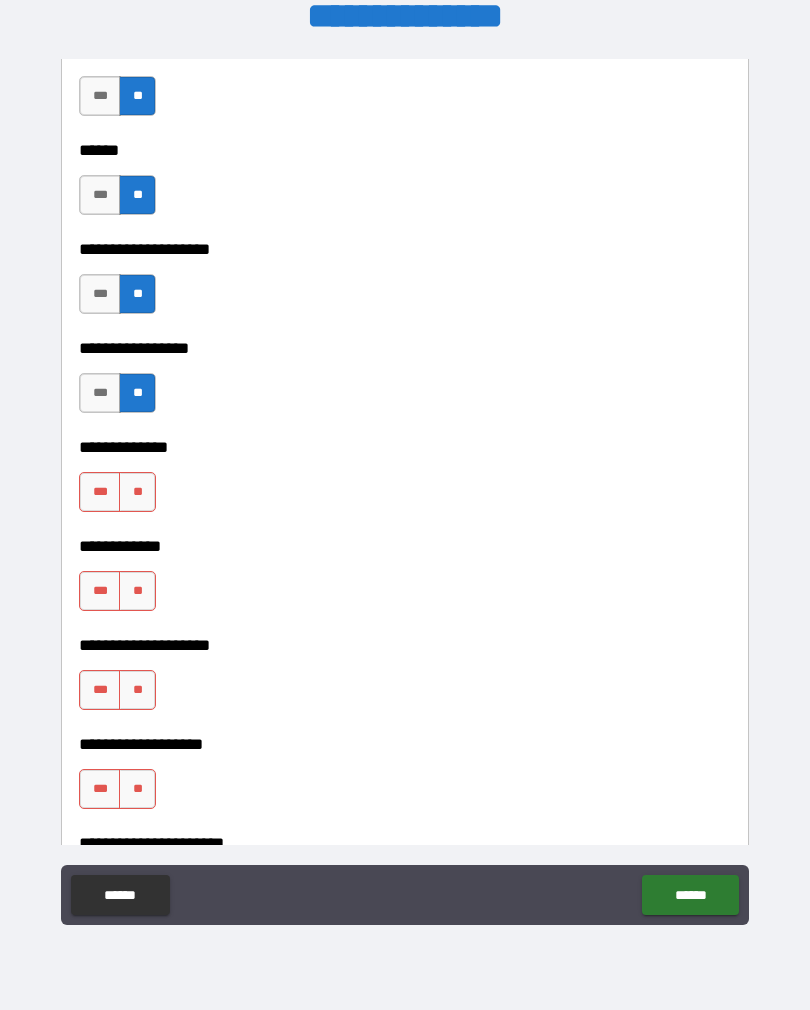 click on "**" at bounding box center (137, 492) 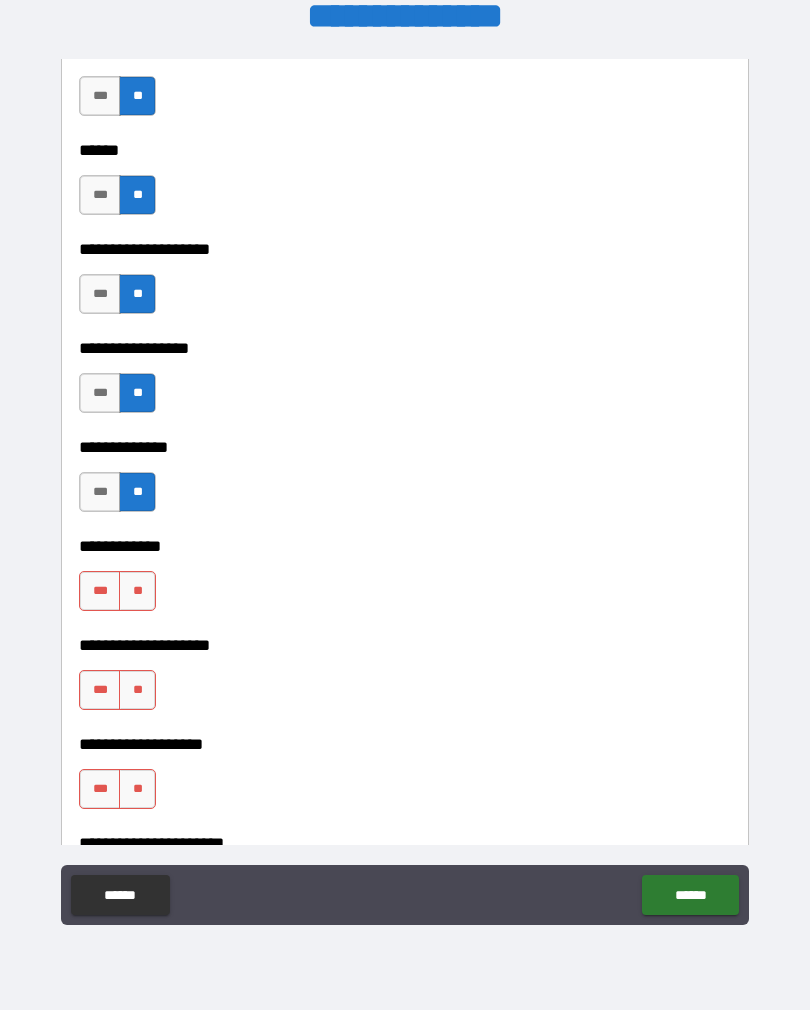 click on "**" at bounding box center (137, 591) 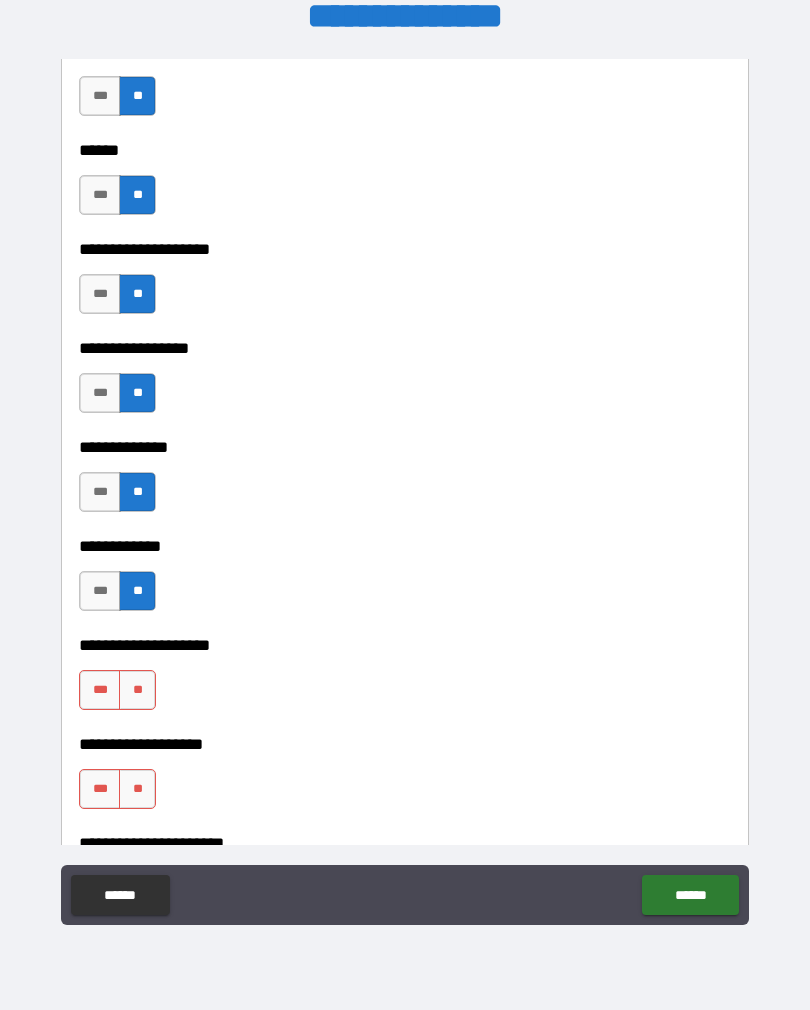 click on "**" at bounding box center [137, 690] 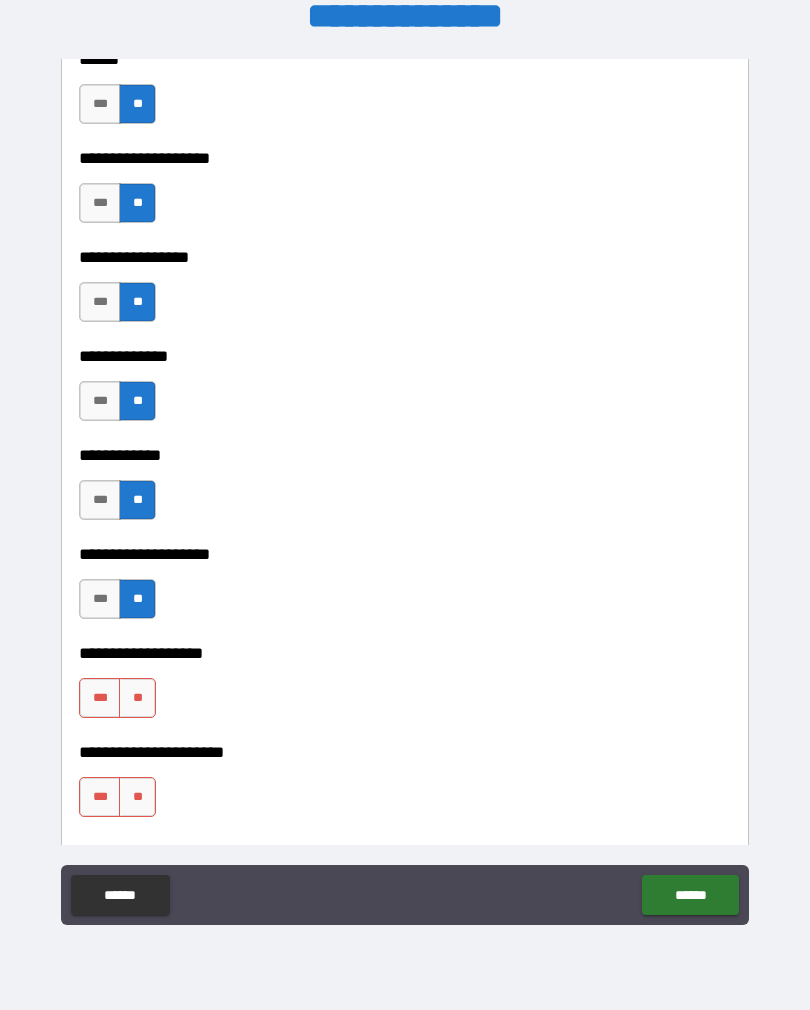 scroll, scrollTop: 5832, scrollLeft: 0, axis: vertical 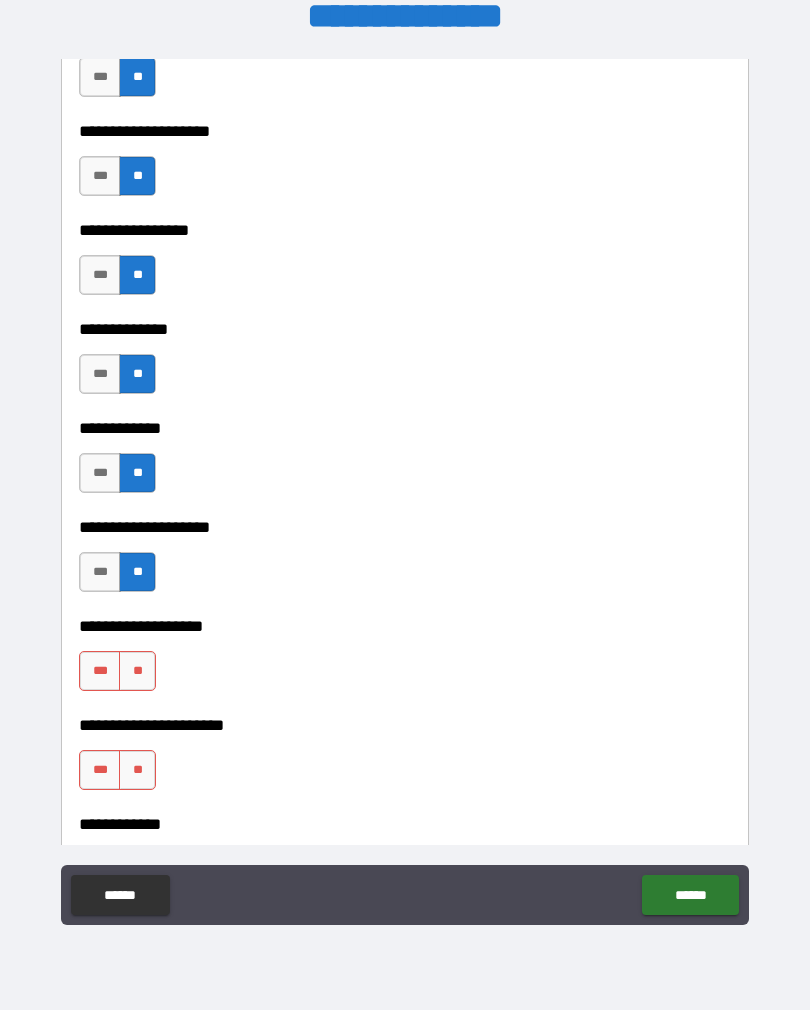 click on "***" at bounding box center (100, 671) 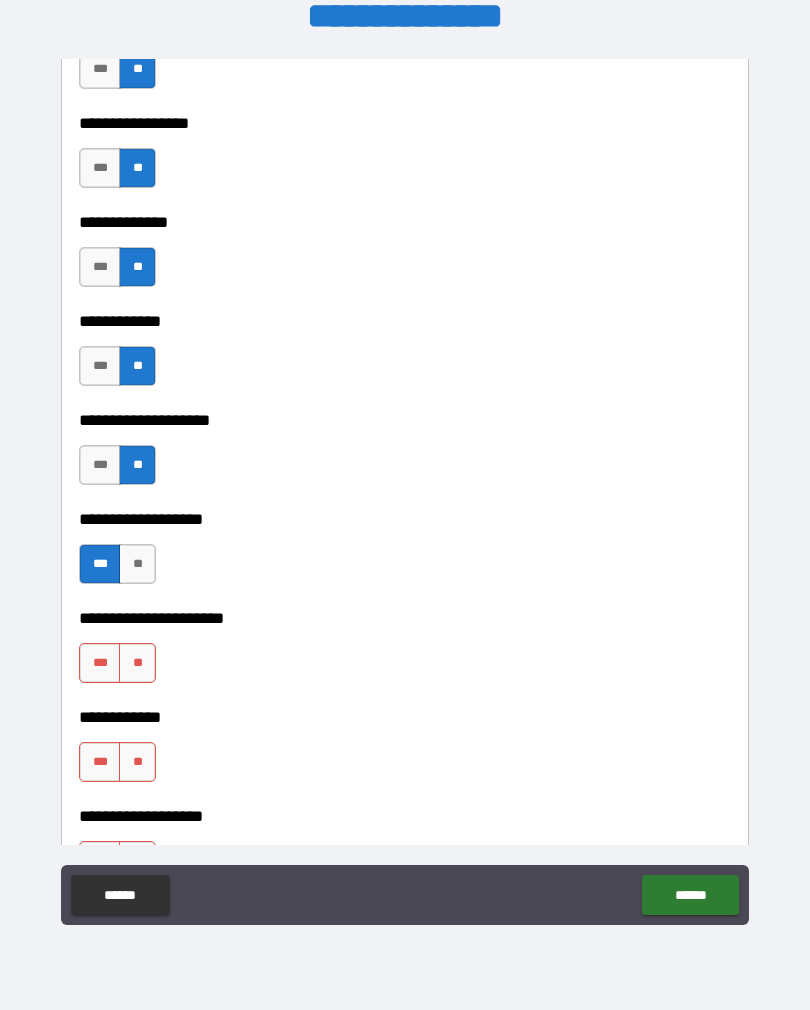 scroll, scrollTop: 5942, scrollLeft: 0, axis: vertical 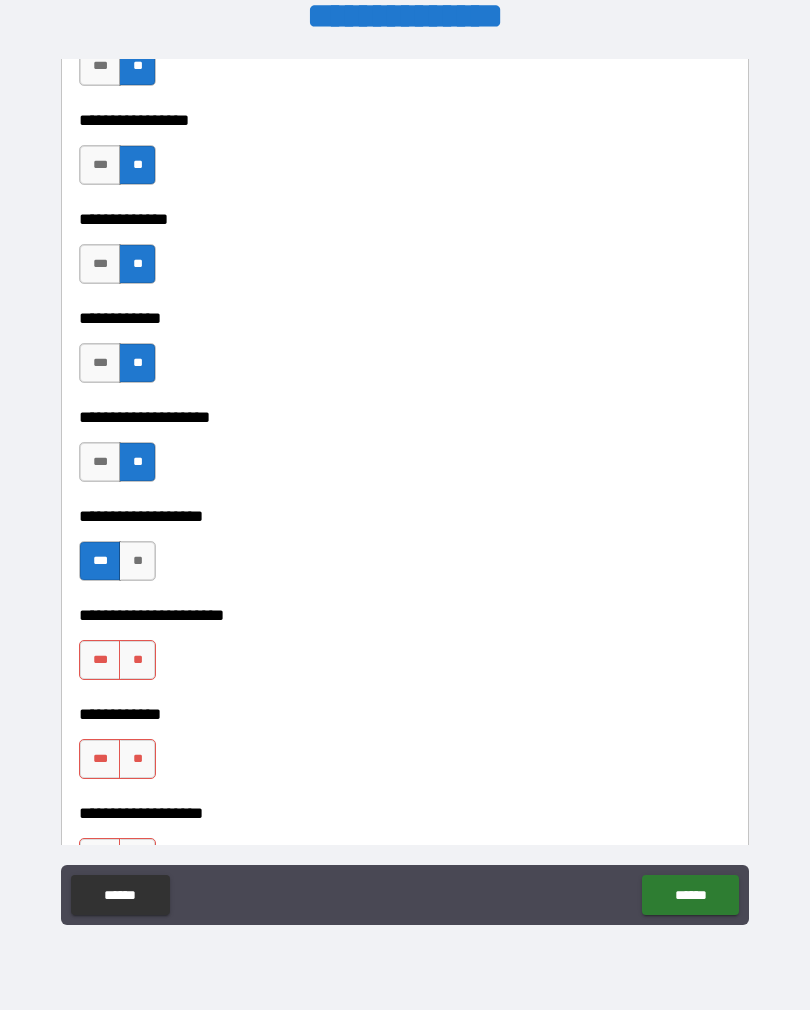 click on "**" at bounding box center (137, 660) 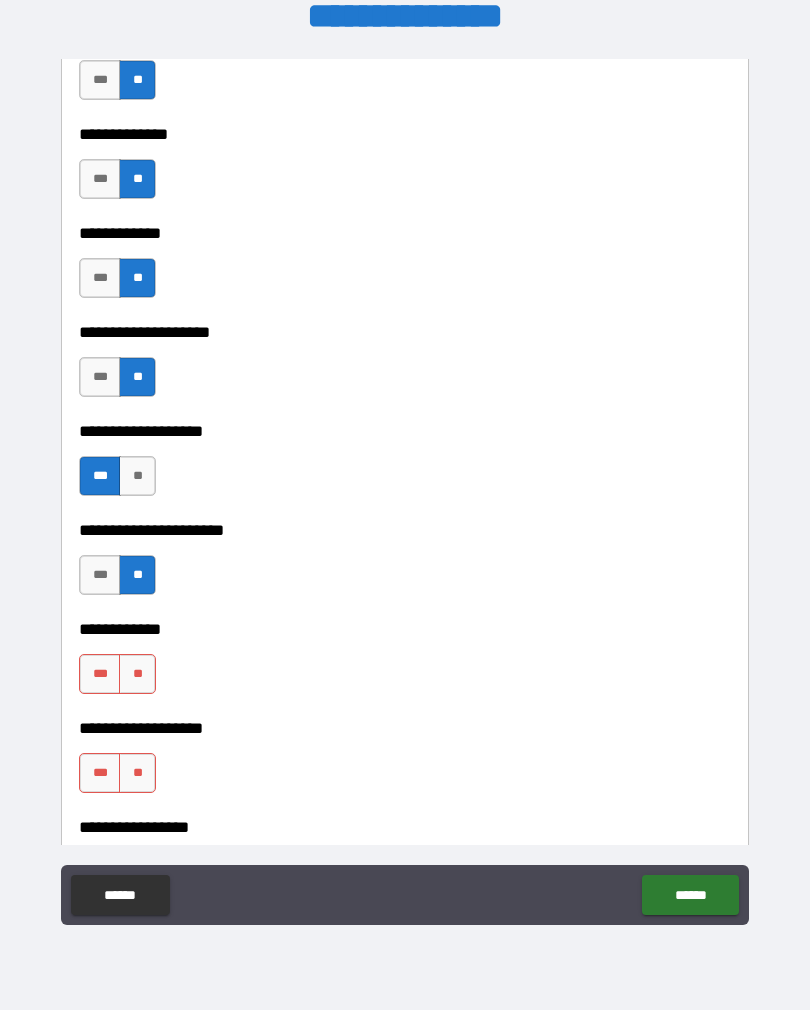 scroll, scrollTop: 6044, scrollLeft: 0, axis: vertical 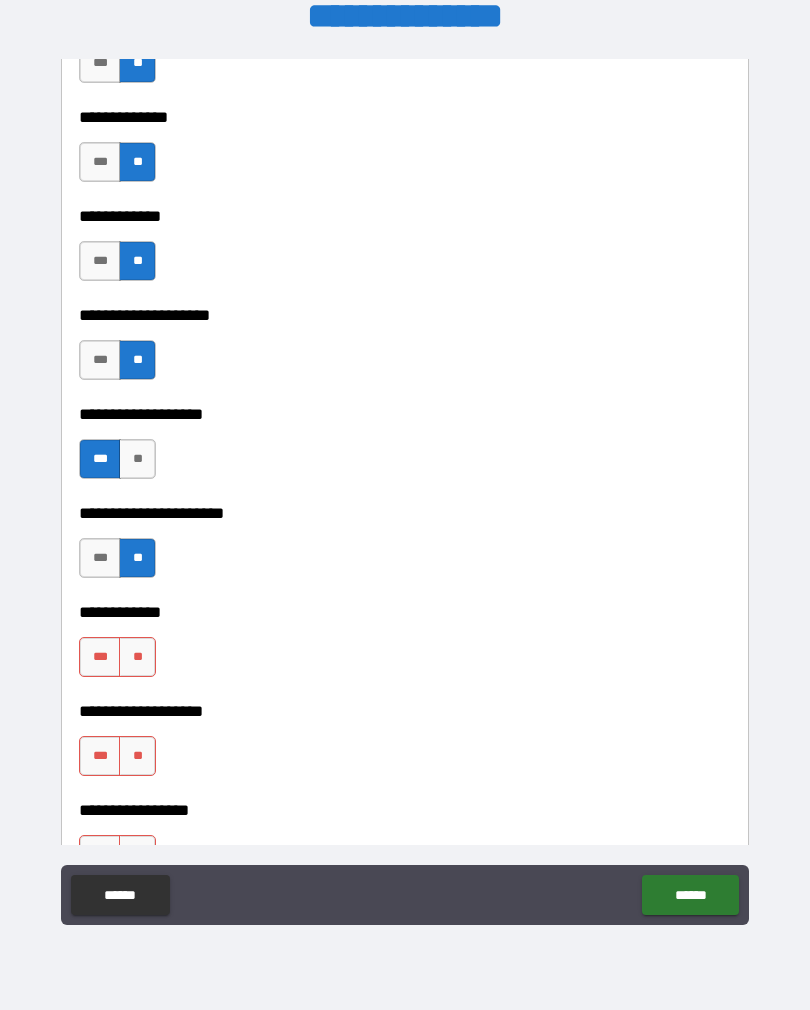 click on "***" at bounding box center (100, 657) 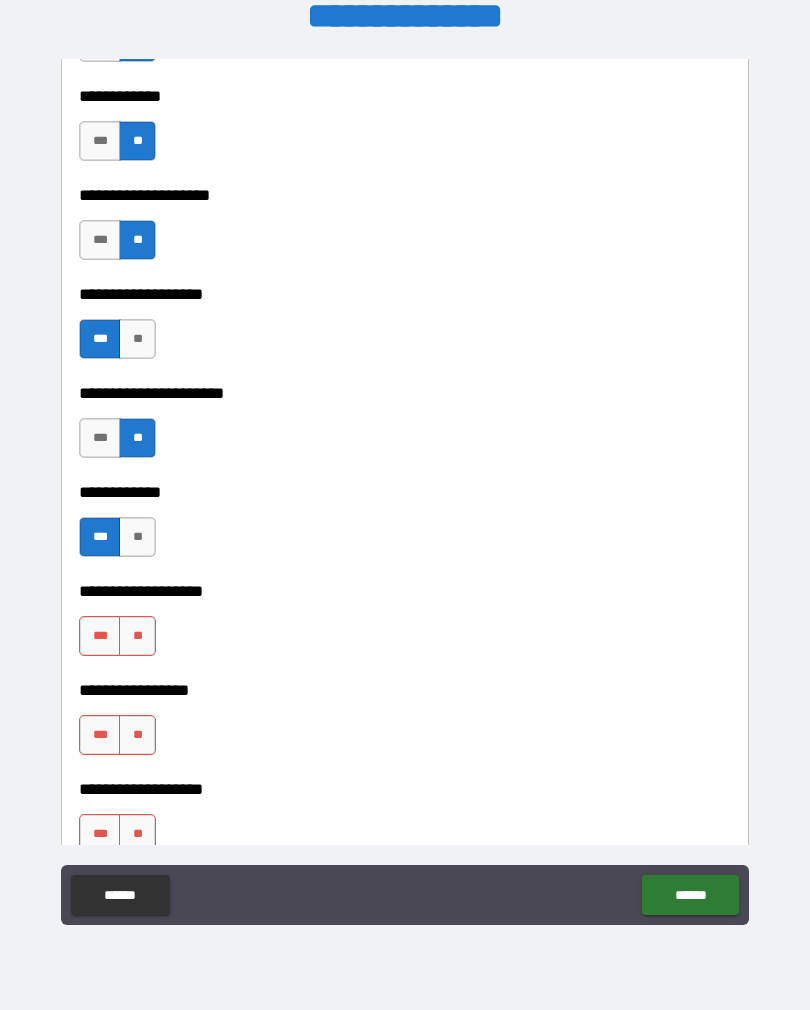 scroll, scrollTop: 6165, scrollLeft: 0, axis: vertical 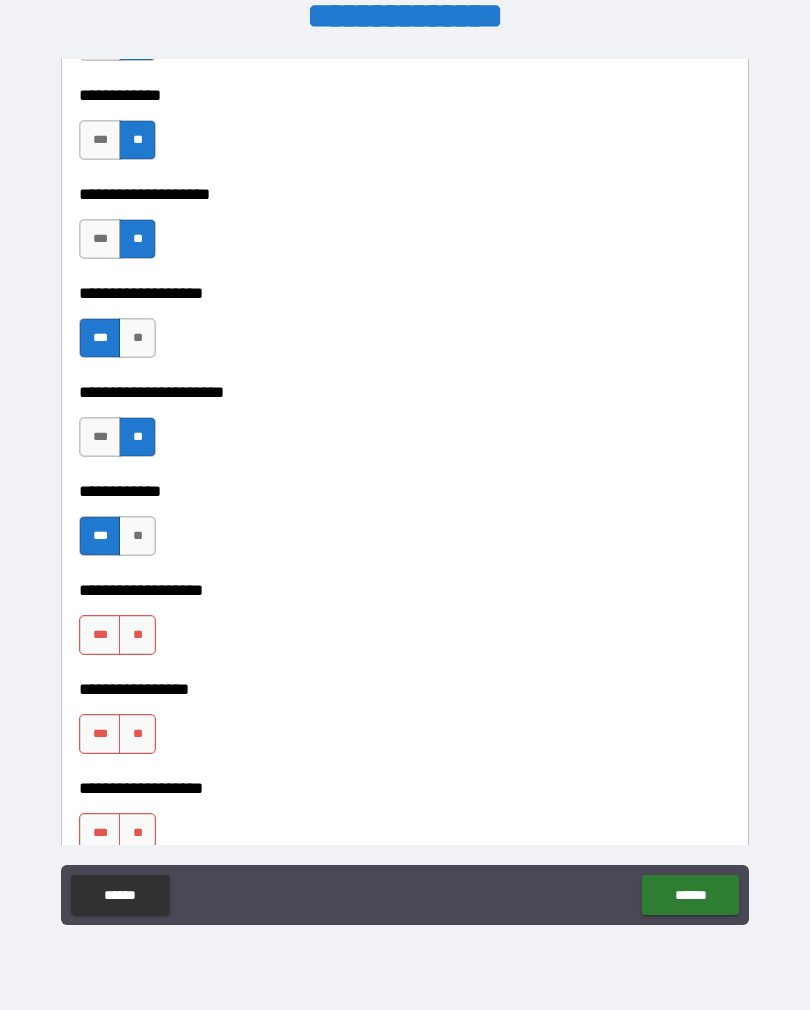 click on "**" at bounding box center (137, 635) 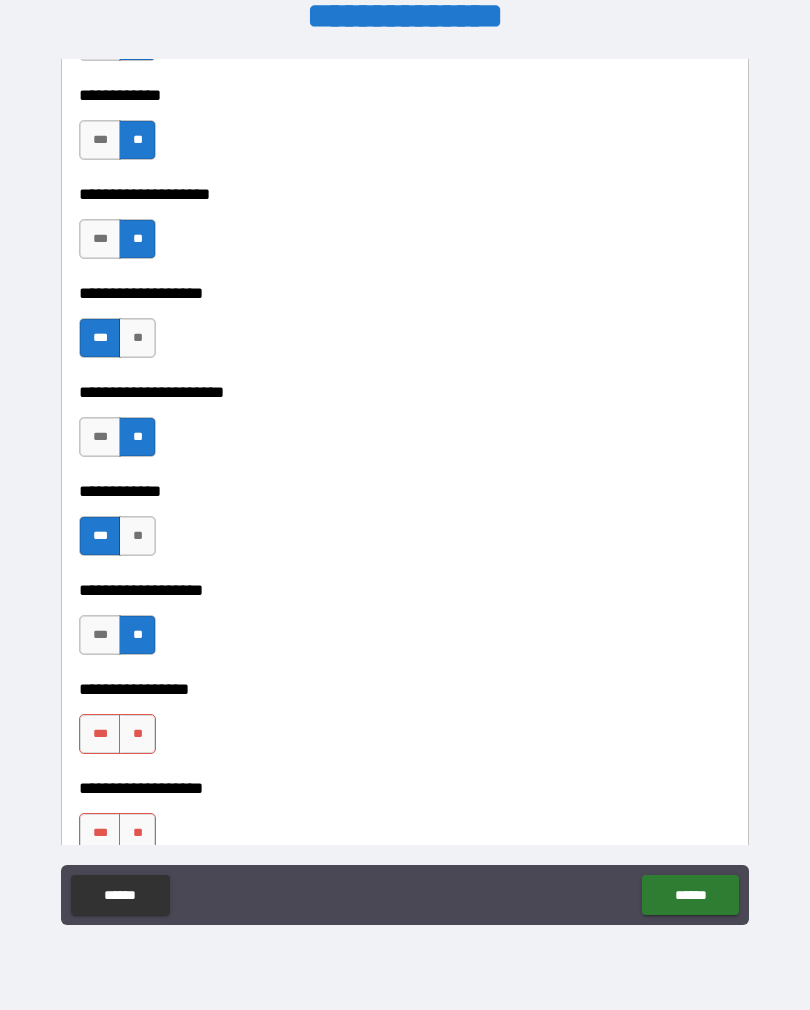 click on "**" at bounding box center [137, 734] 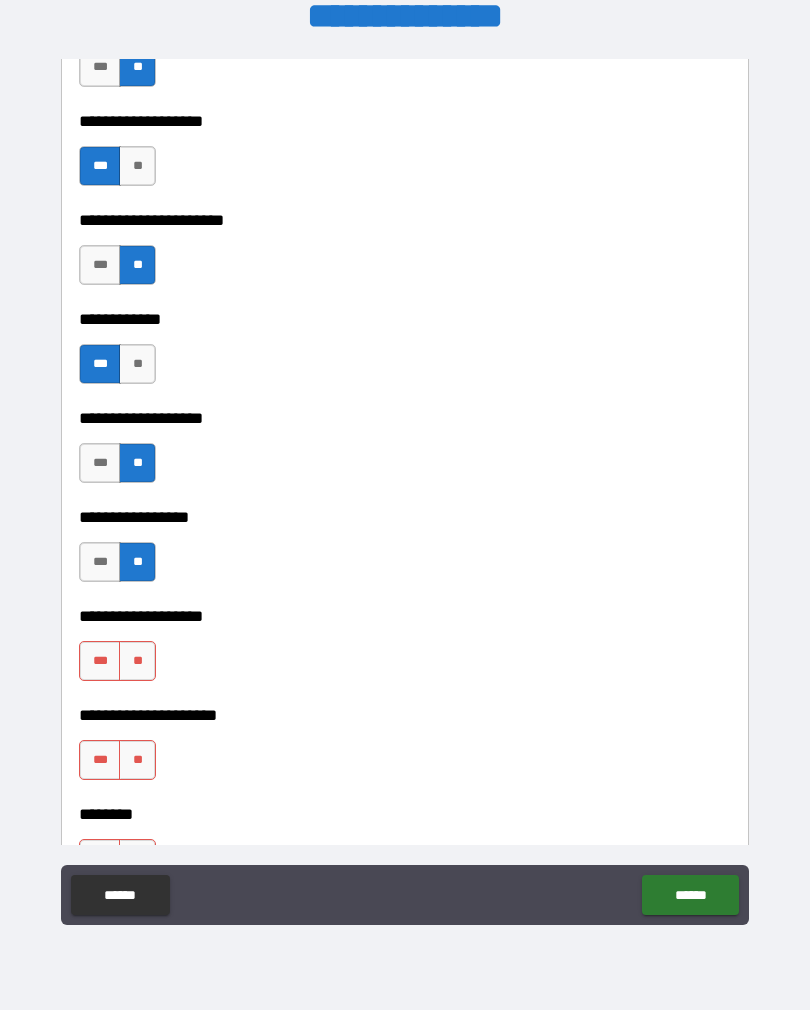 click on "**" at bounding box center [137, 661] 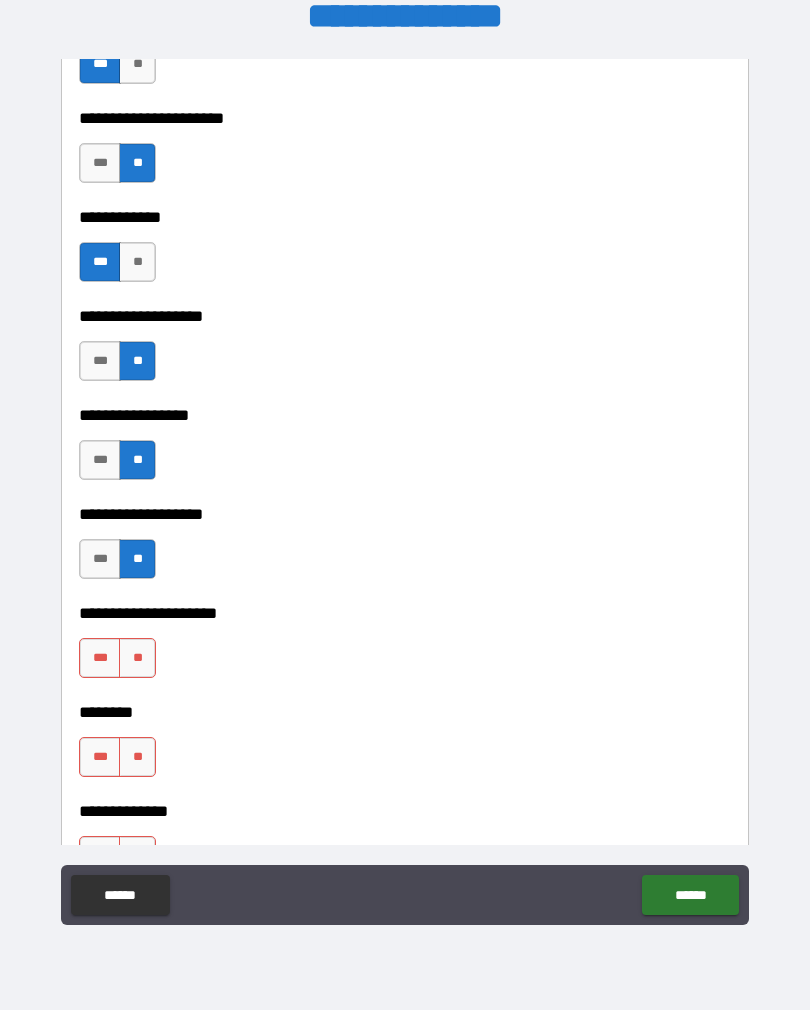 click on "**" at bounding box center (137, 658) 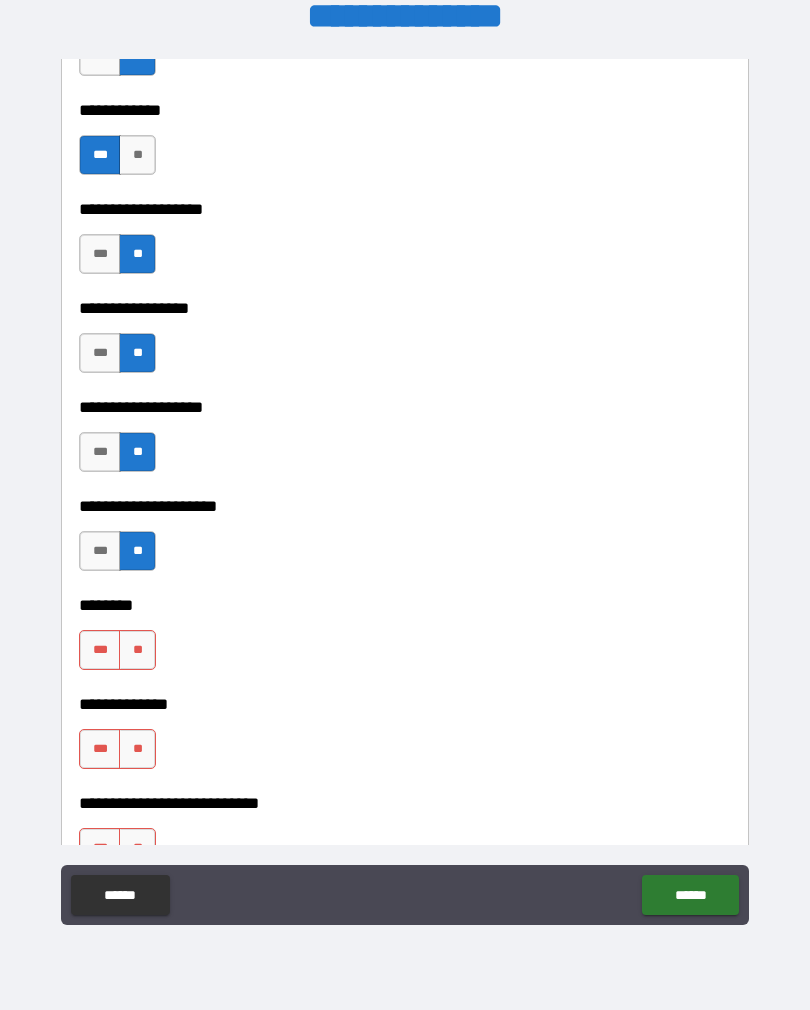 click on "**" at bounding box center (137, 650) 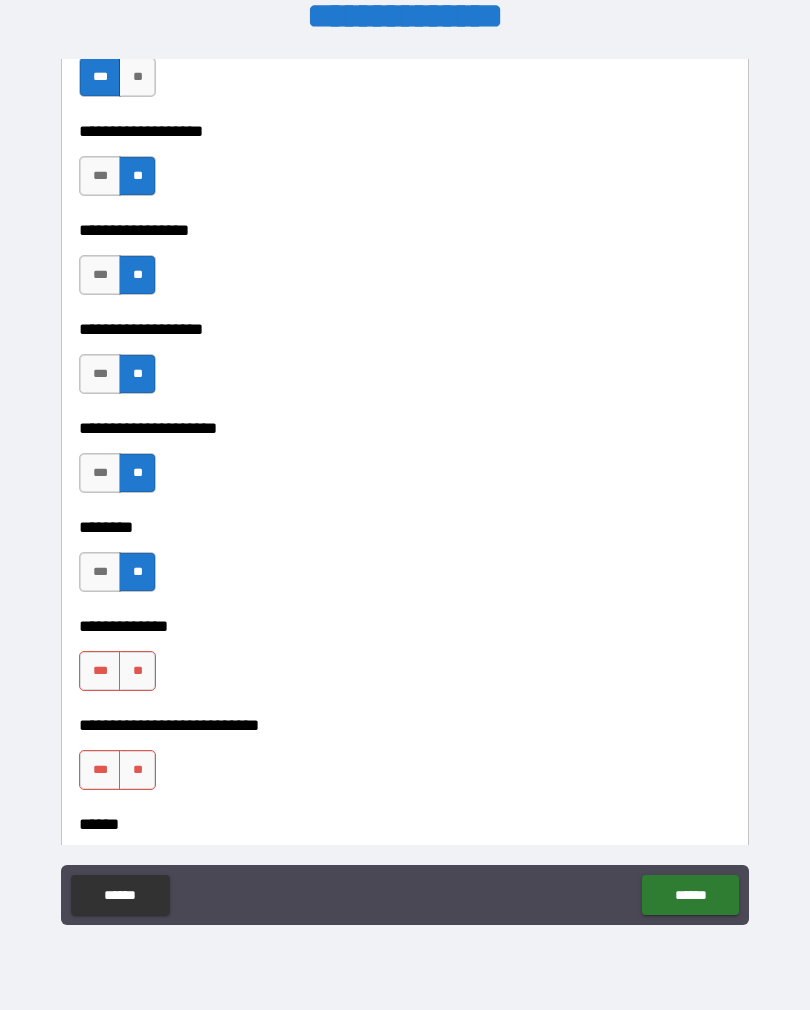 click on "**" at bounding box center (137, 671) 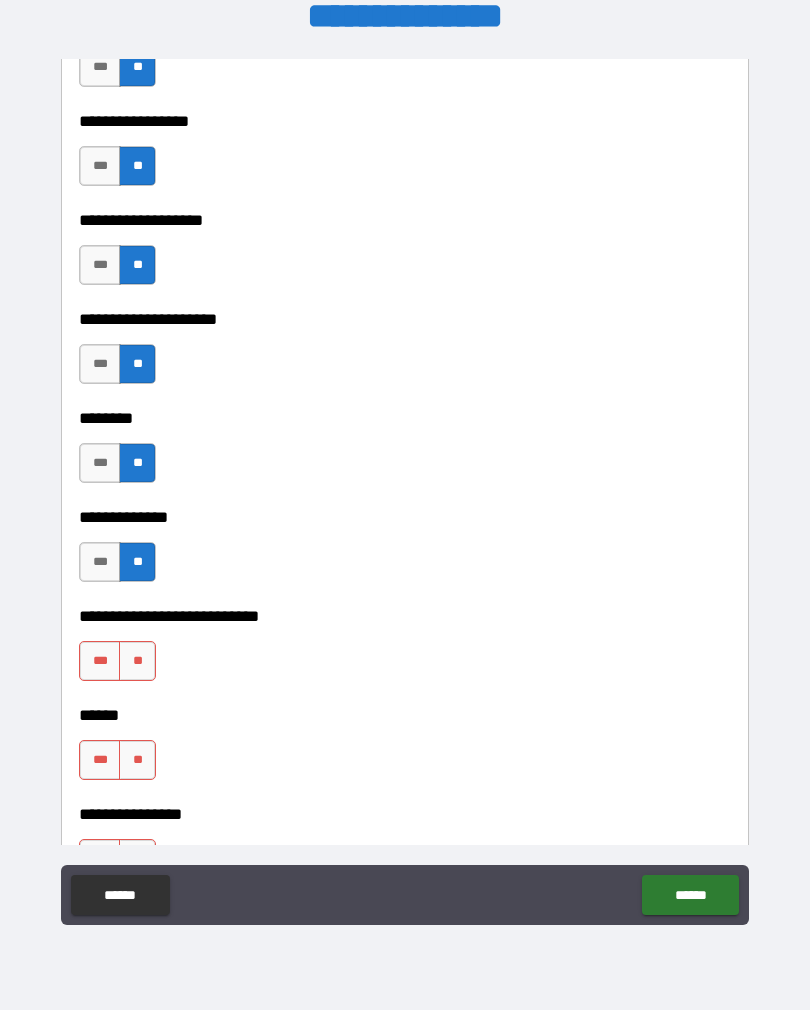 scroll, scrollTop: 6734, scrollLeft: 0, axis: vertical 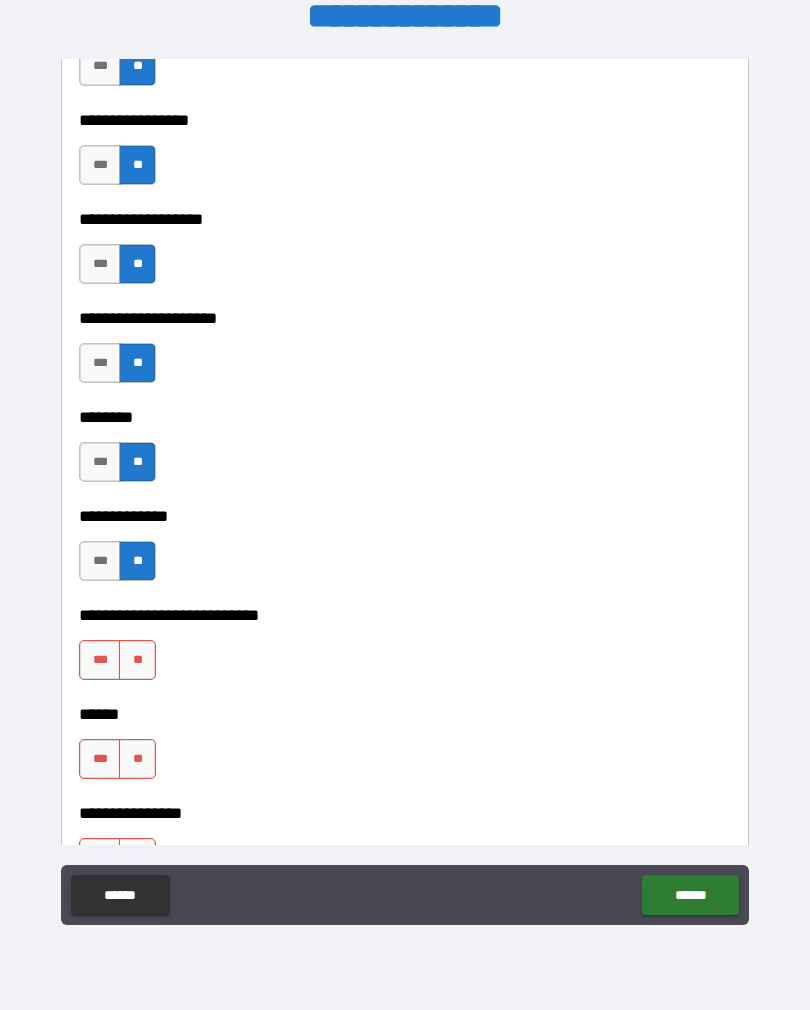 click on "**" at bounding box center [137, 660] 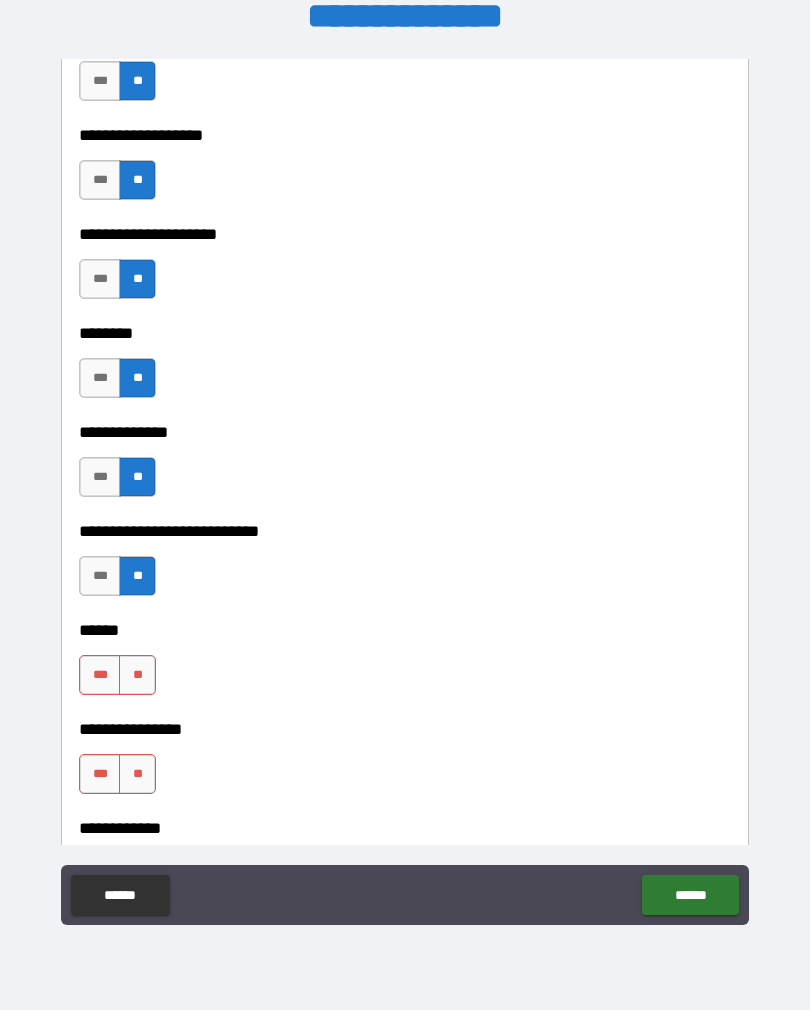 scroll, scrollTop: 6843, scrollLeft: 0, axis: vertical 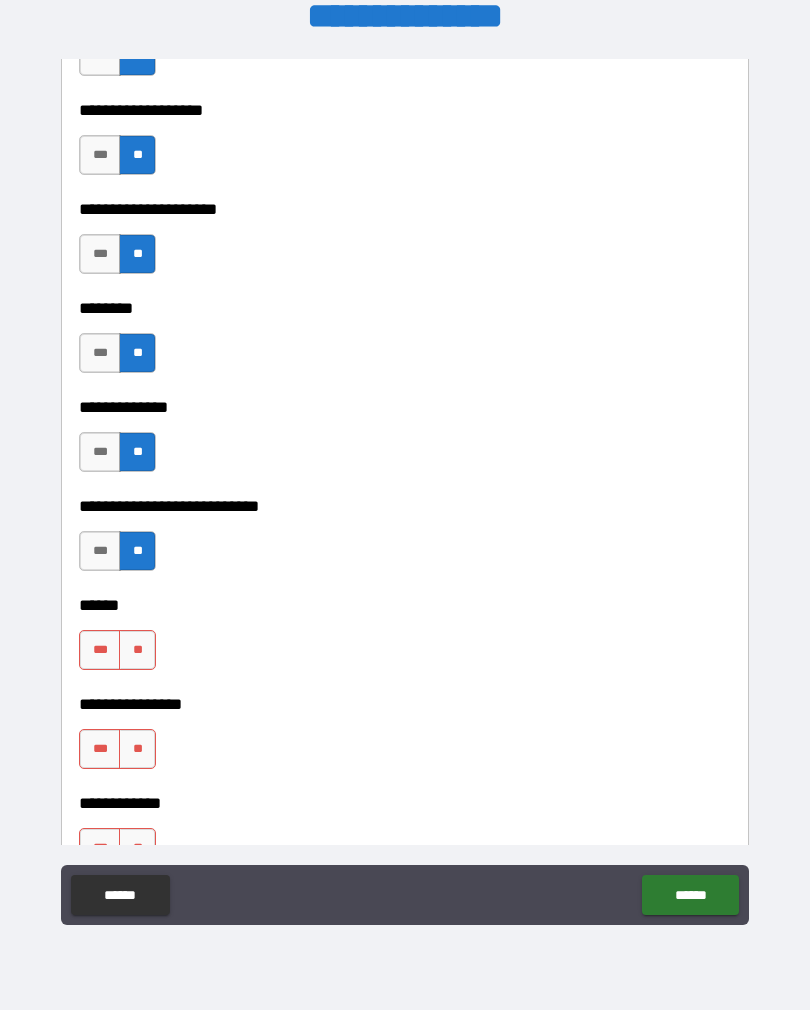 click on "**" at bounding box center [137, 650] 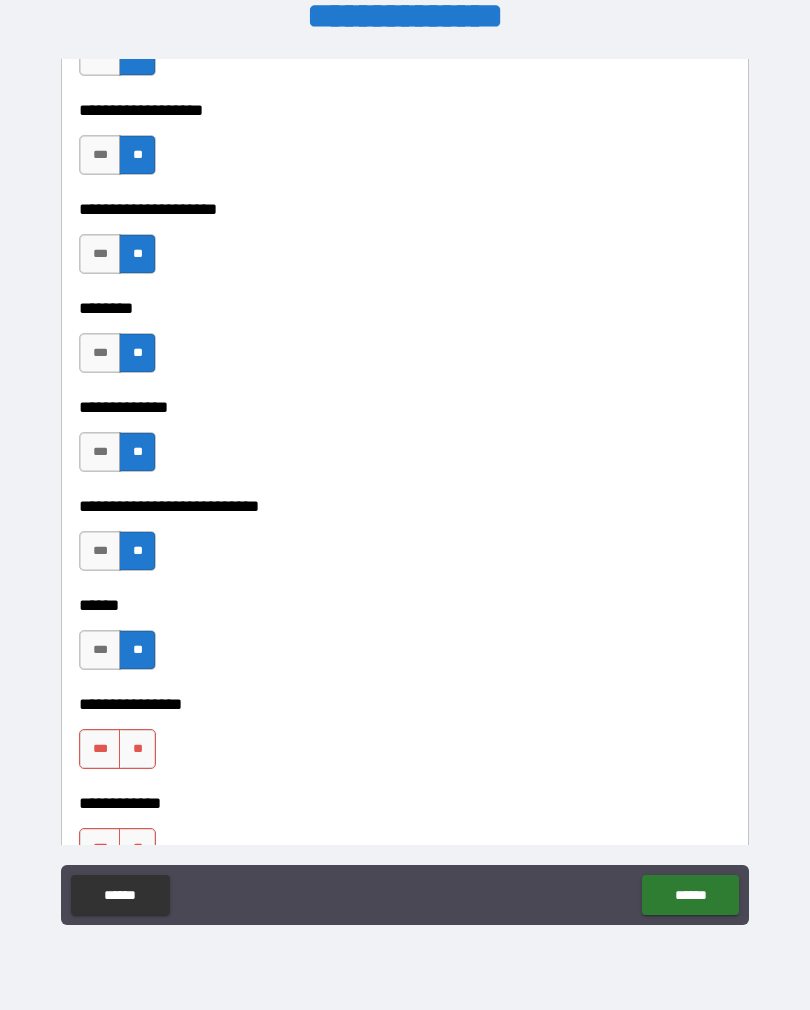 click on "***" at bounding box center [100, 749] 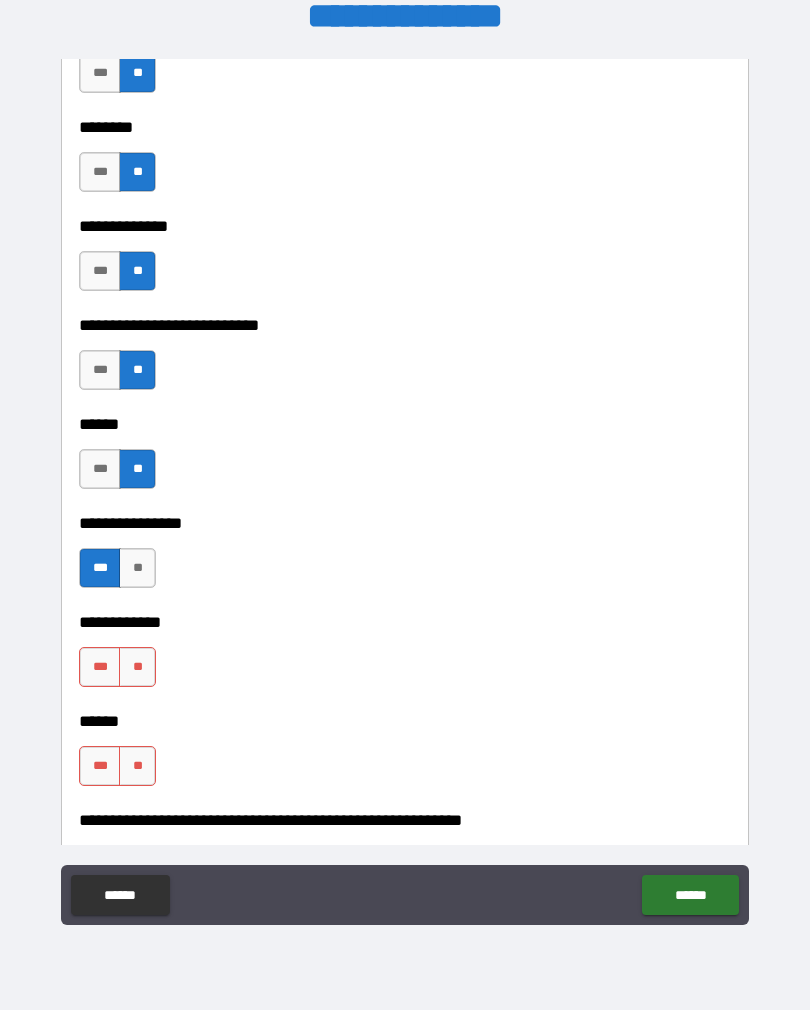 scroll, scrollTop: 7029, scrollLeft: 0, axis: vertical 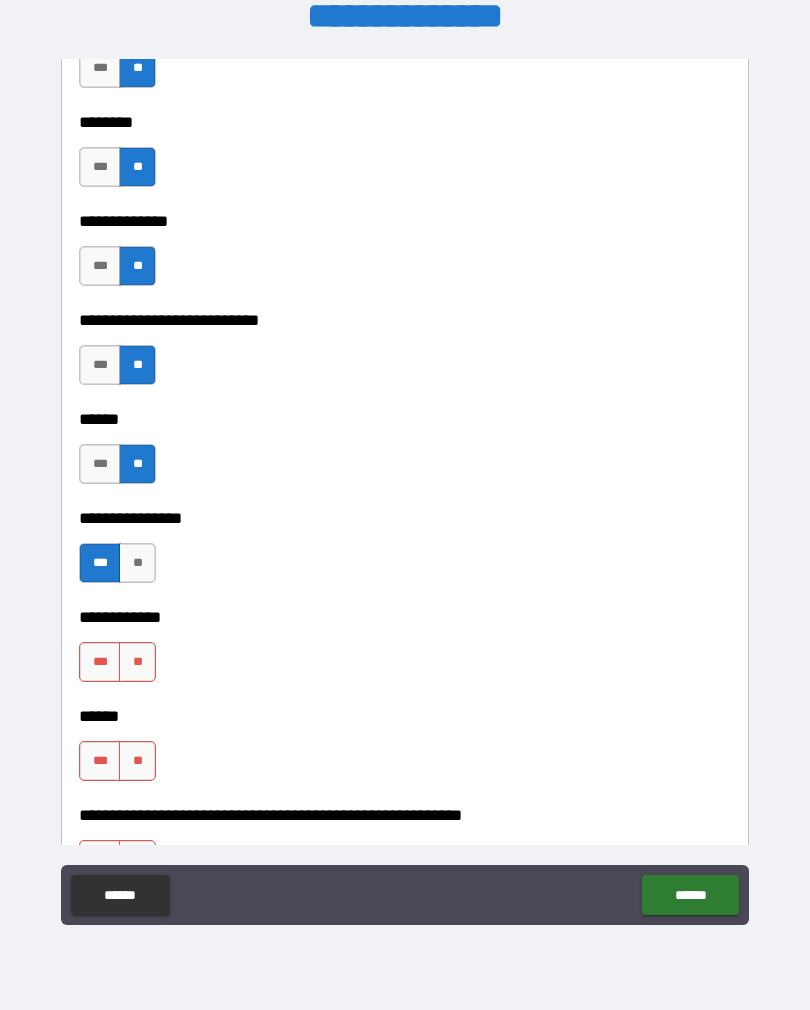 click on "**" at bounding box center [137, 662] 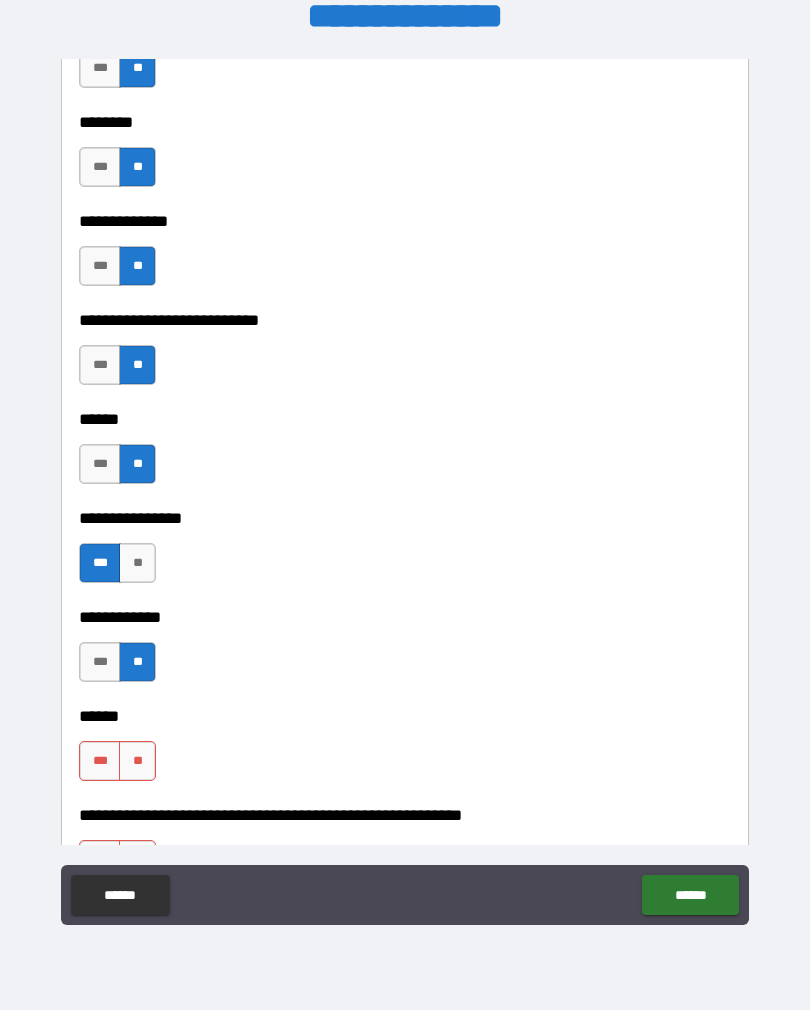 click on "**" at bounding box center [137, 761] 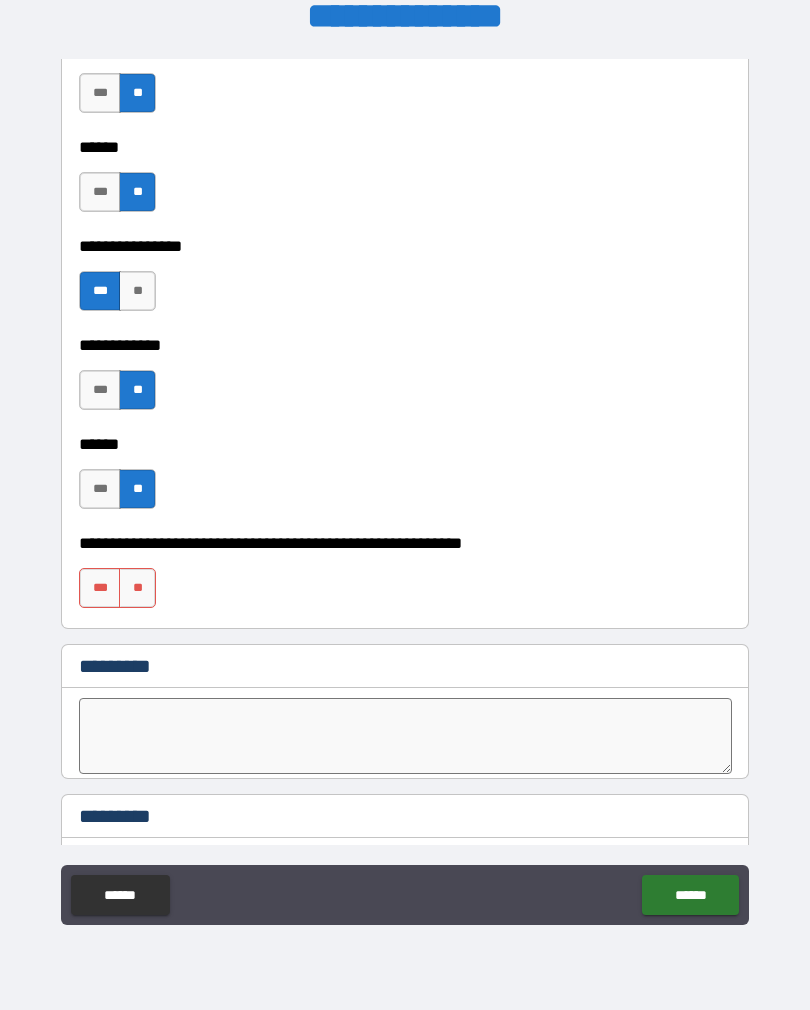 scroll, scrollTop: 7310, scrollLeft: 0, axis: vertical 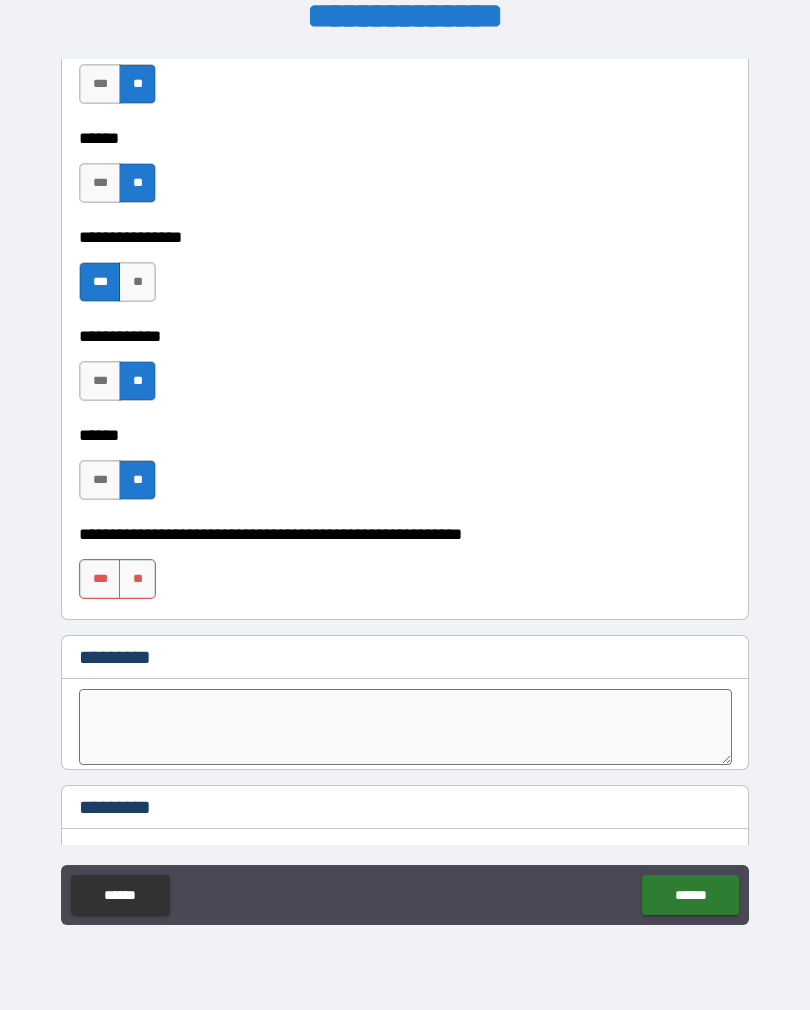 click on "**" at bounding box center (137, 579) 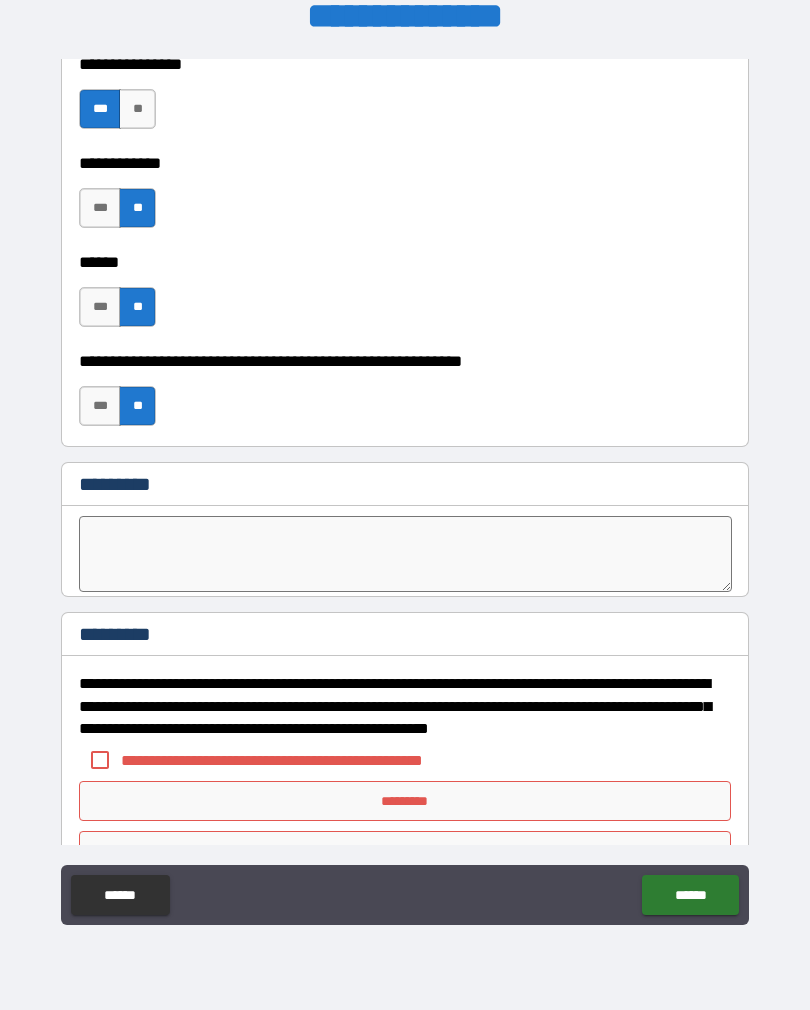 scroll, scrollTop: 7520, scrollLeft: 0, axis: vertical 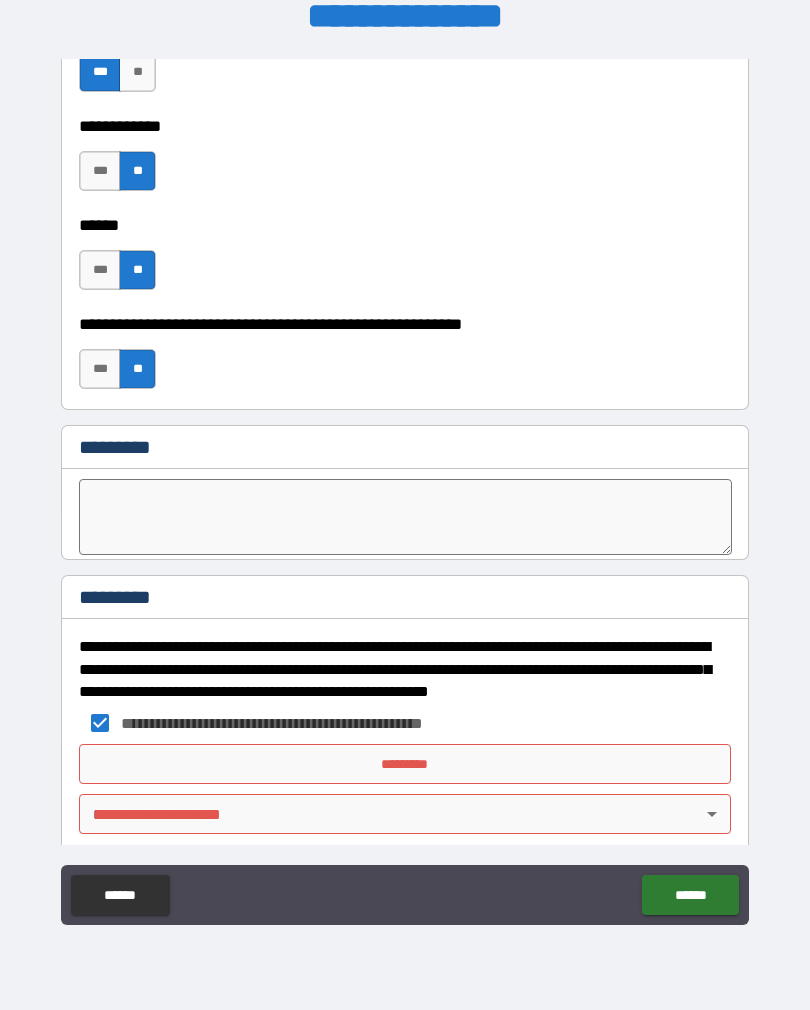 click on "*********" at bounding box center (405, 764) 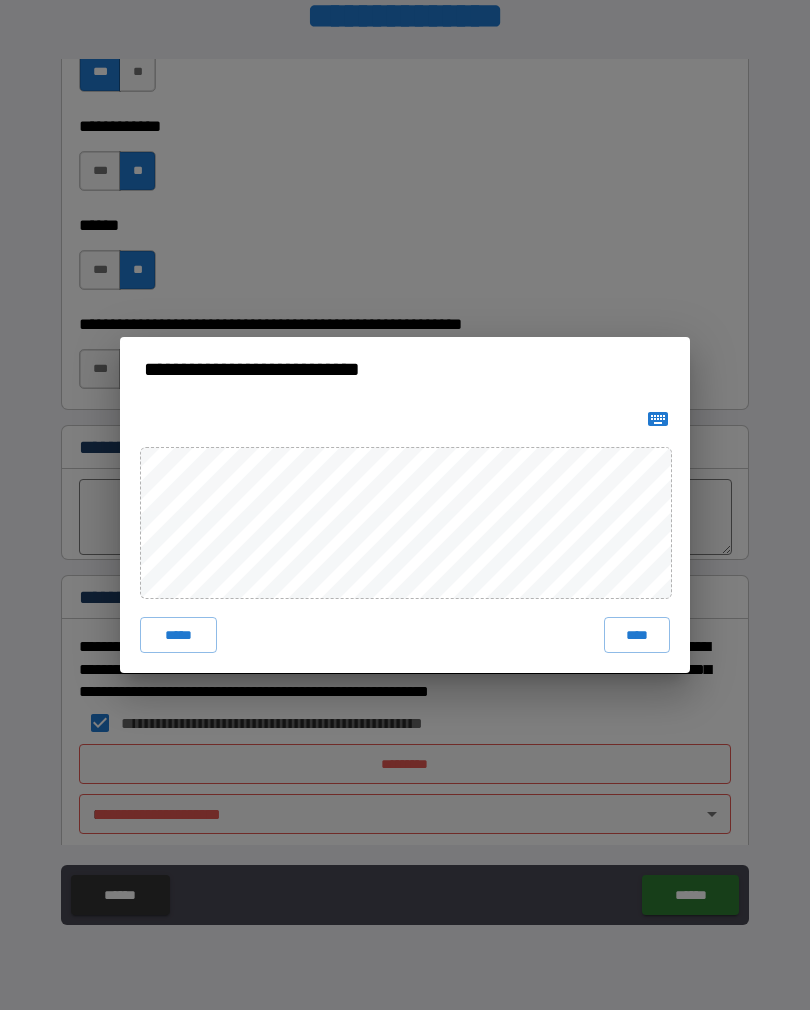 click on "****" at bounding box center (637, 635) 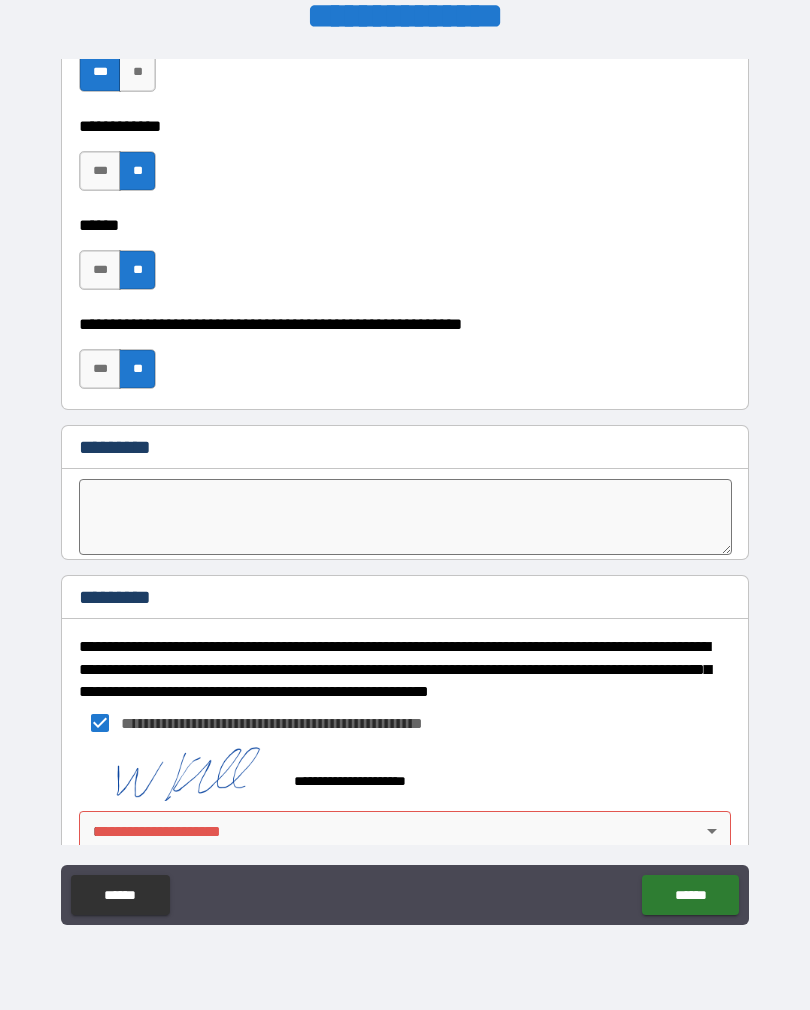 click on "******" at bounding box center [690, 895] 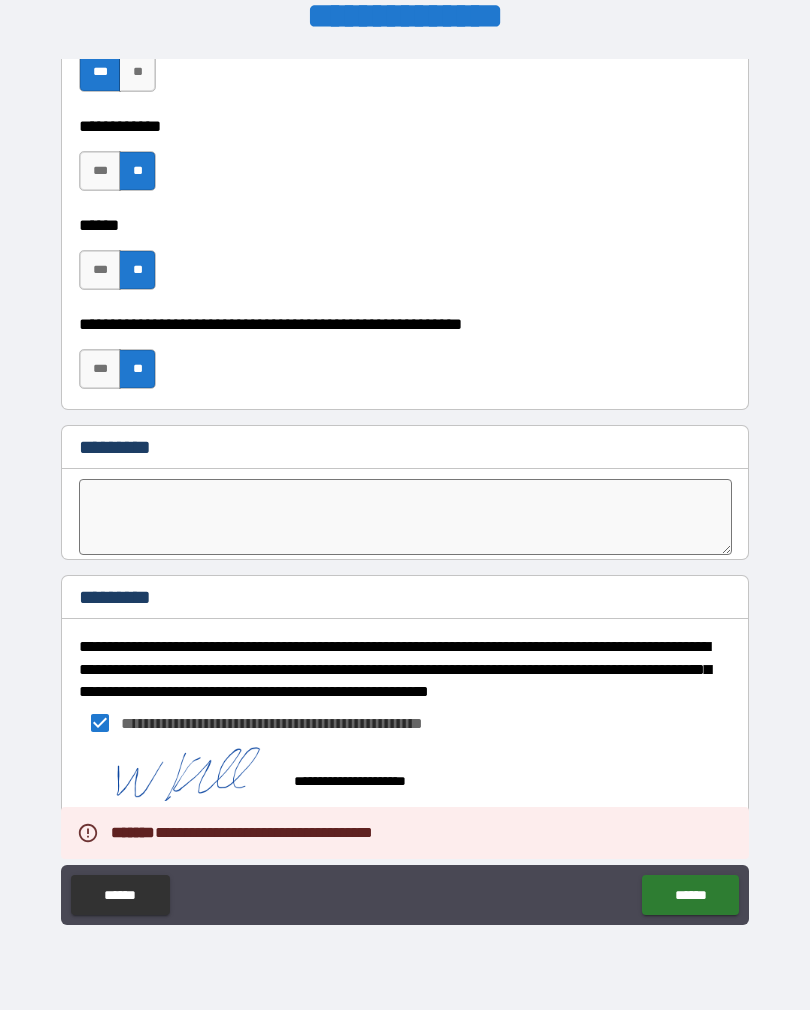 click on "******" at bounding box center (690, 895) 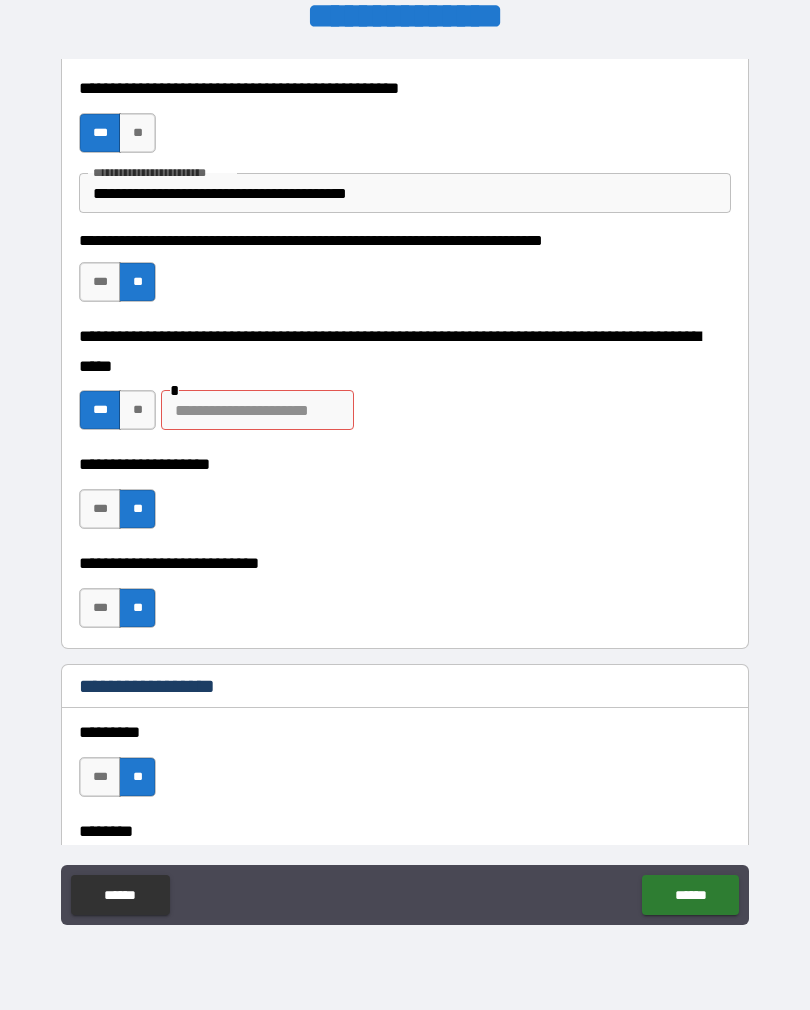 scroll, scrollTop: 686, scrollLeft: 0, axis: vertical 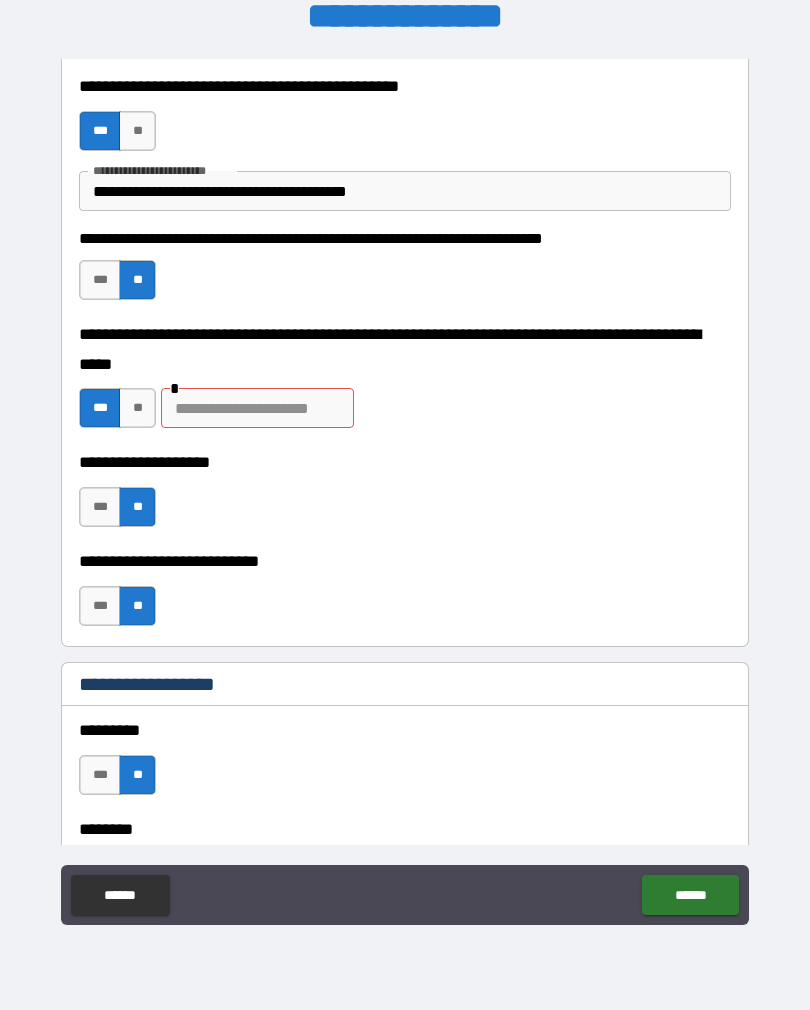 click at bounding box center [257, 408] 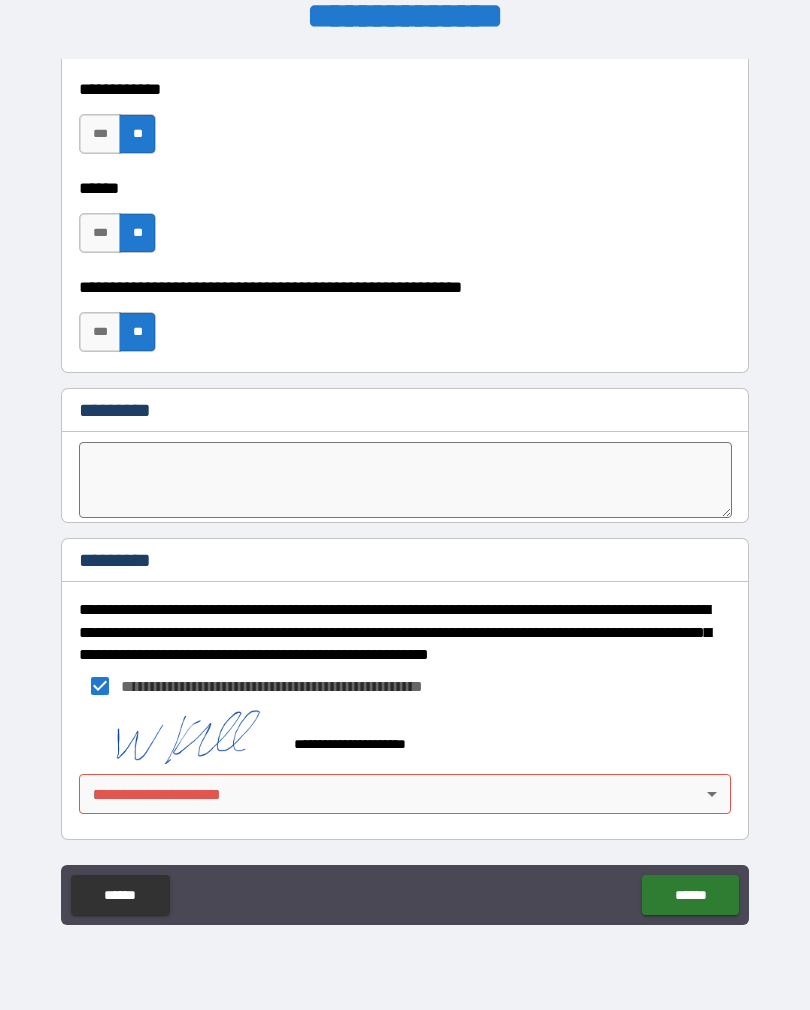 scroll, scrollTop: 7557, scrollLeft: 0, axis: vertical 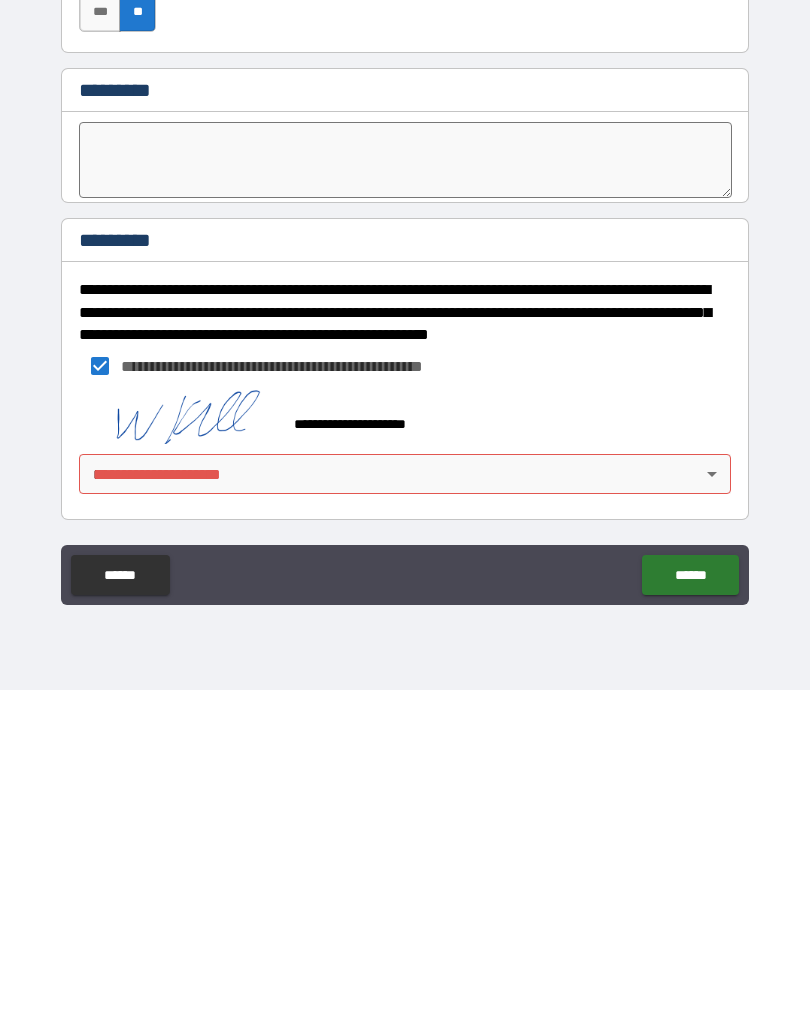 type on "**********" 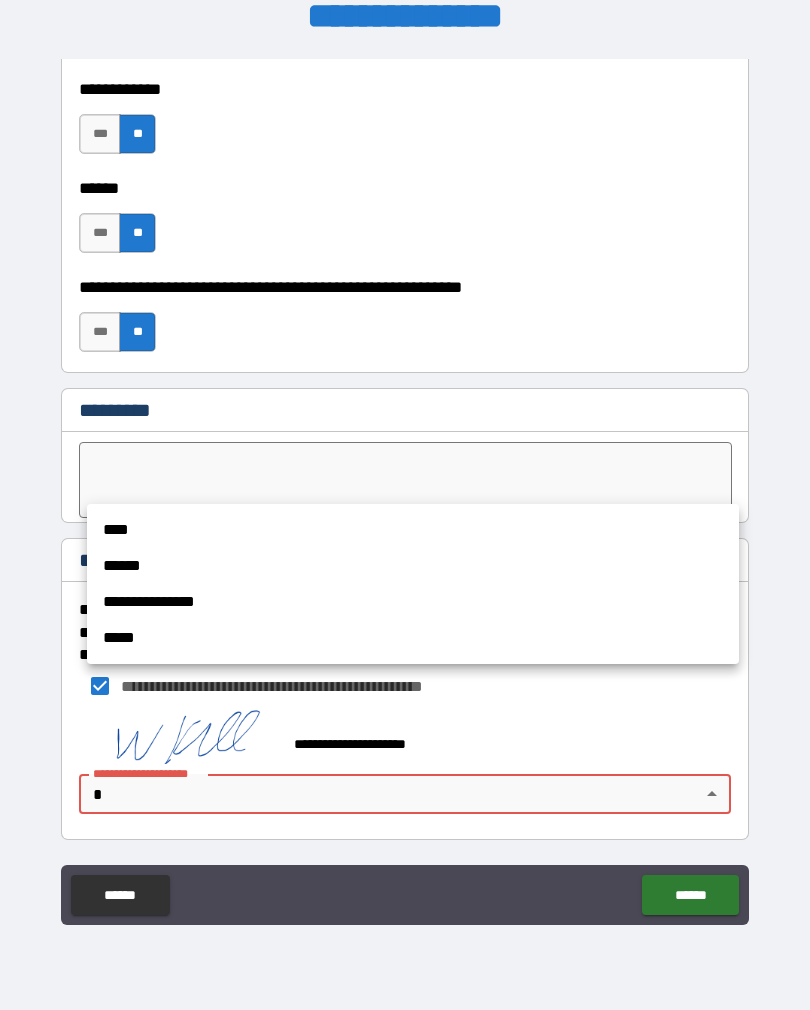 click at bounding box center (405, 505) 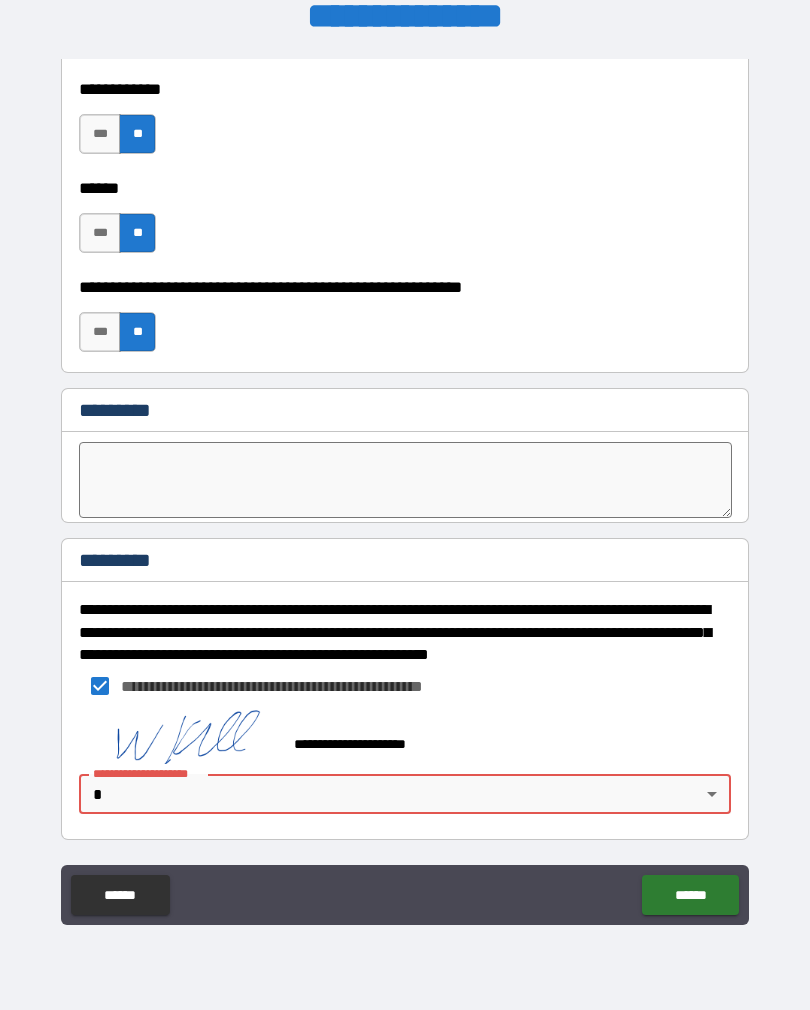 click on "******" at bounding box center (690, 895) 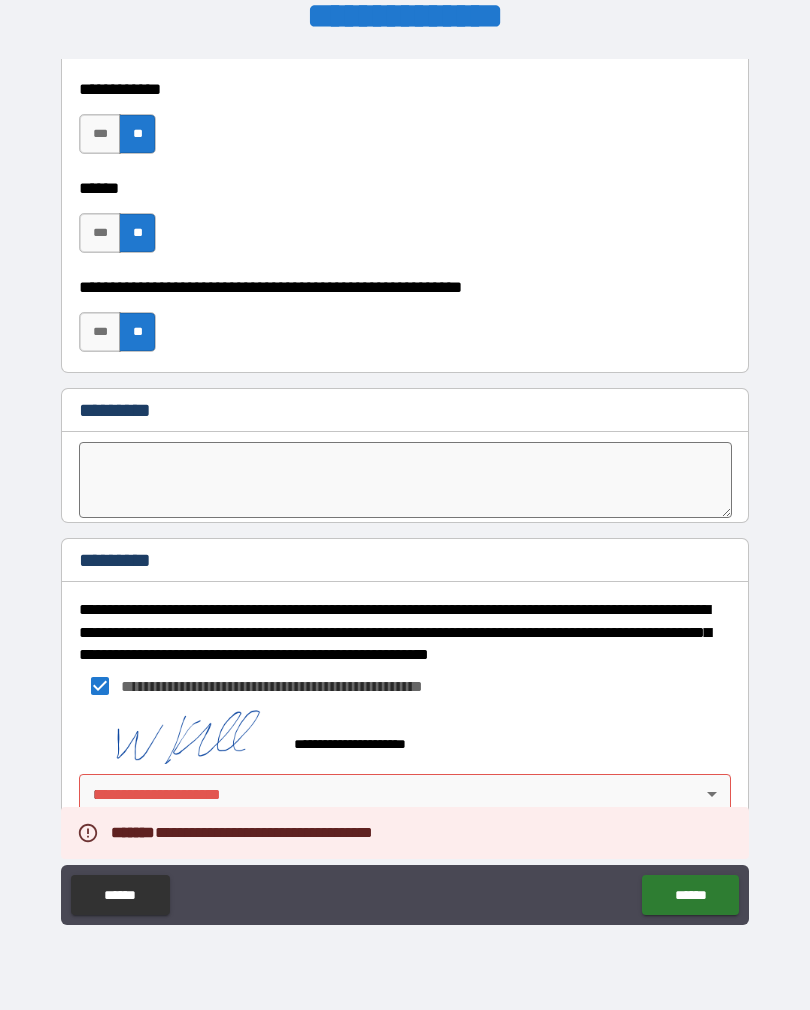 scroll, scrollTop: 7557, scrollLeft: 0, axis: vertical 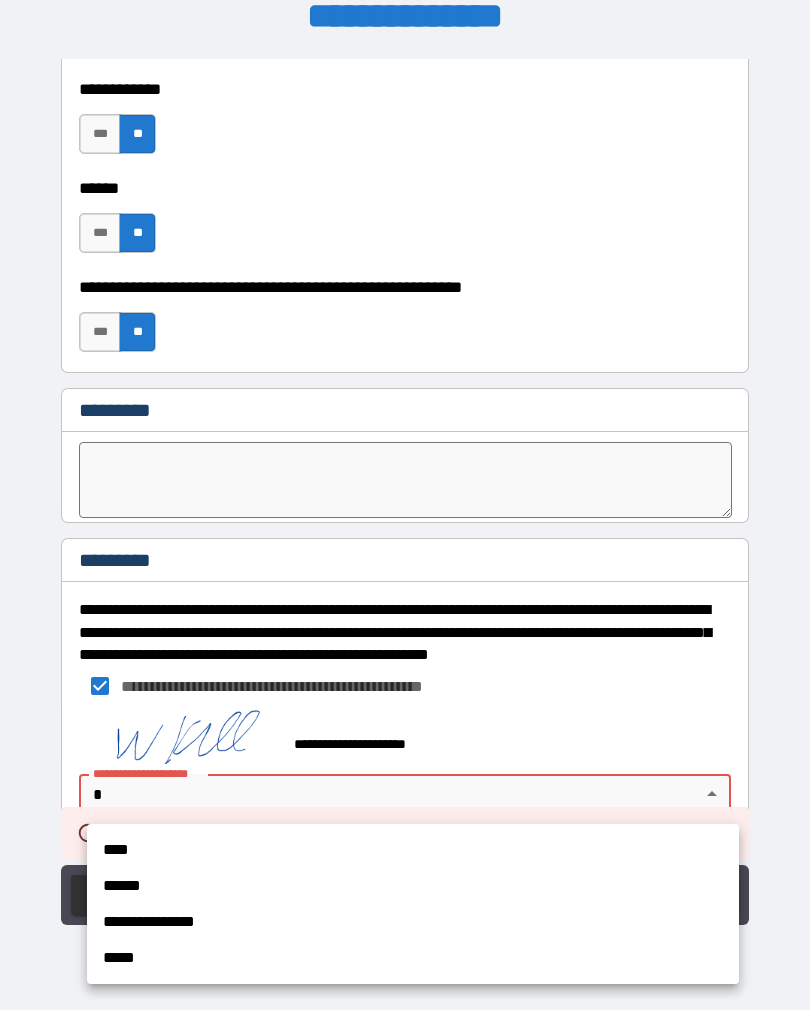click on "****" at bounding box center [413, 850] 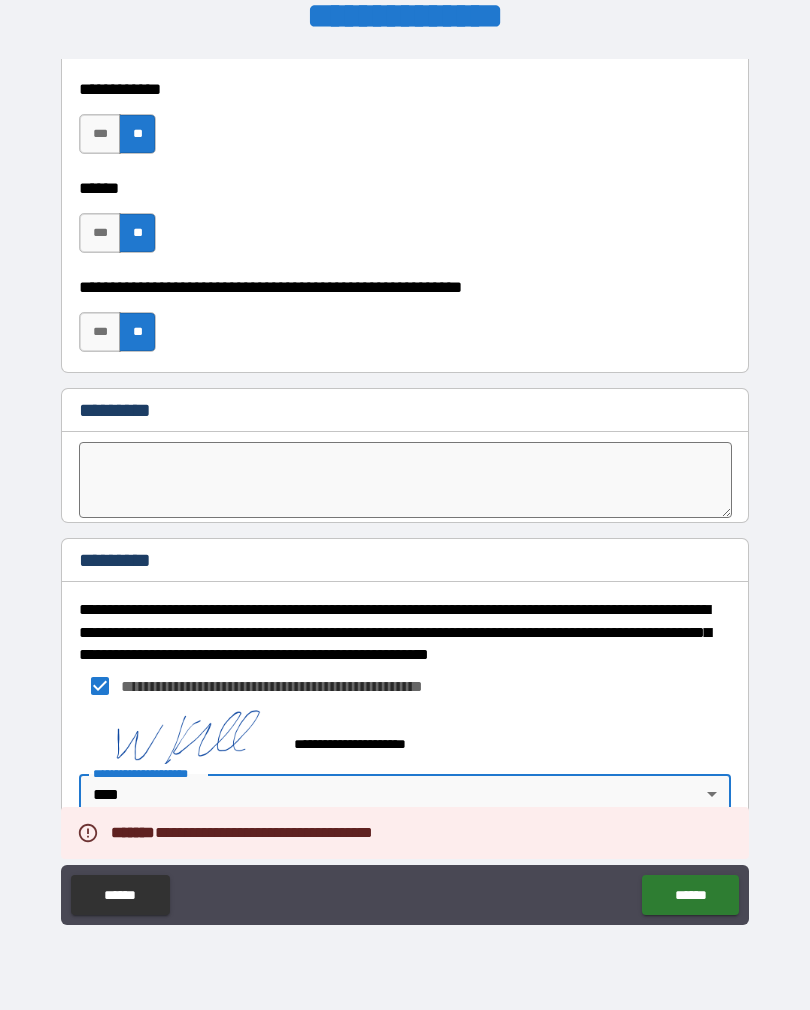 type on "*" 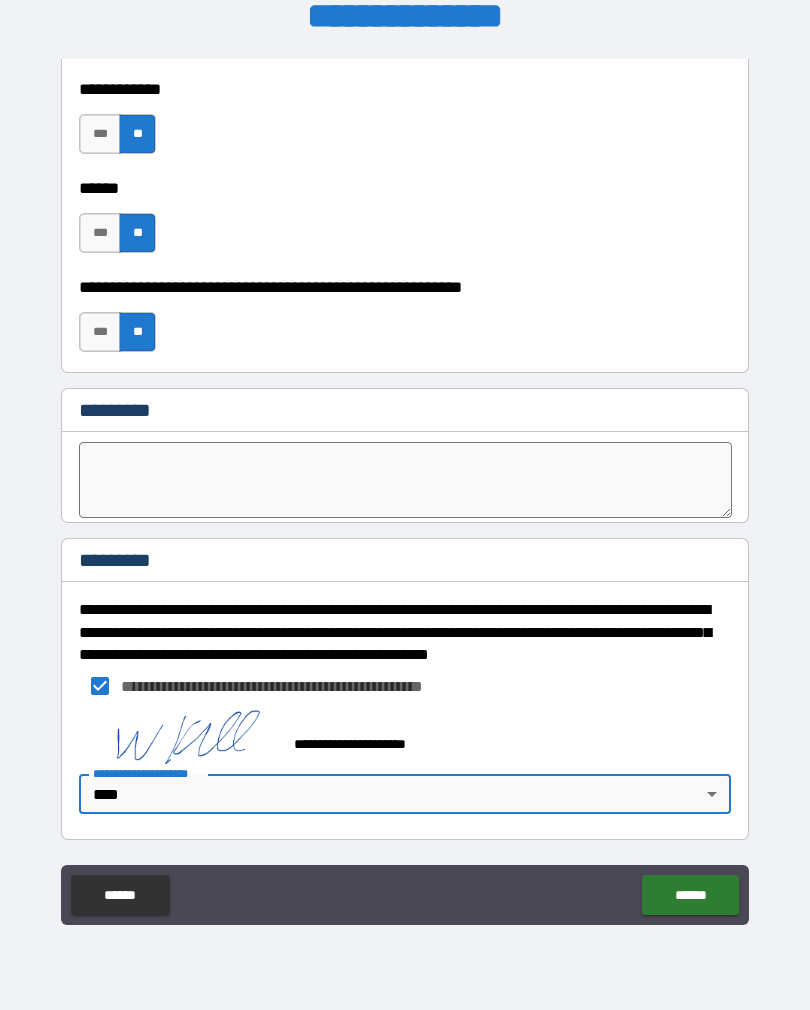 click on "******" at bounding box center (690, 895) 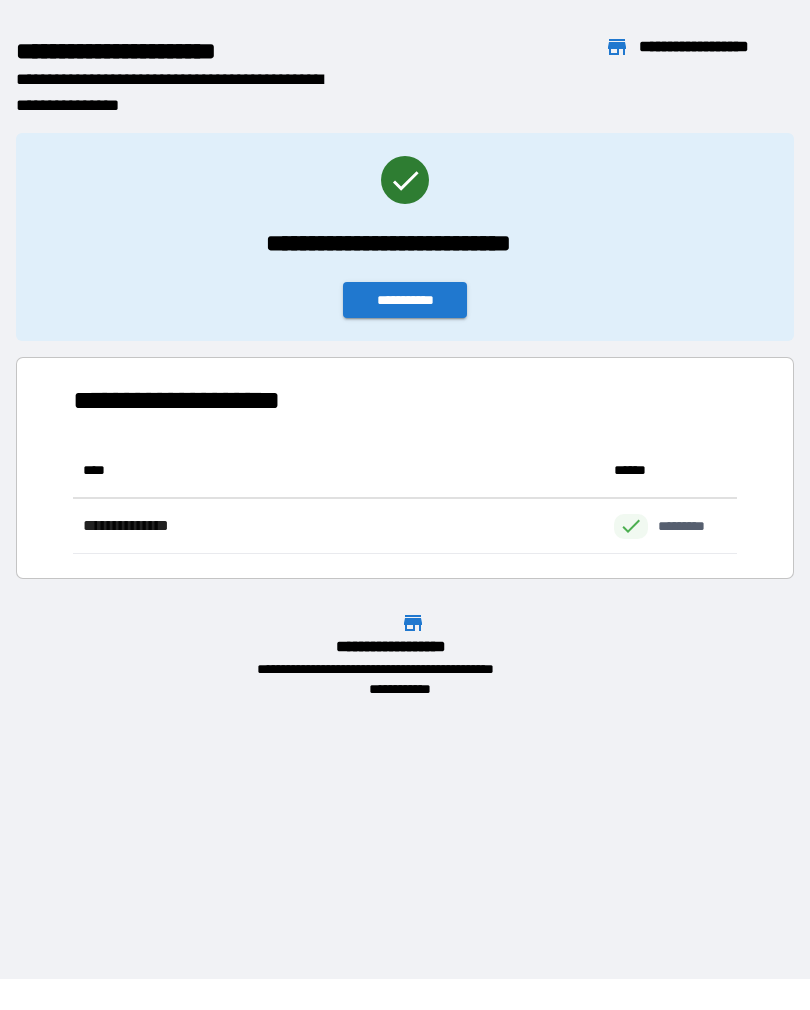 scroll, scrollTop: 1, scrollLeft: 1, axis: both 